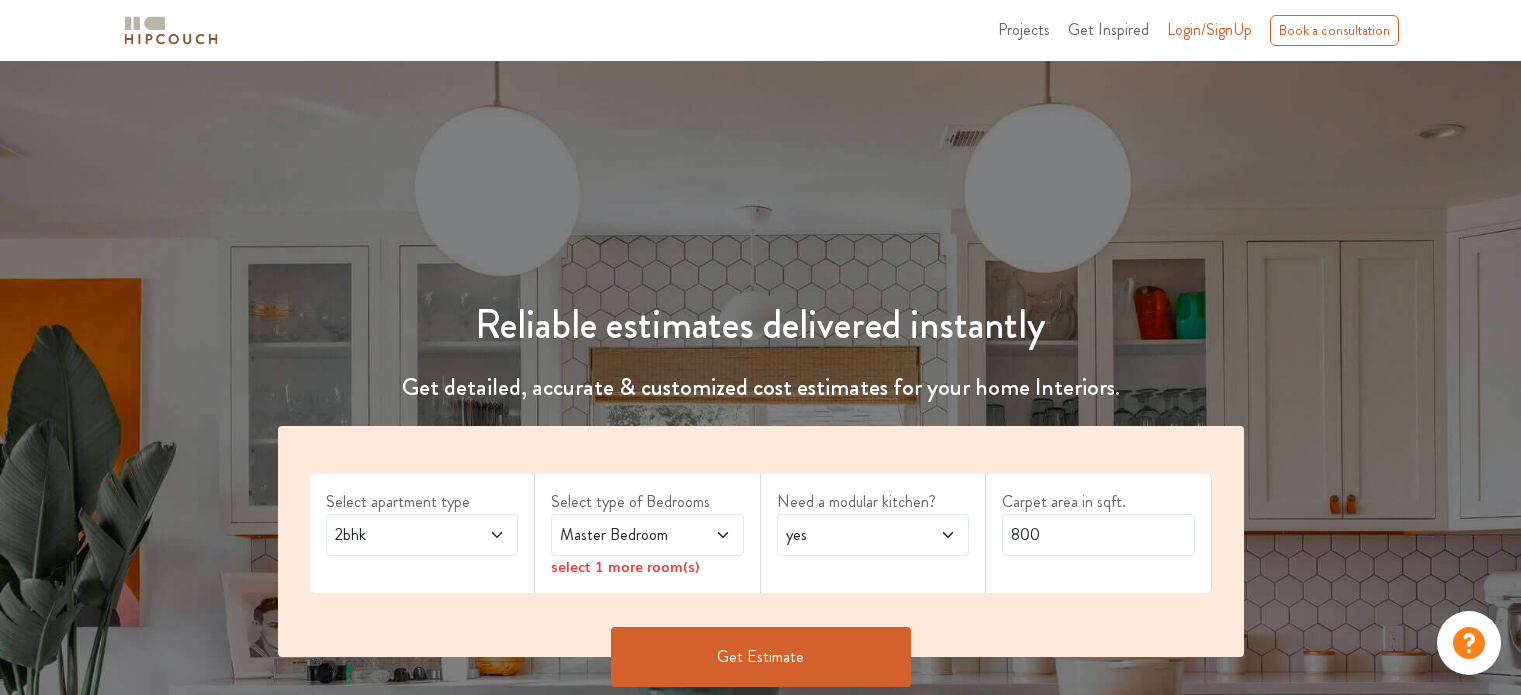 scroll, scrollTop: 0, scrollLeft: 0, axis: both 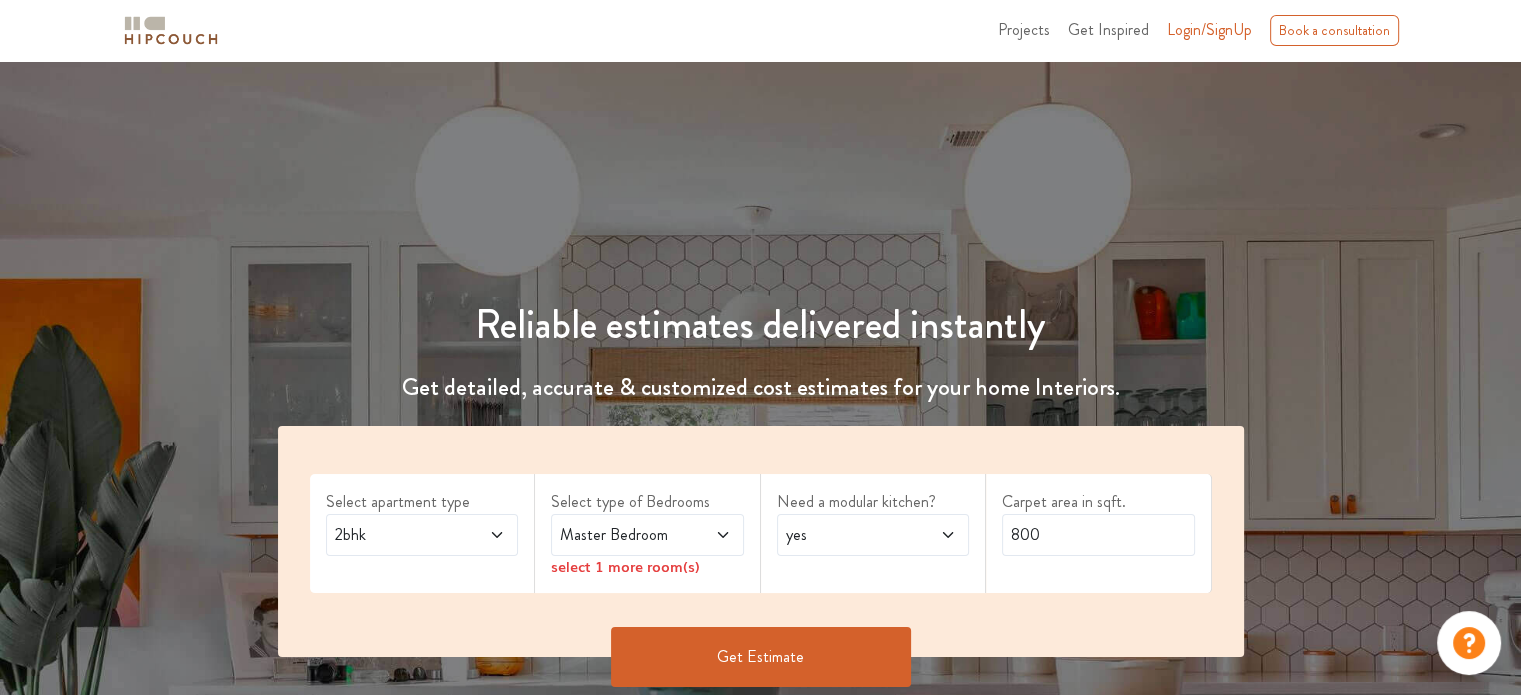 click at bounding box center (483, 535) 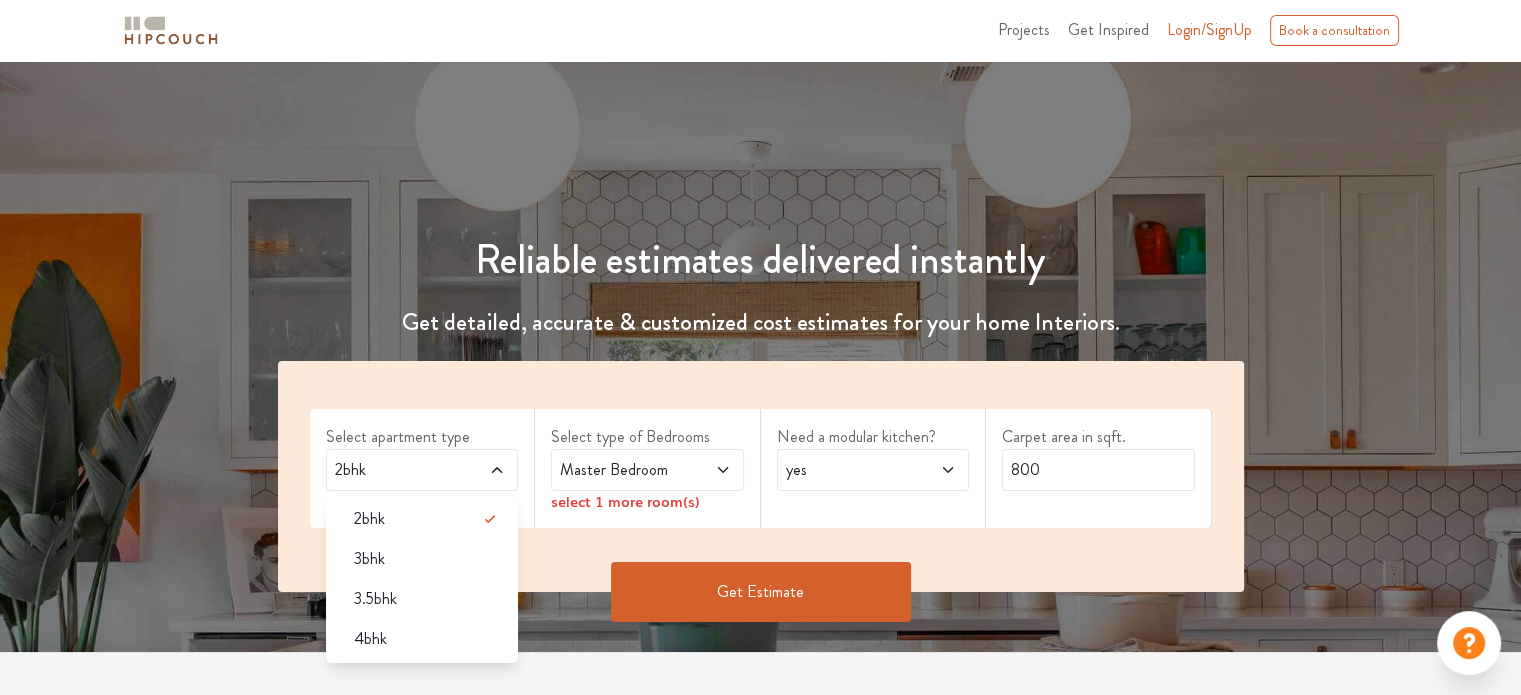 scroll, scrollTop: 100, scrollLeft: 0, axis: vertical 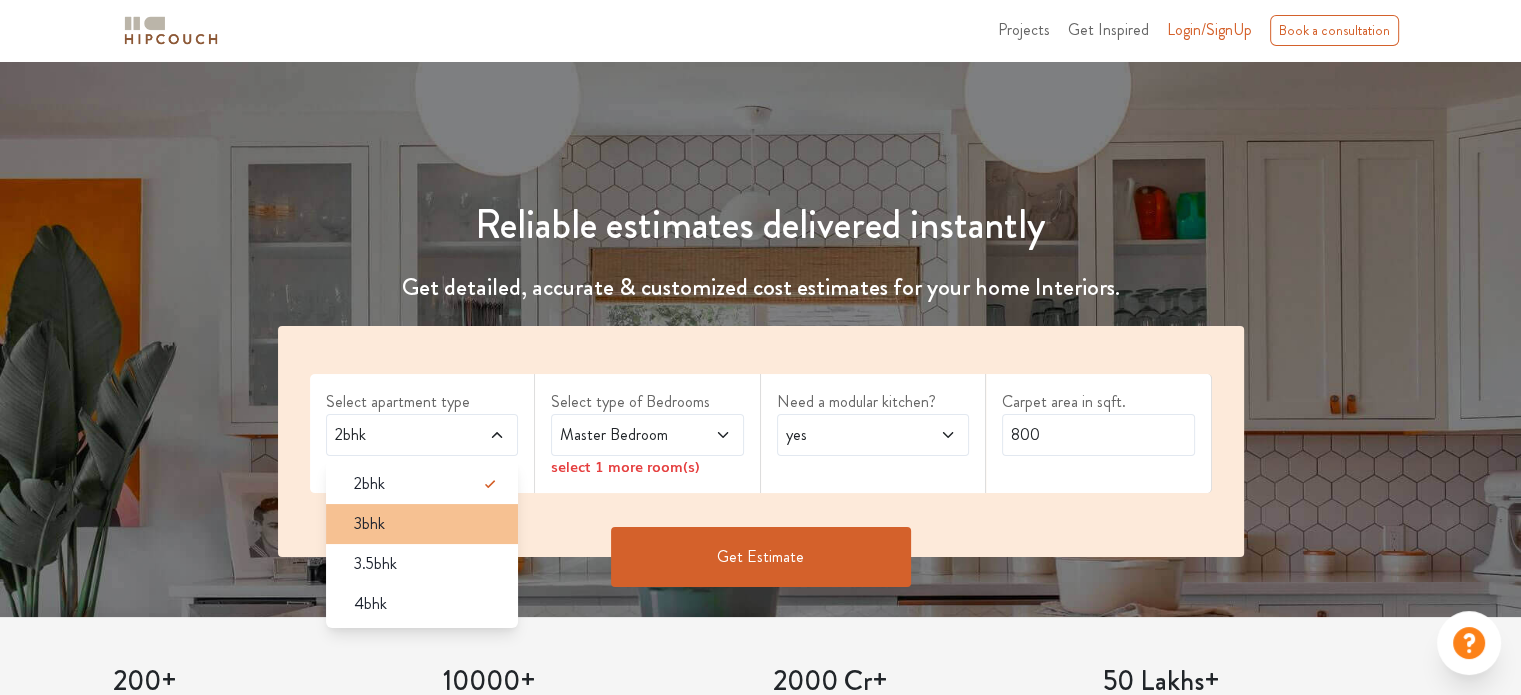 click on "3bhk" at bounding box center [428, 484] 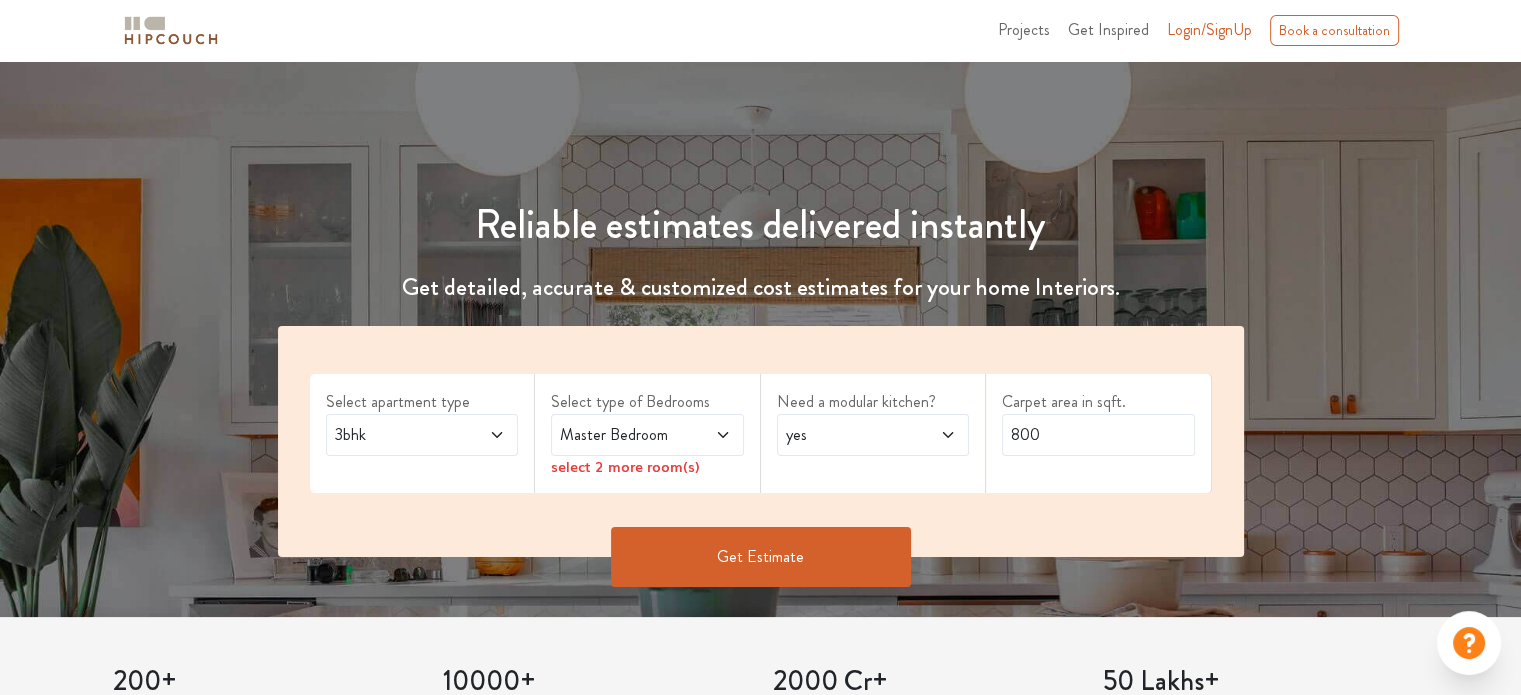 click on "Master Bedroom" at bounding box center (396, 435) 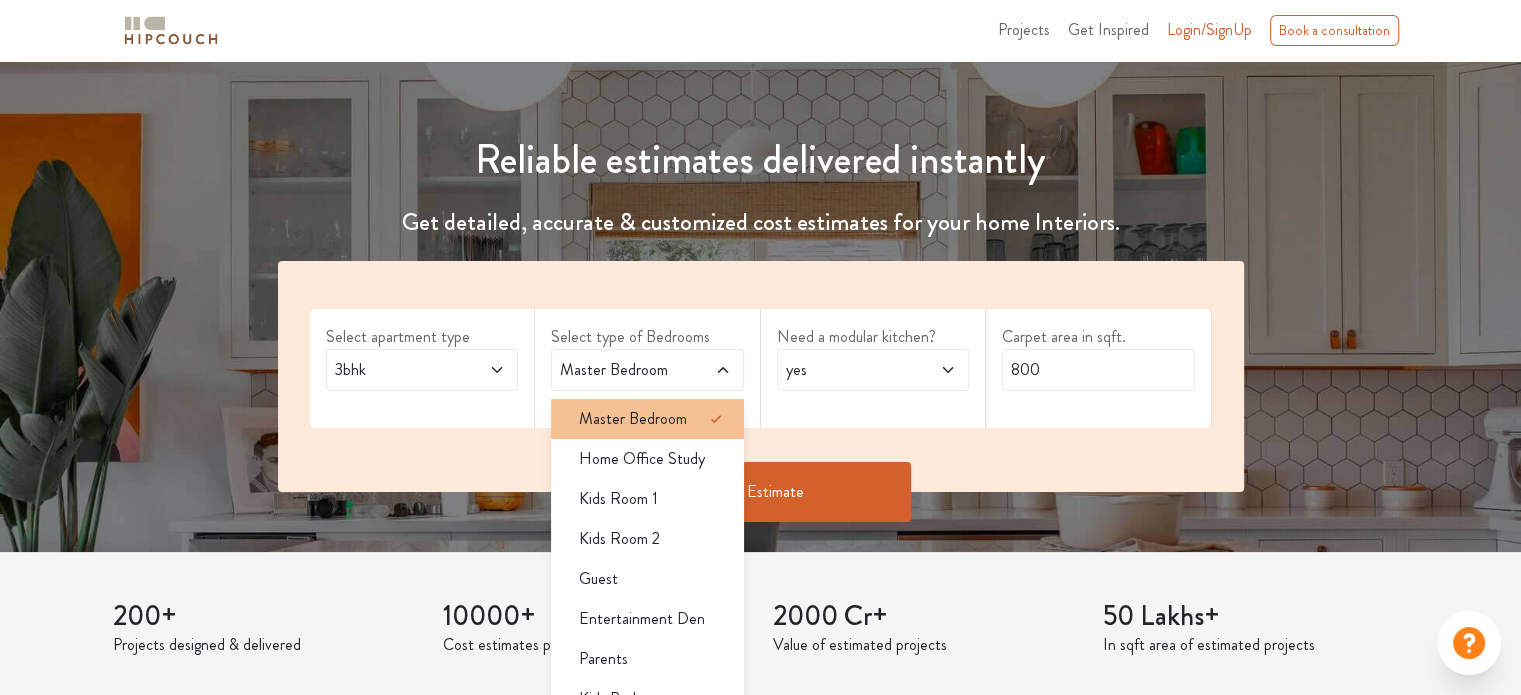 scroll, scrollTop: 200, scrollLeft: 0, axis: vertical 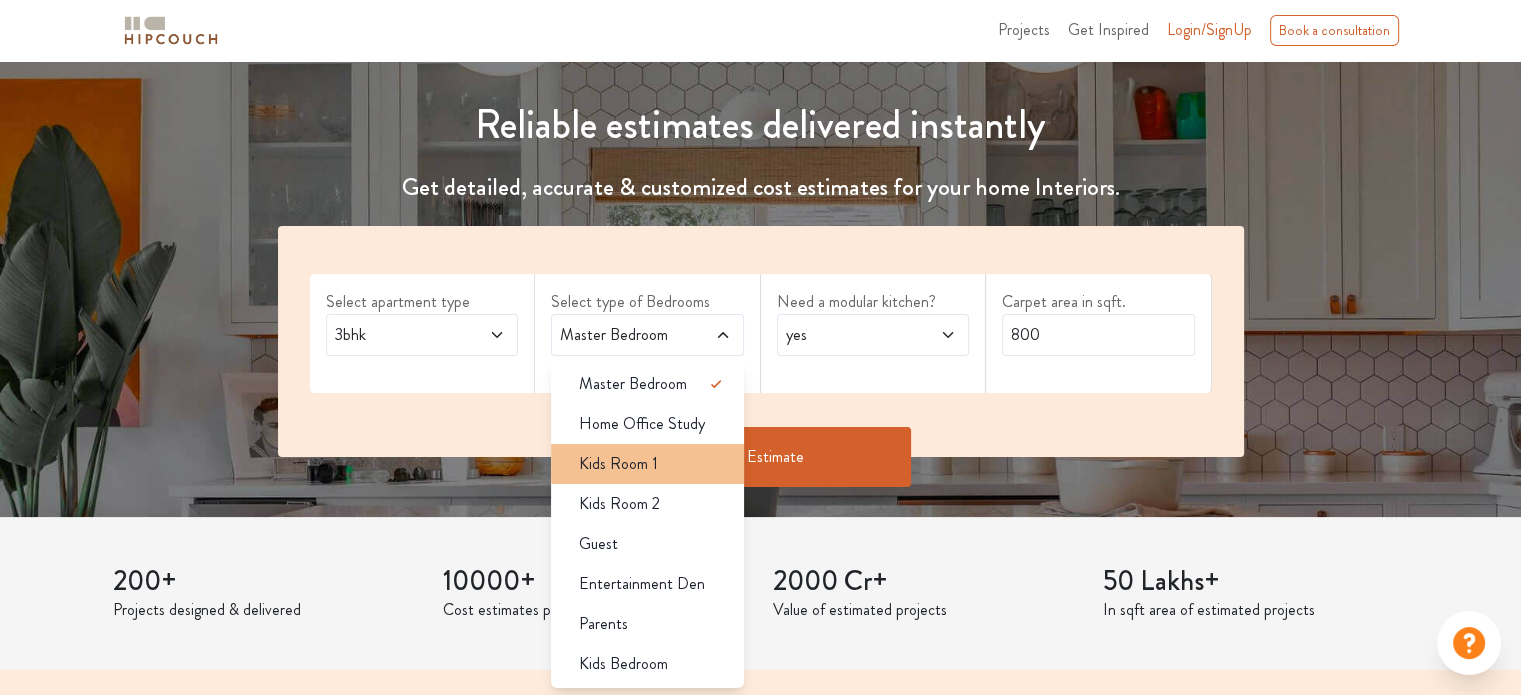 click on "Kids Room 1" at bounding box center (653, 384) 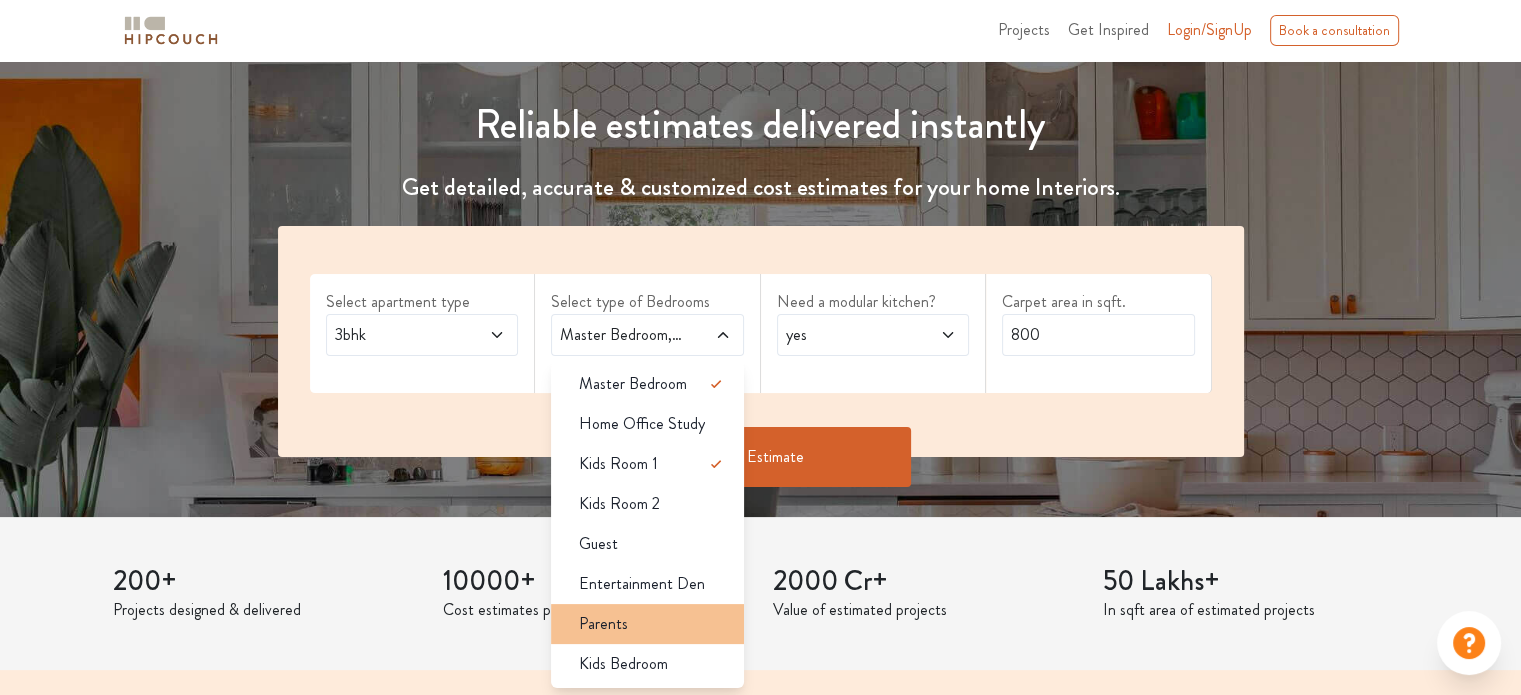 click on "Parents" at bounding box center (653, 384) 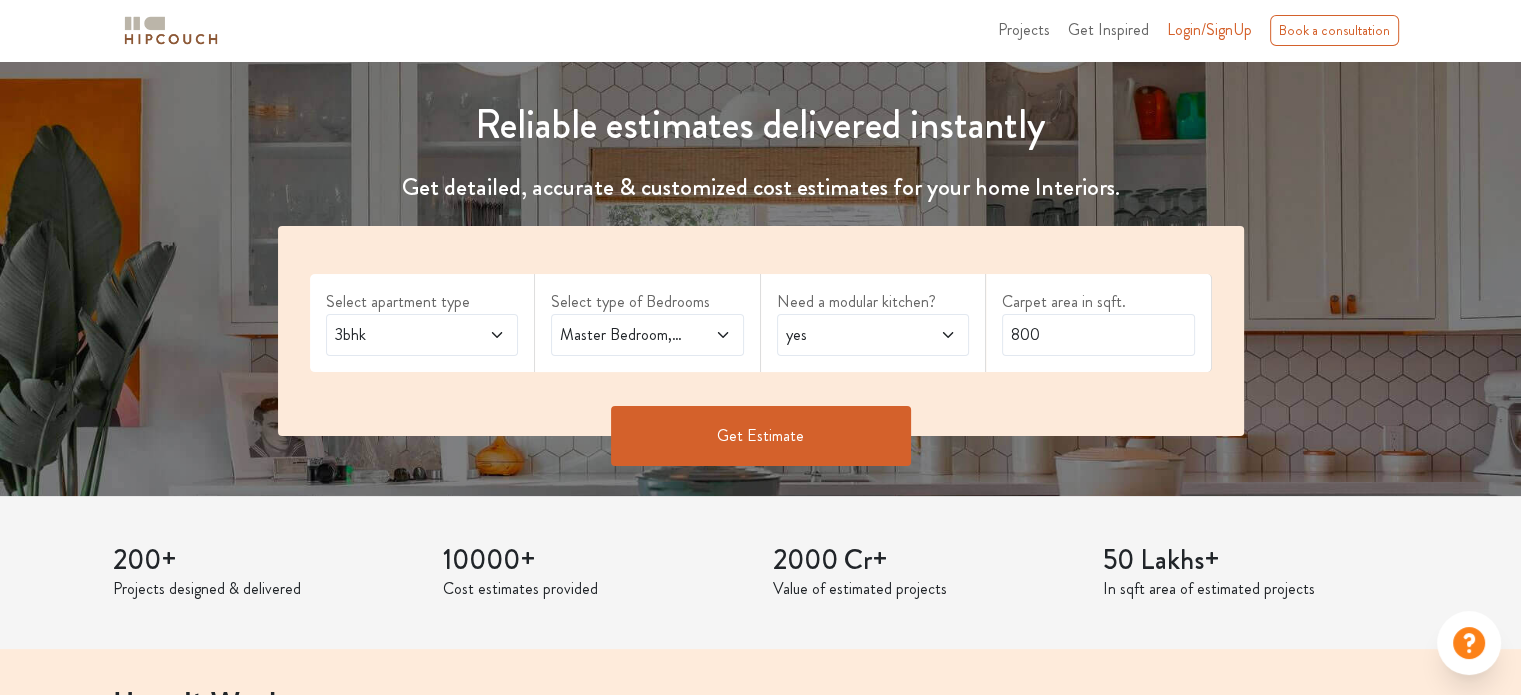 click on "yes" at bounding box center (396, 335) 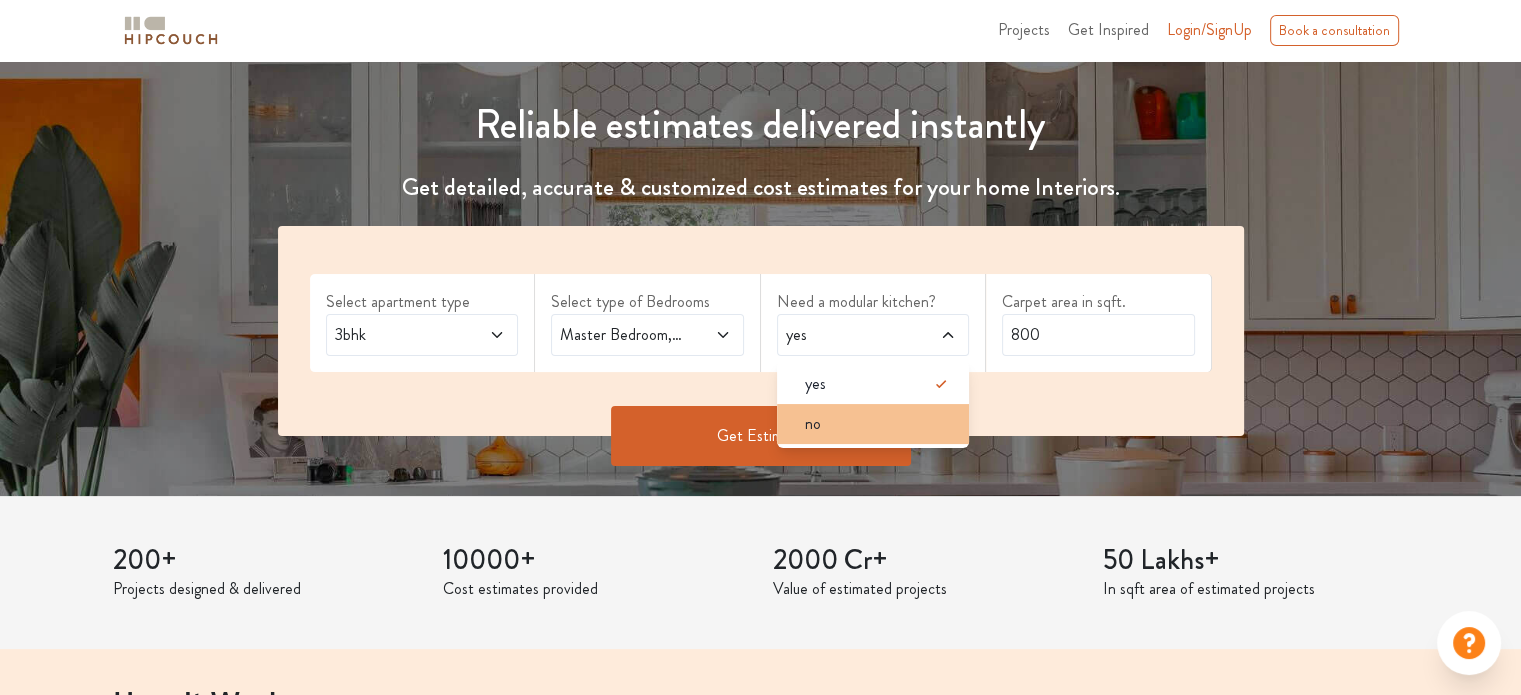 click on "no" at bounding box center (873, 424) 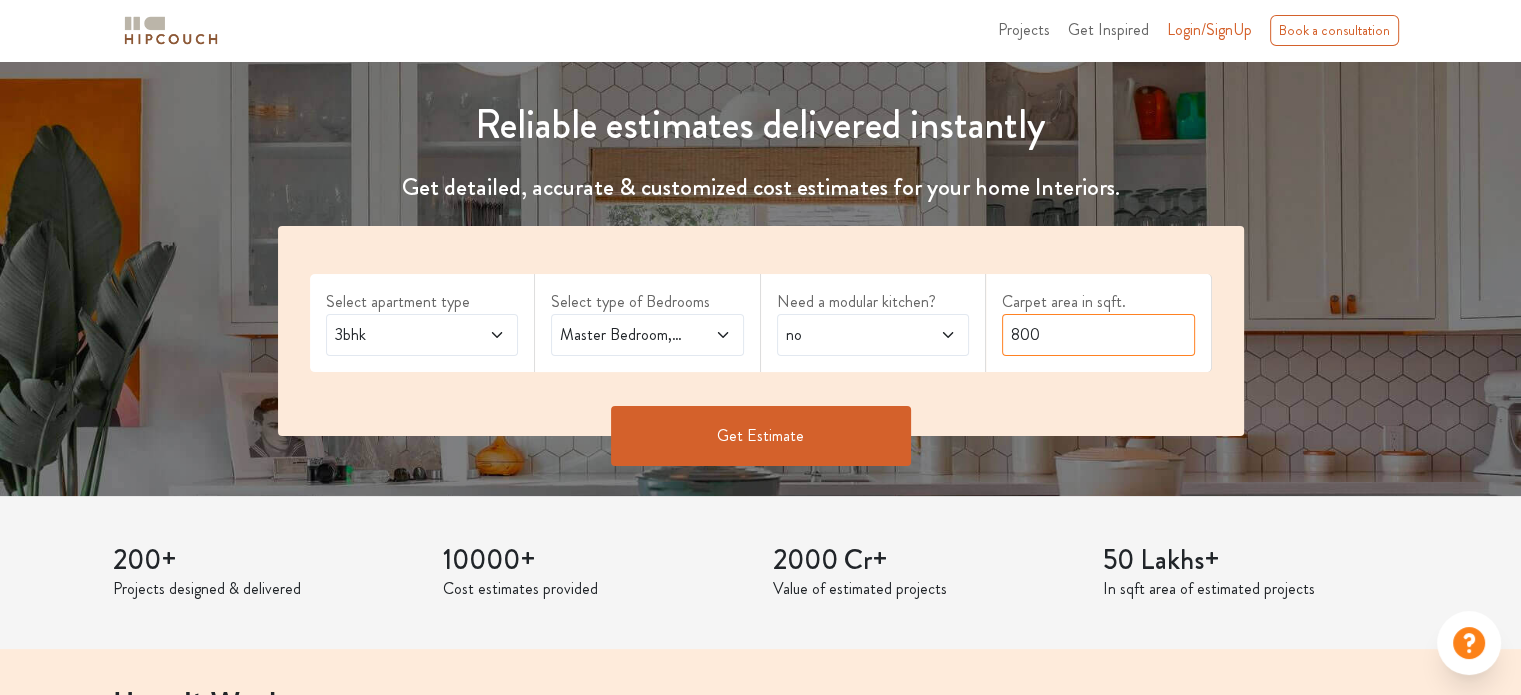 drag, startPoint x: 1077, startPoint y: 327, endPoint x: 981, endPoint y: 339, distance: 96.74709 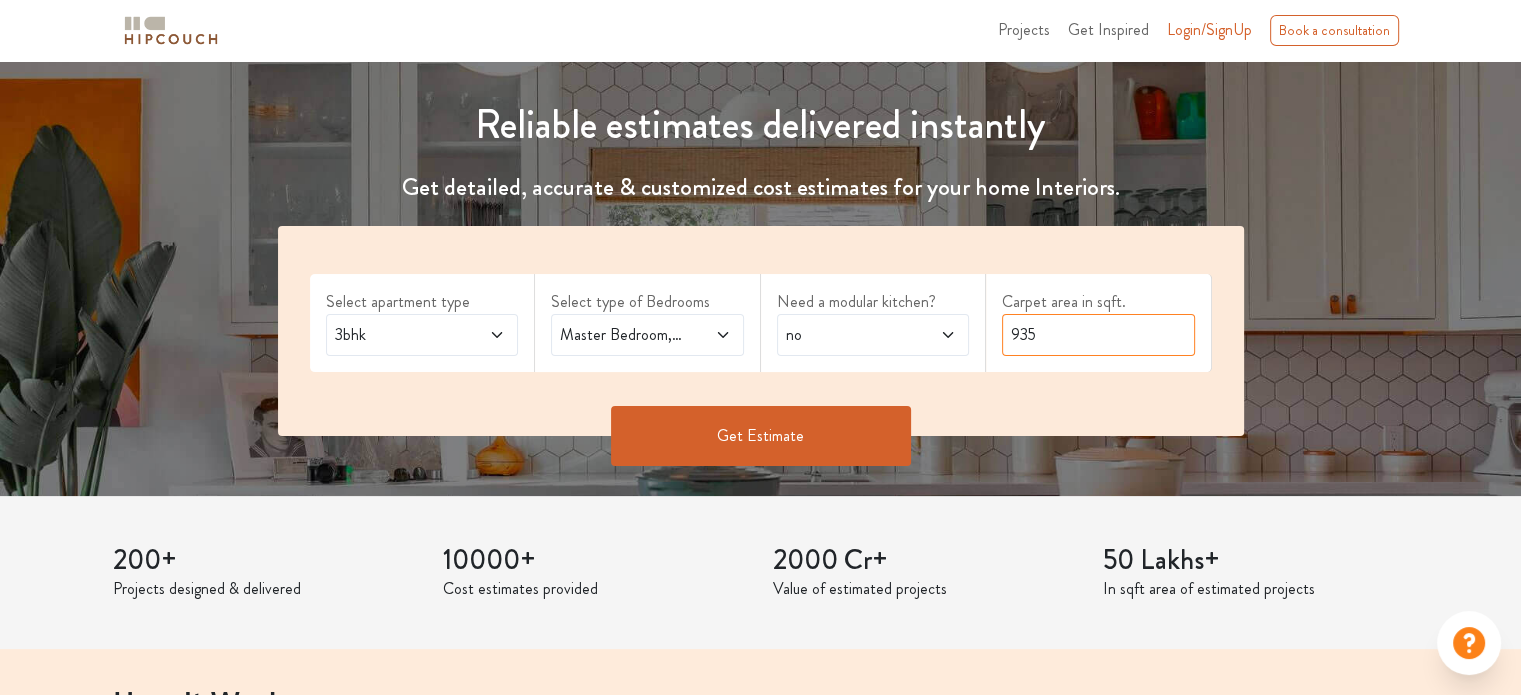 type on "935" 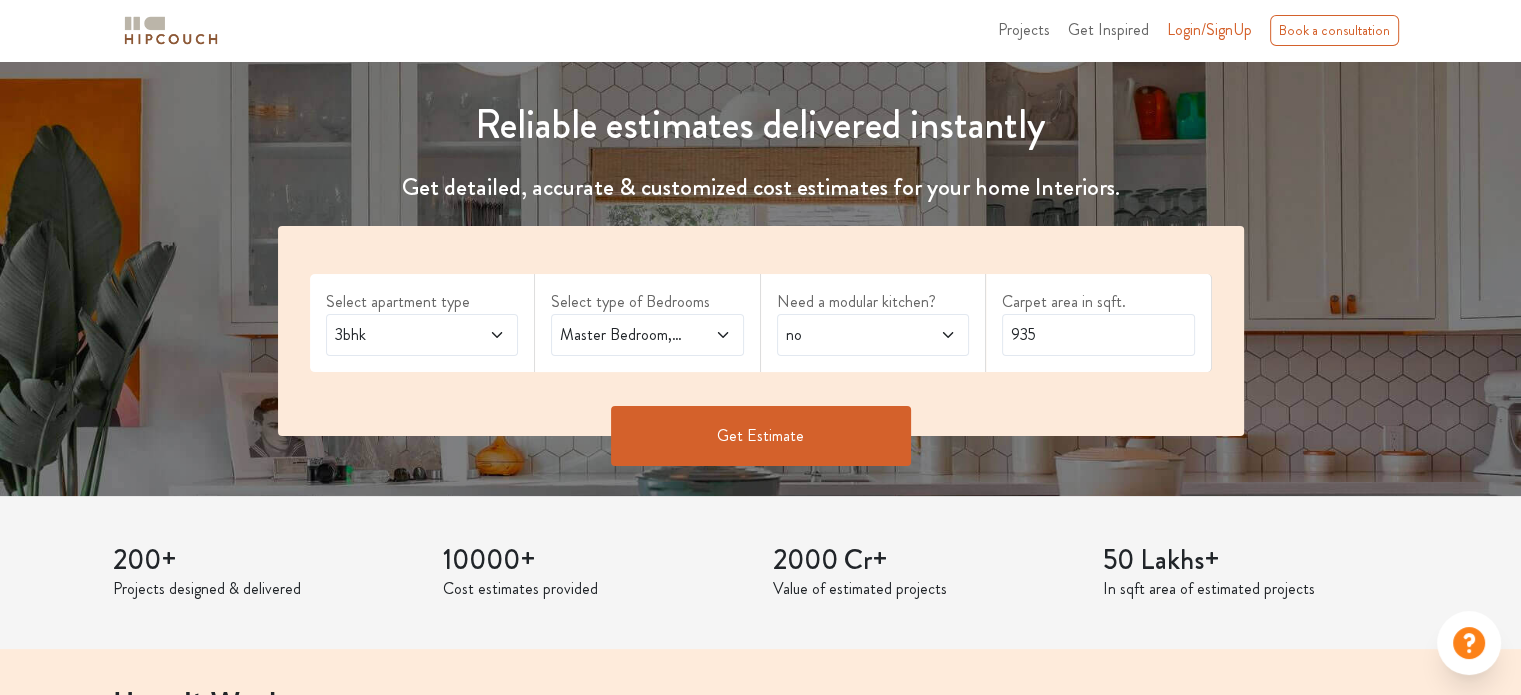 click on "Get Estimate" at bounding box center [761, 436] 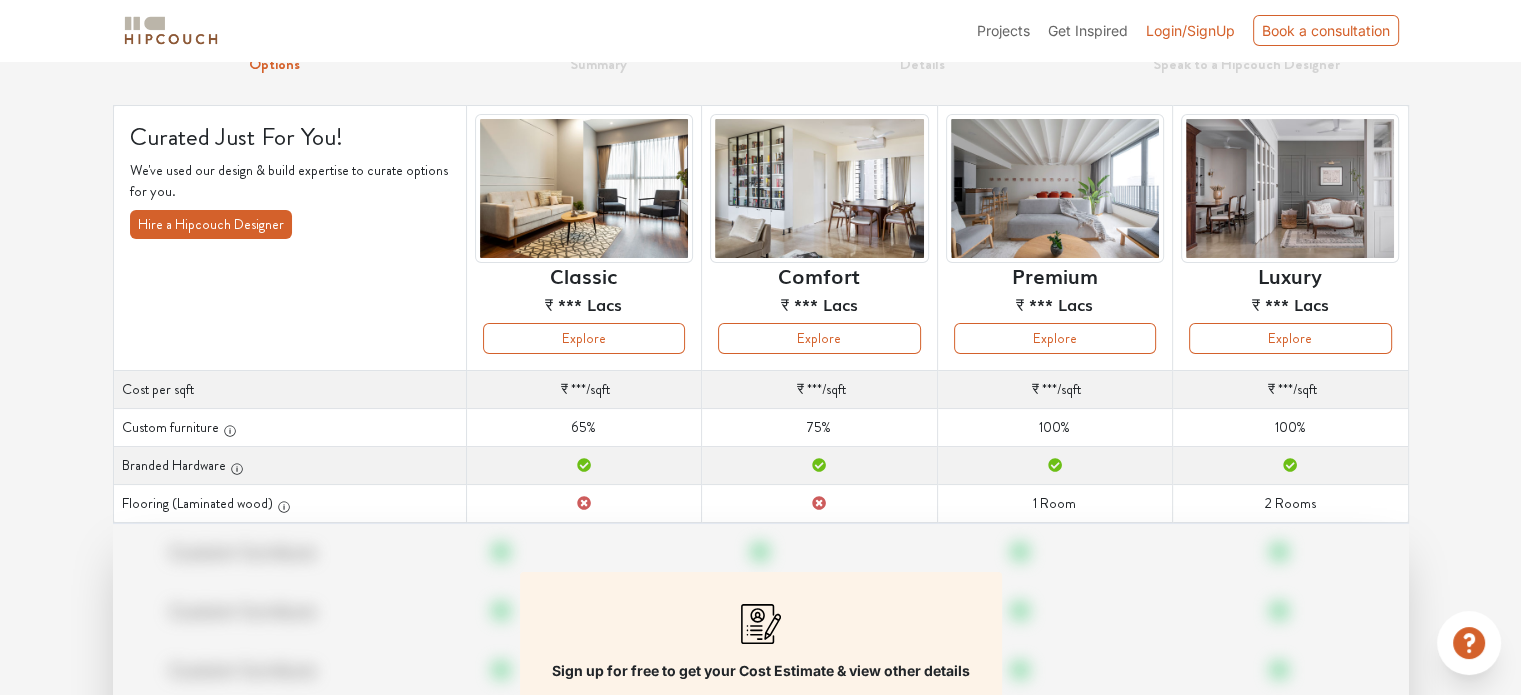scroll, scrollTop: 0, scrollLeft: 0, axis: both 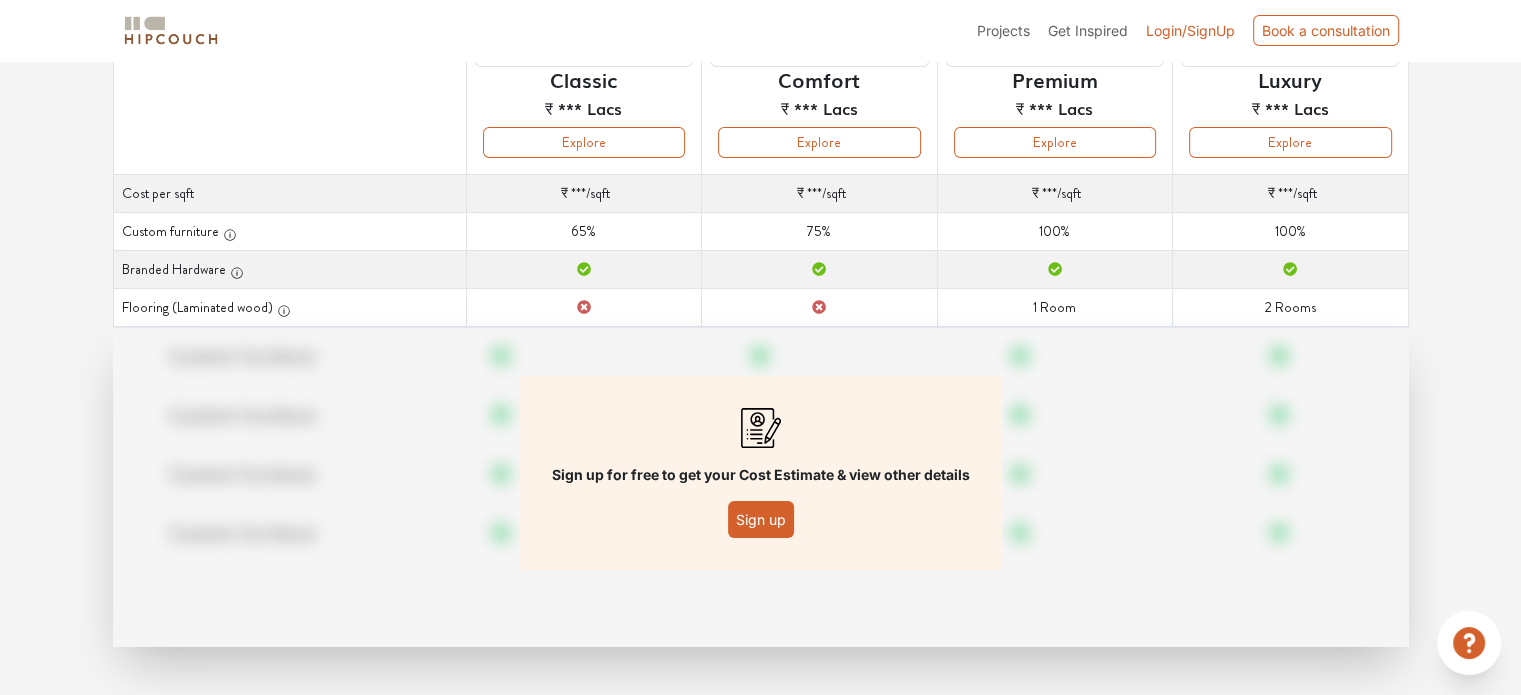 click on "Sign up" at bounding box center (761, 519) 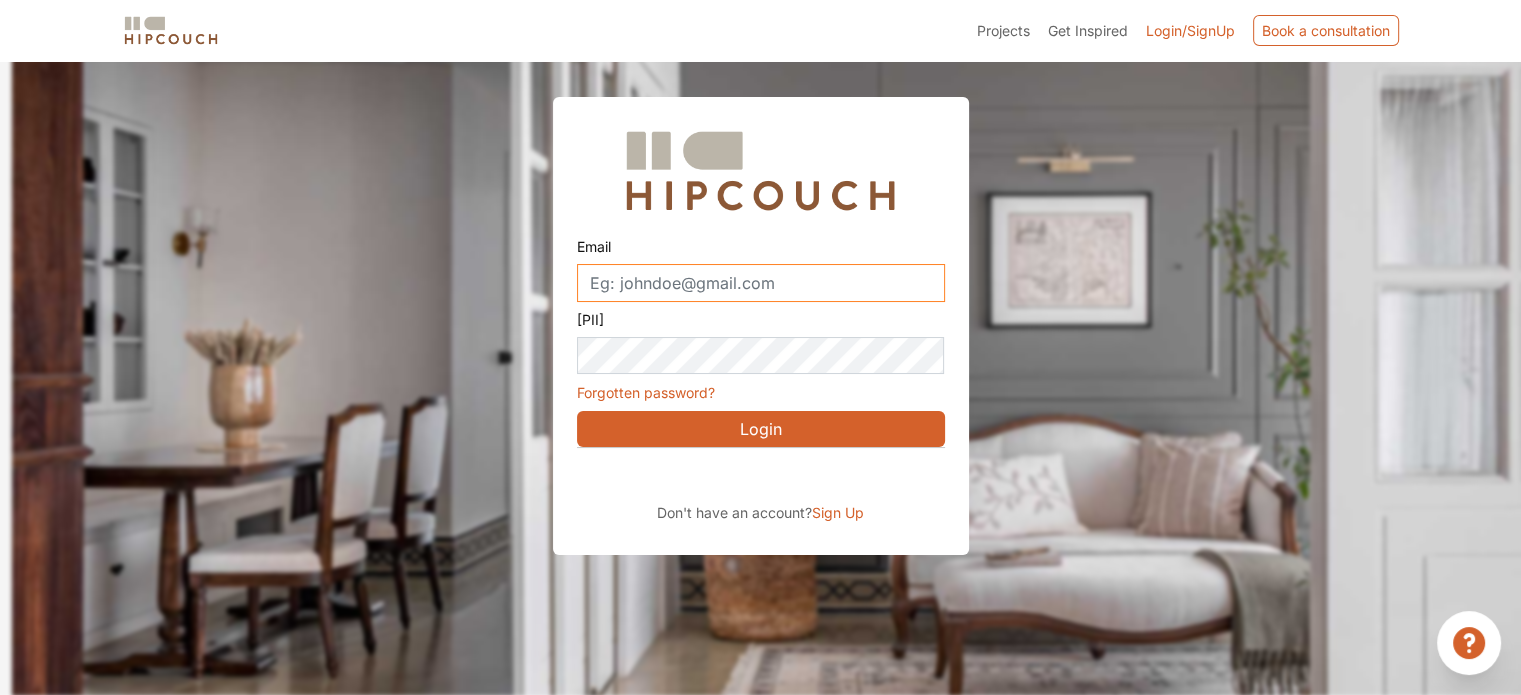 click on "Email" at bounding box center [761, 283] 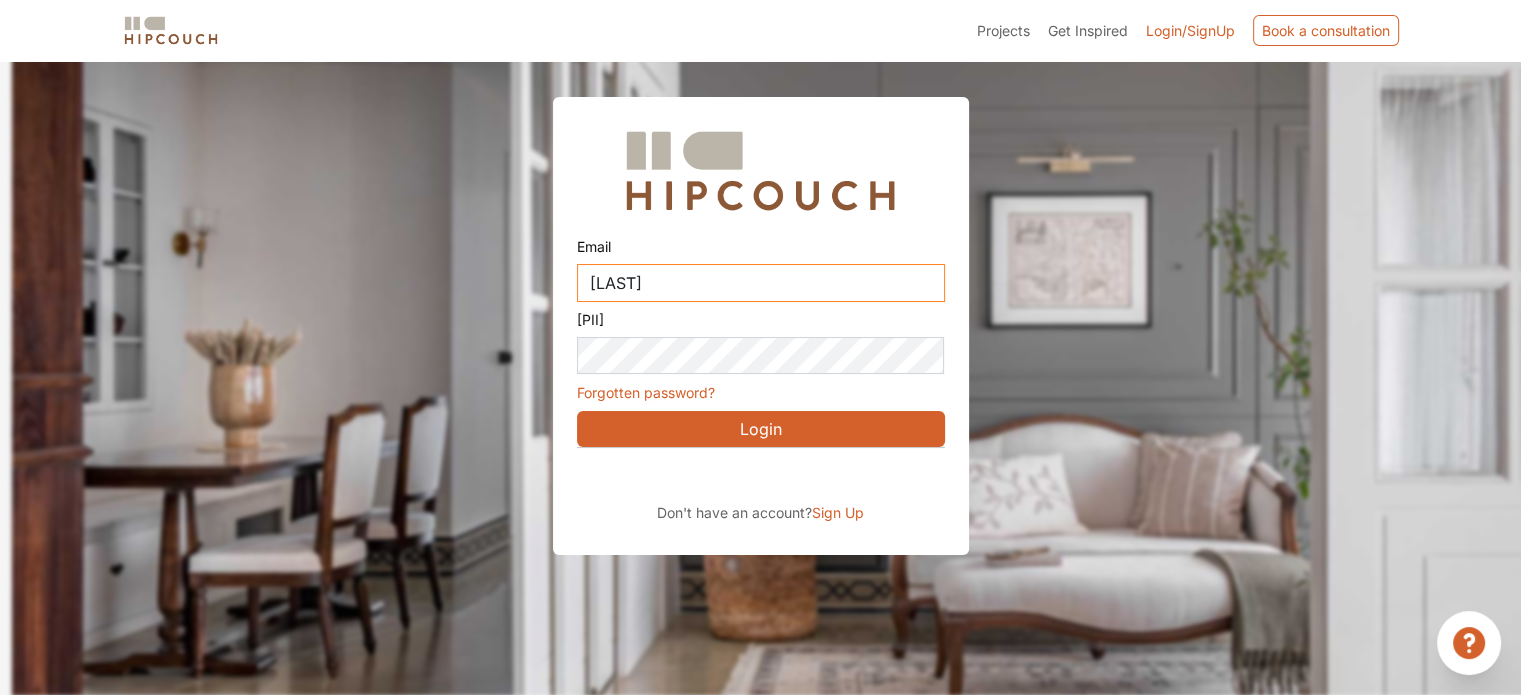 type on "pokarmihisha@gmail.com" 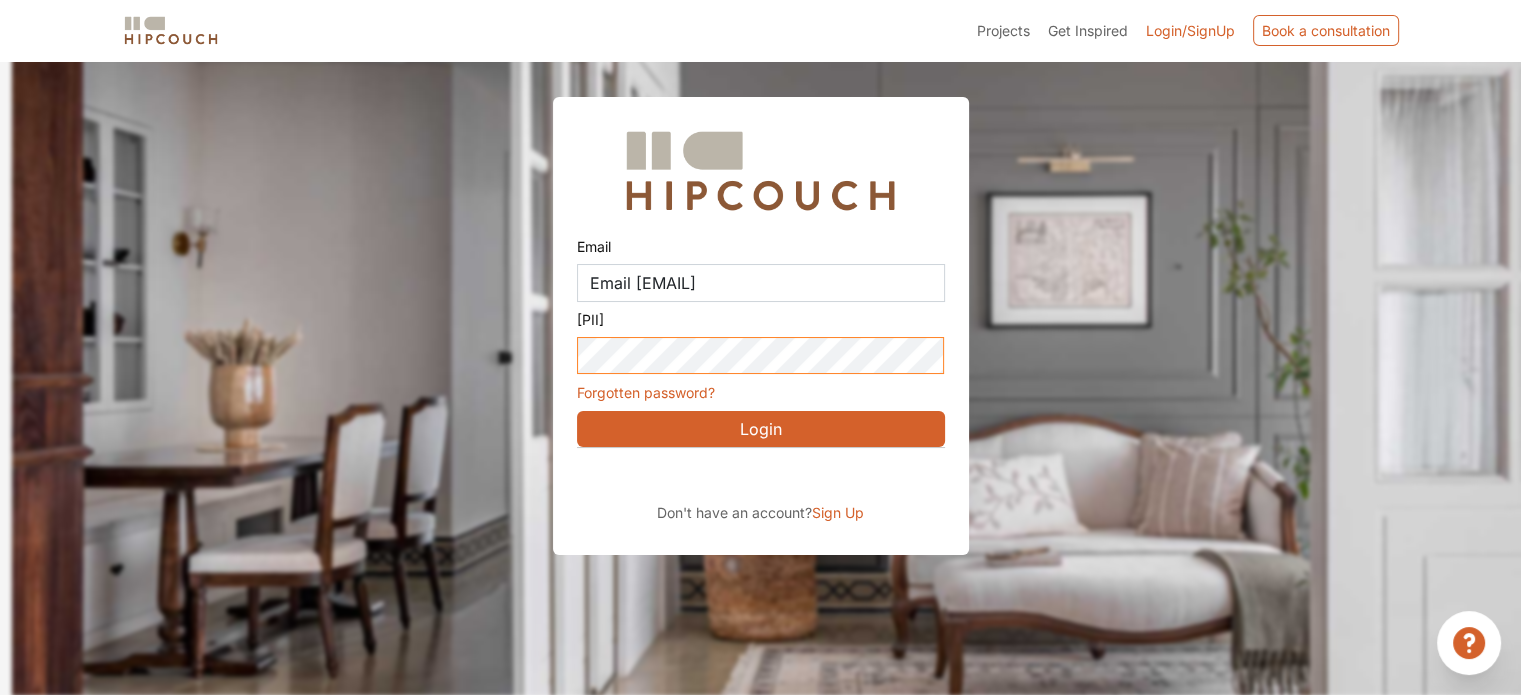 click on "Email pokarmihisha@gmail.com Password Forgotten password? Login     Don't have an account? Sign Up" at bounding box center [760, 278] 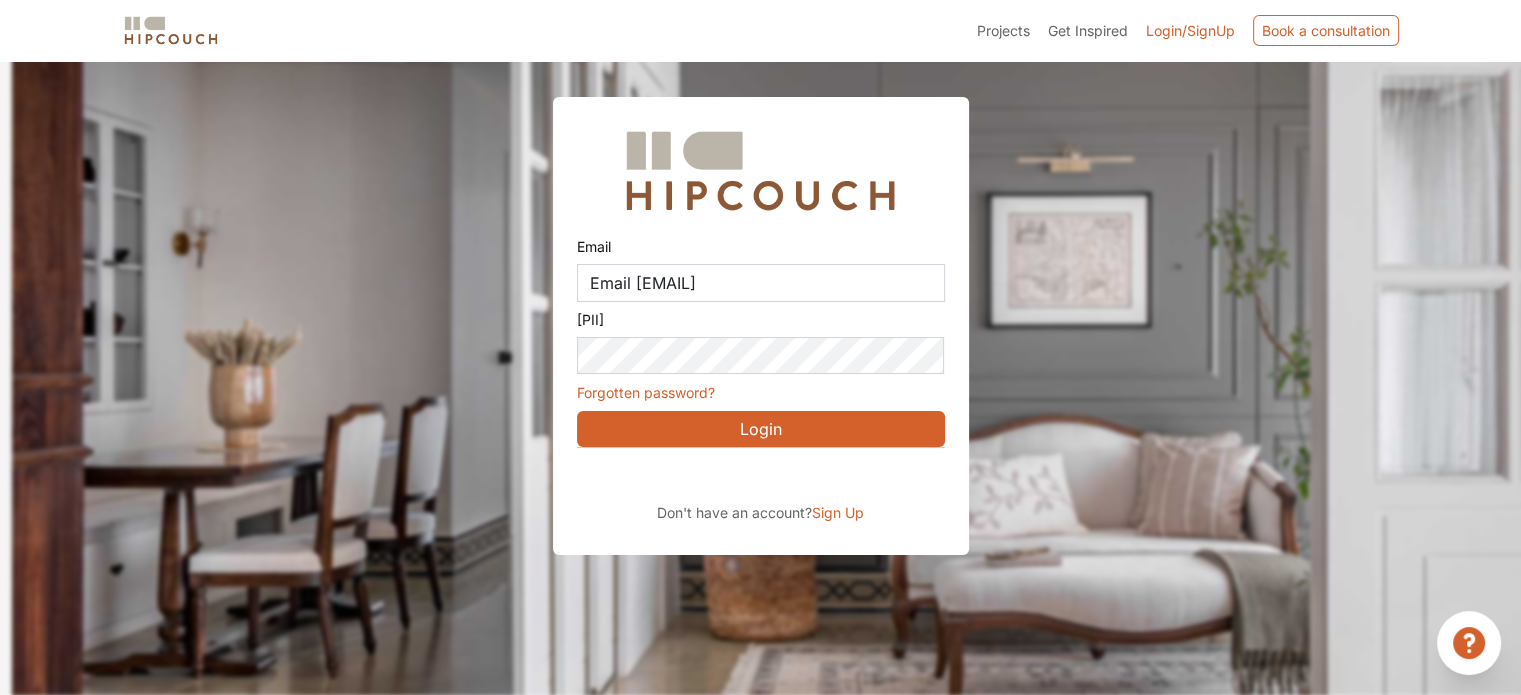 click on "Login" at bounding box center (761, 429) 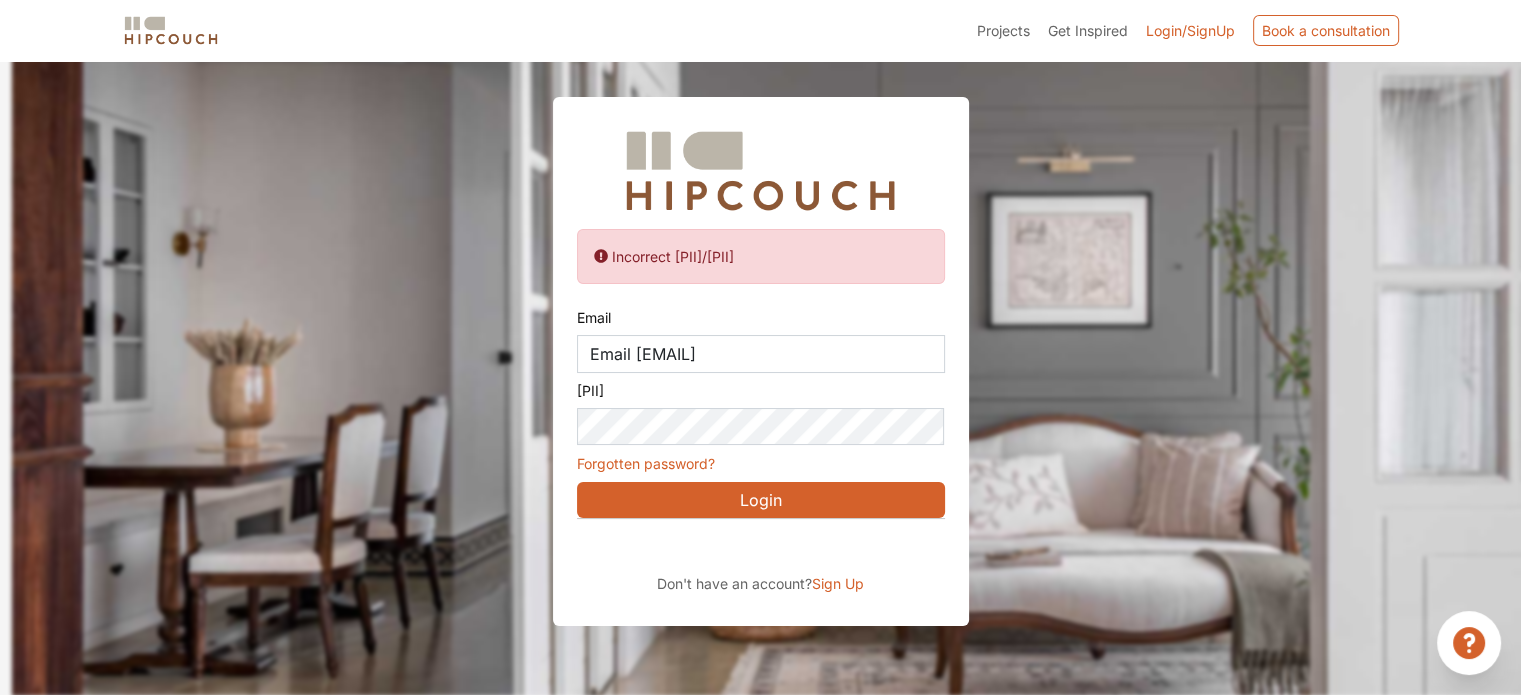click on "Sign Up" at bounding box center (838, 583) 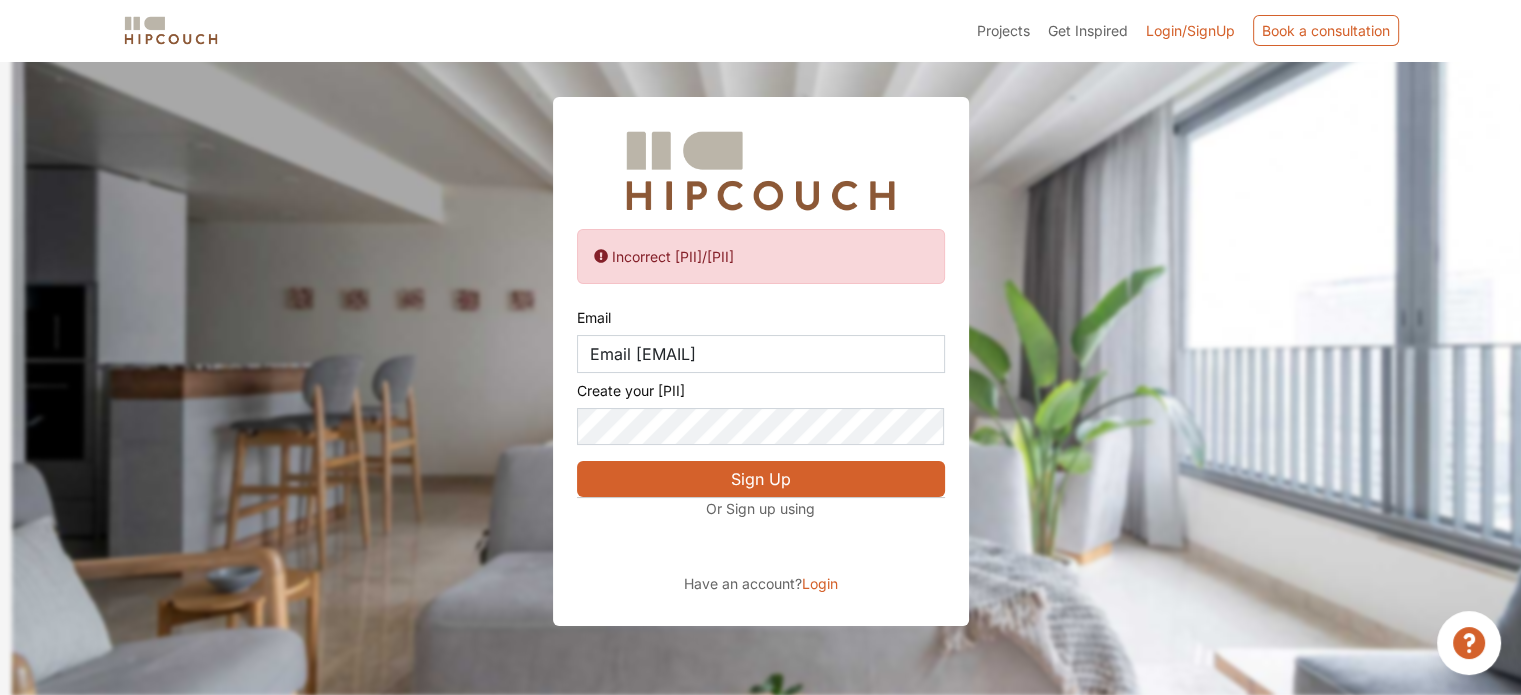 click on "Sign Up" at bounding box center [761, 479] 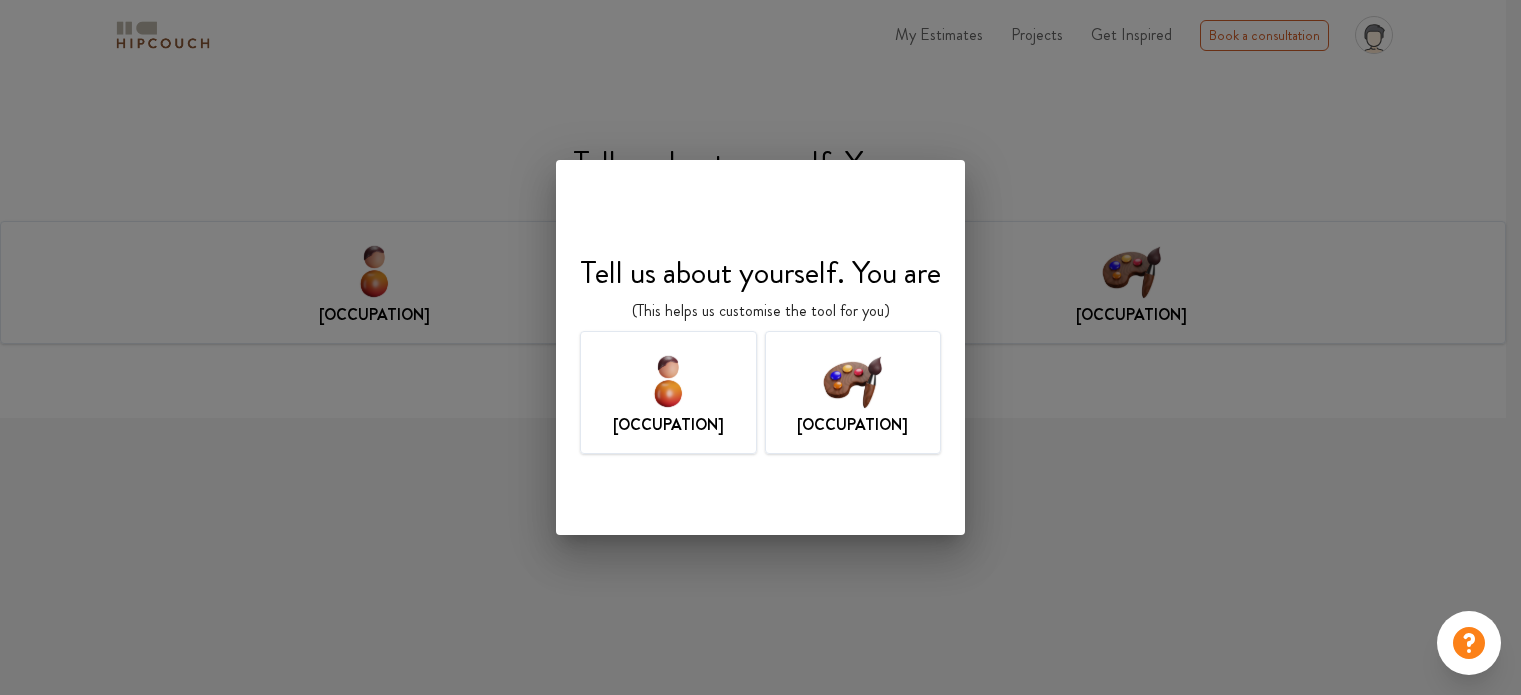 scroll, scrollTop: 0, scrollLeft: 0, axis: both 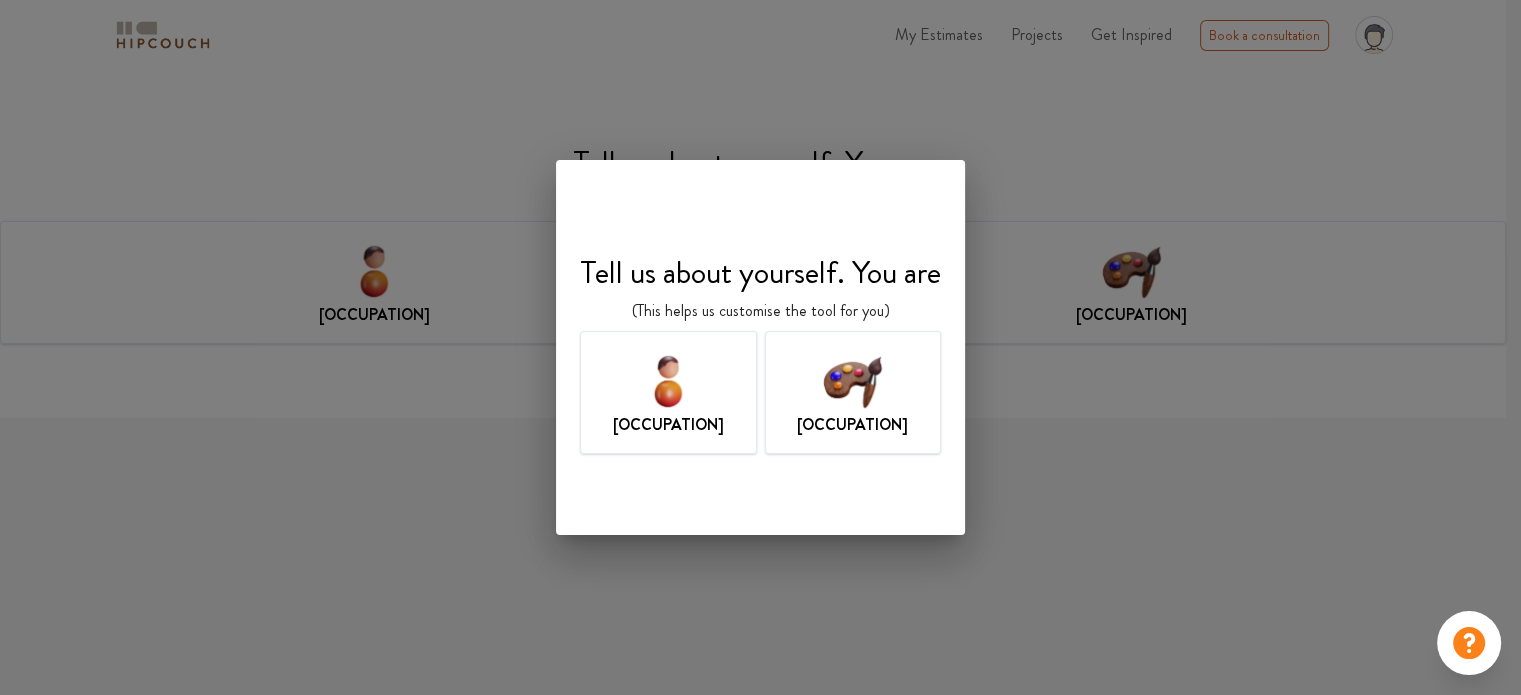 click on "[OCCUPATION]" at bounding box center (668, 425) 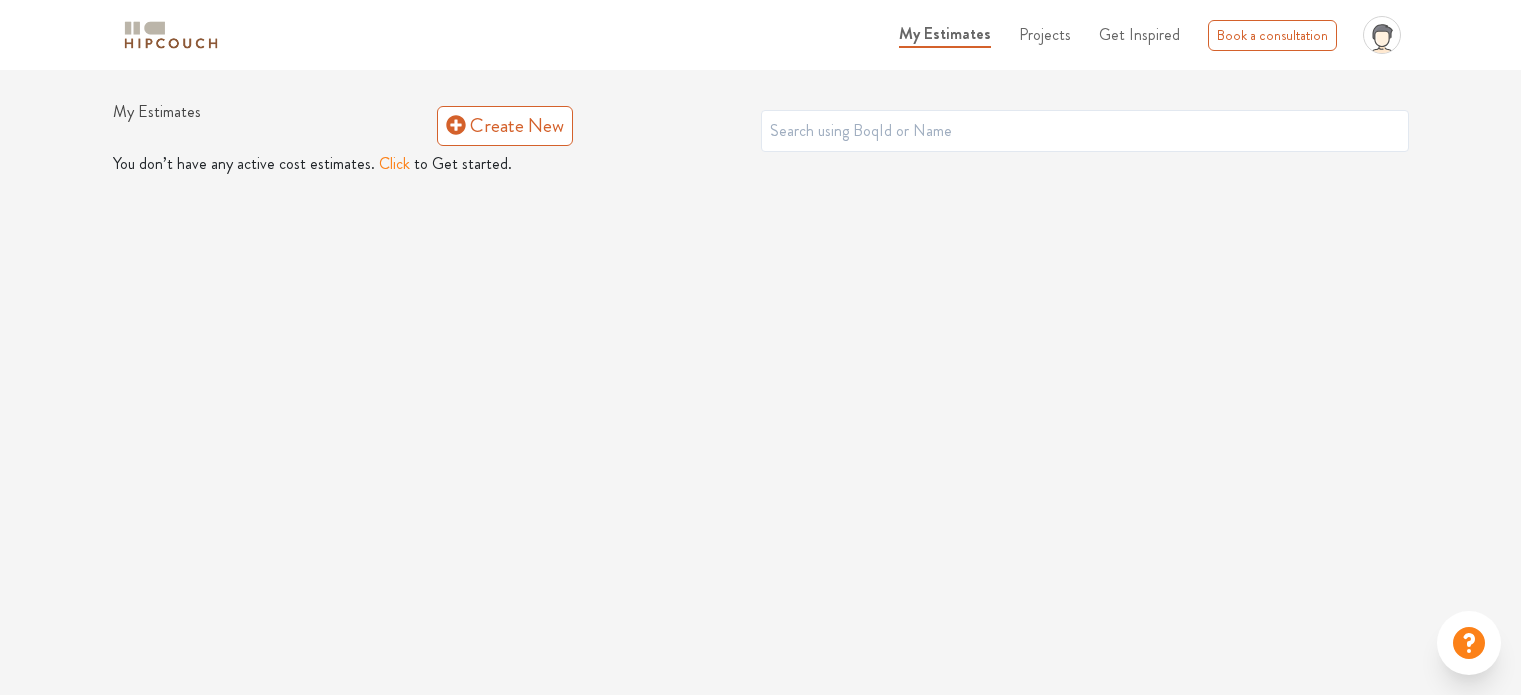 scroll, scrollTop: 0, scrollLeft: 0, axis: both 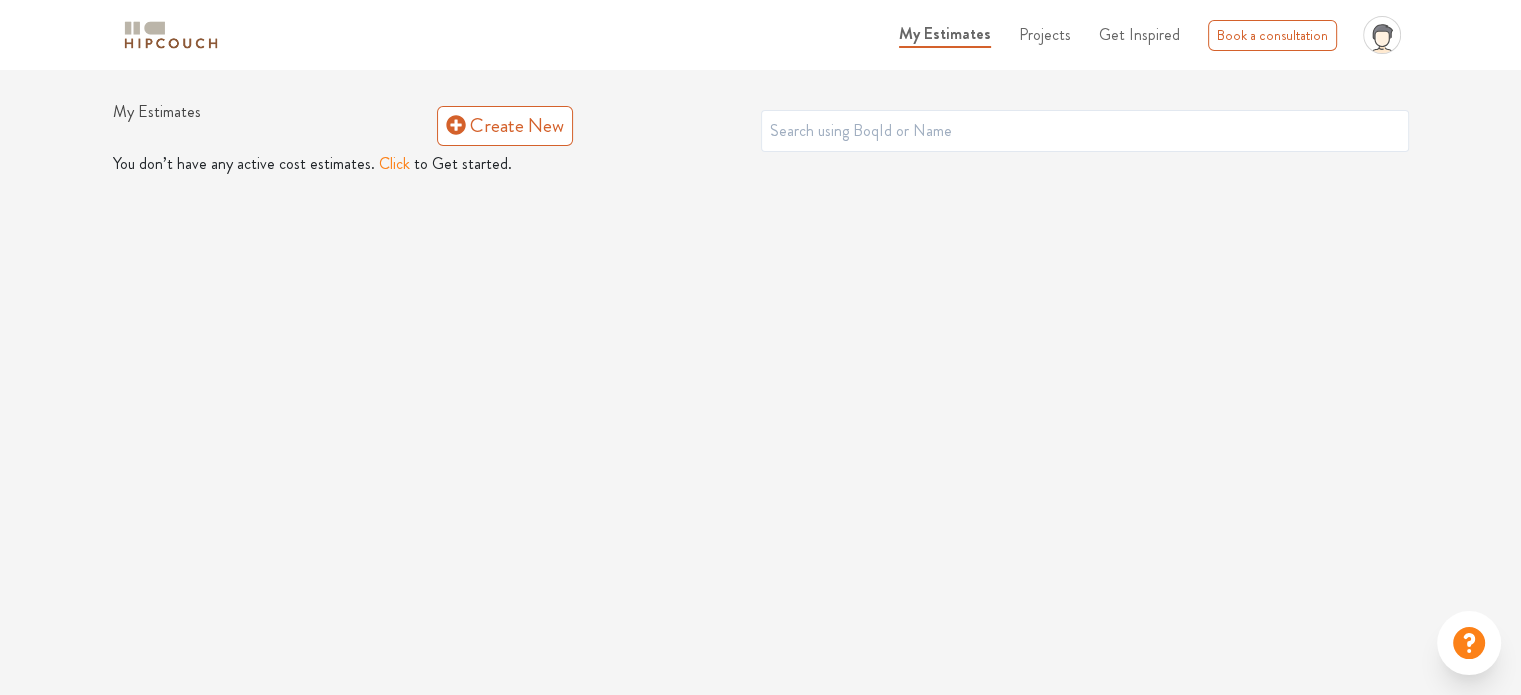 click on "Click" at bounding box center (394, 164) 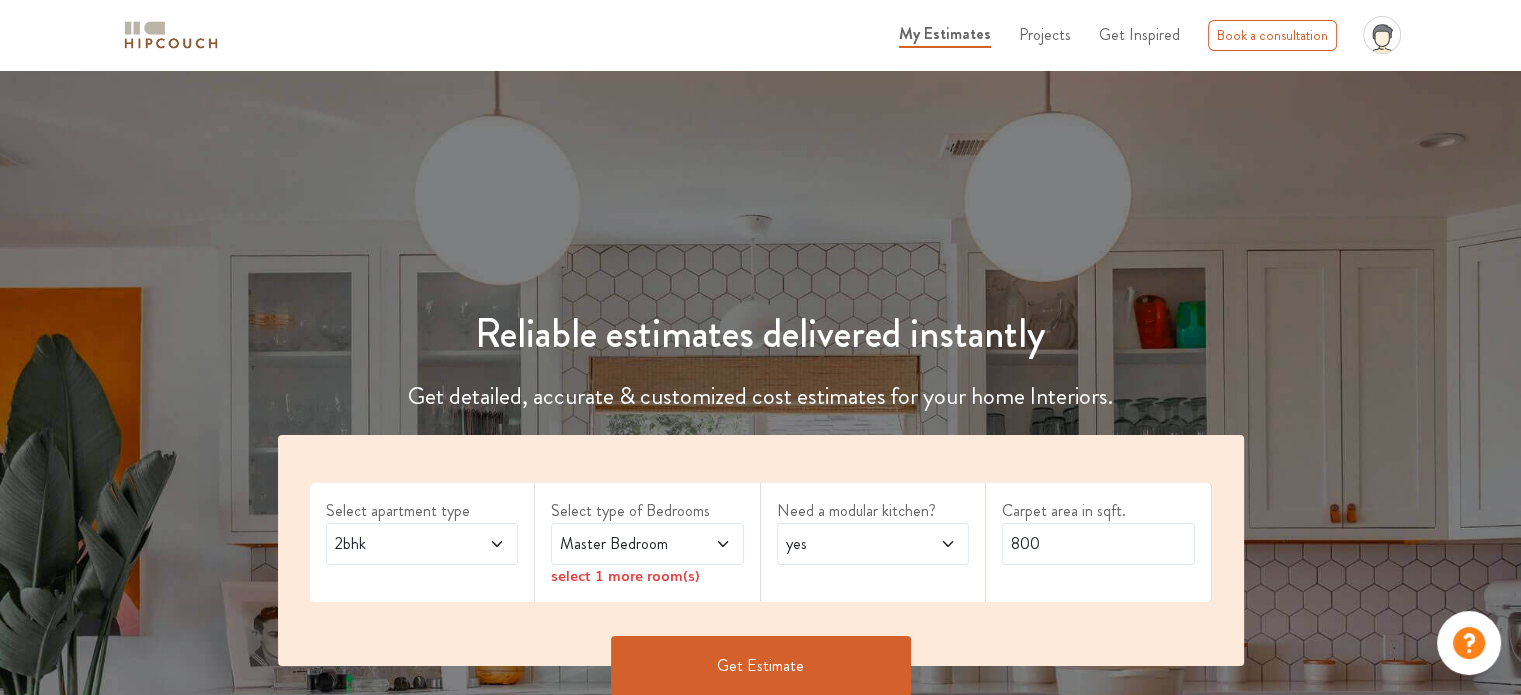 click on "2bhk" at bounding box center [422, 544] 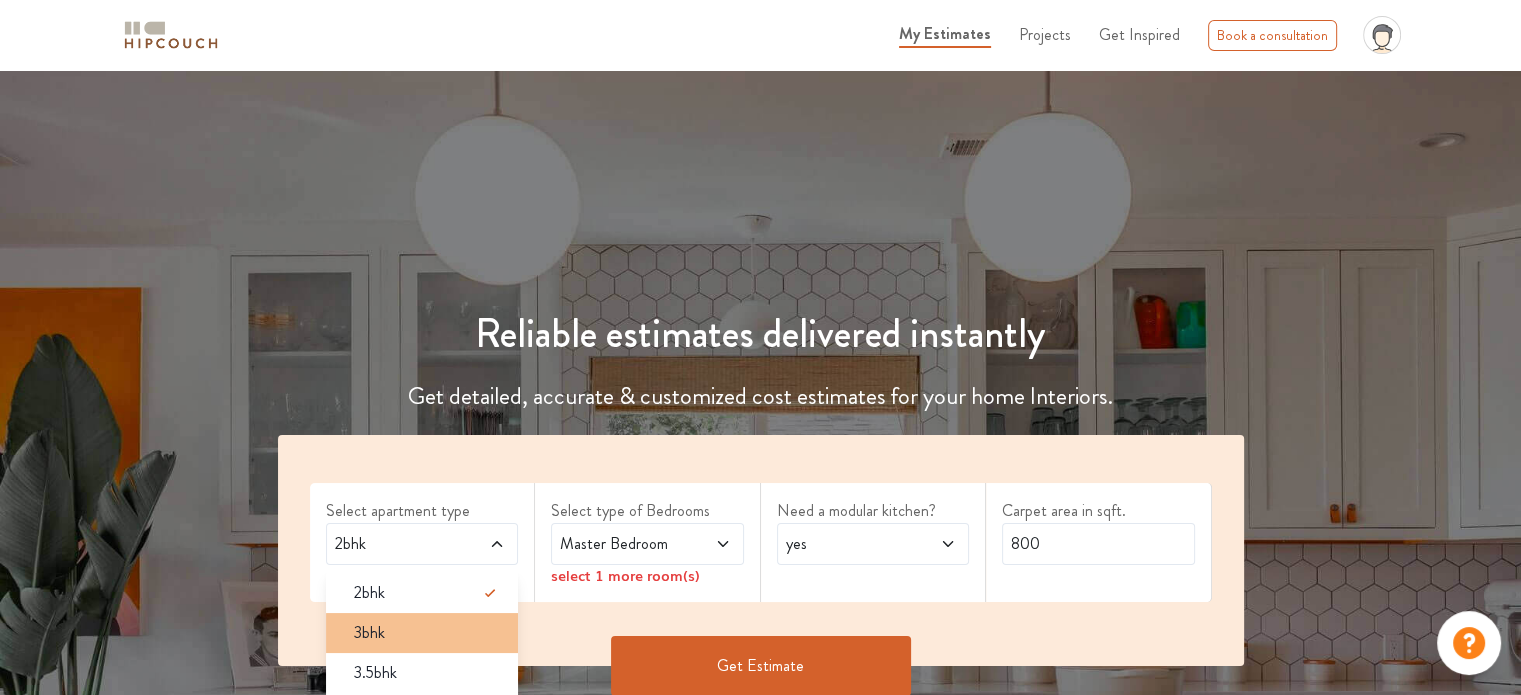 click on "3bhk" at bounding box center [428, 593] 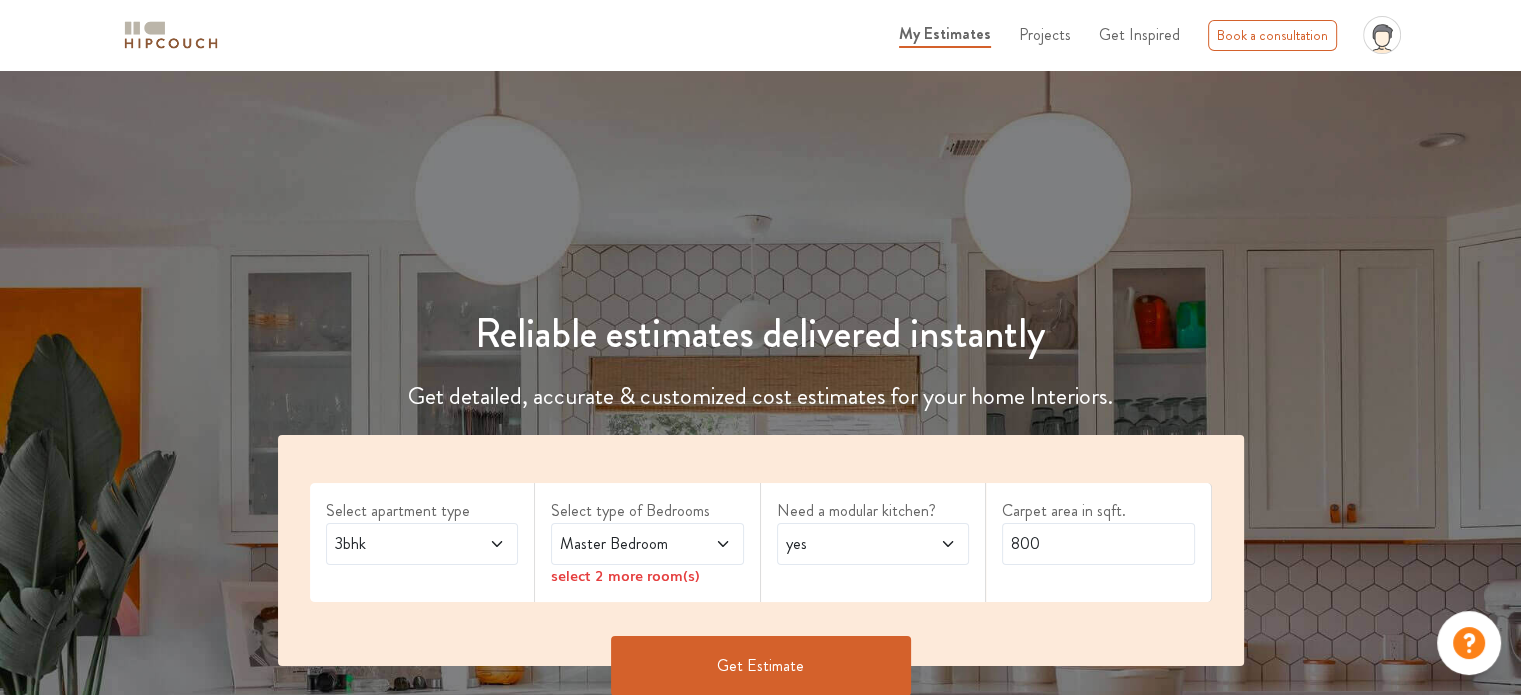 click on "Master Bedroom" at bounding box center (396, 544) 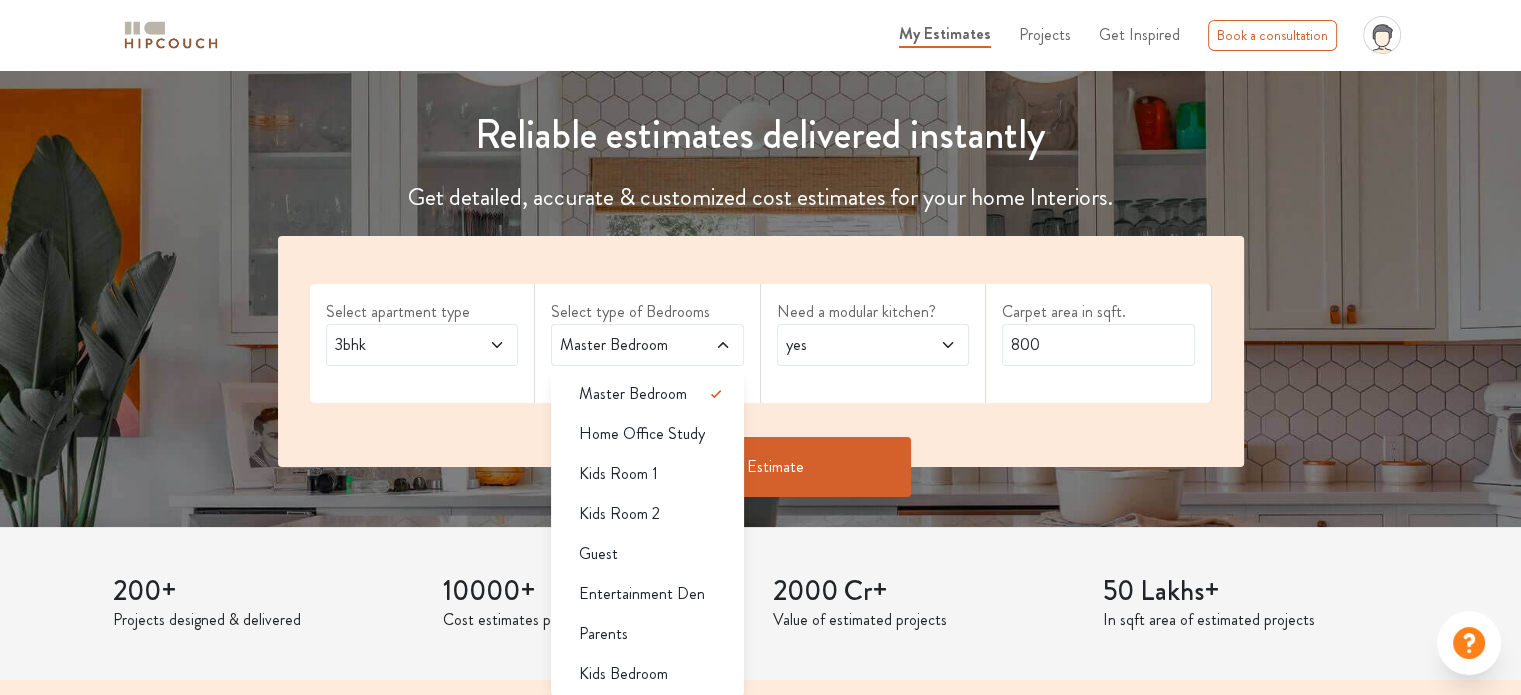 scroll, scrollTop: 200, scrollLeft: 0, axis: vertical 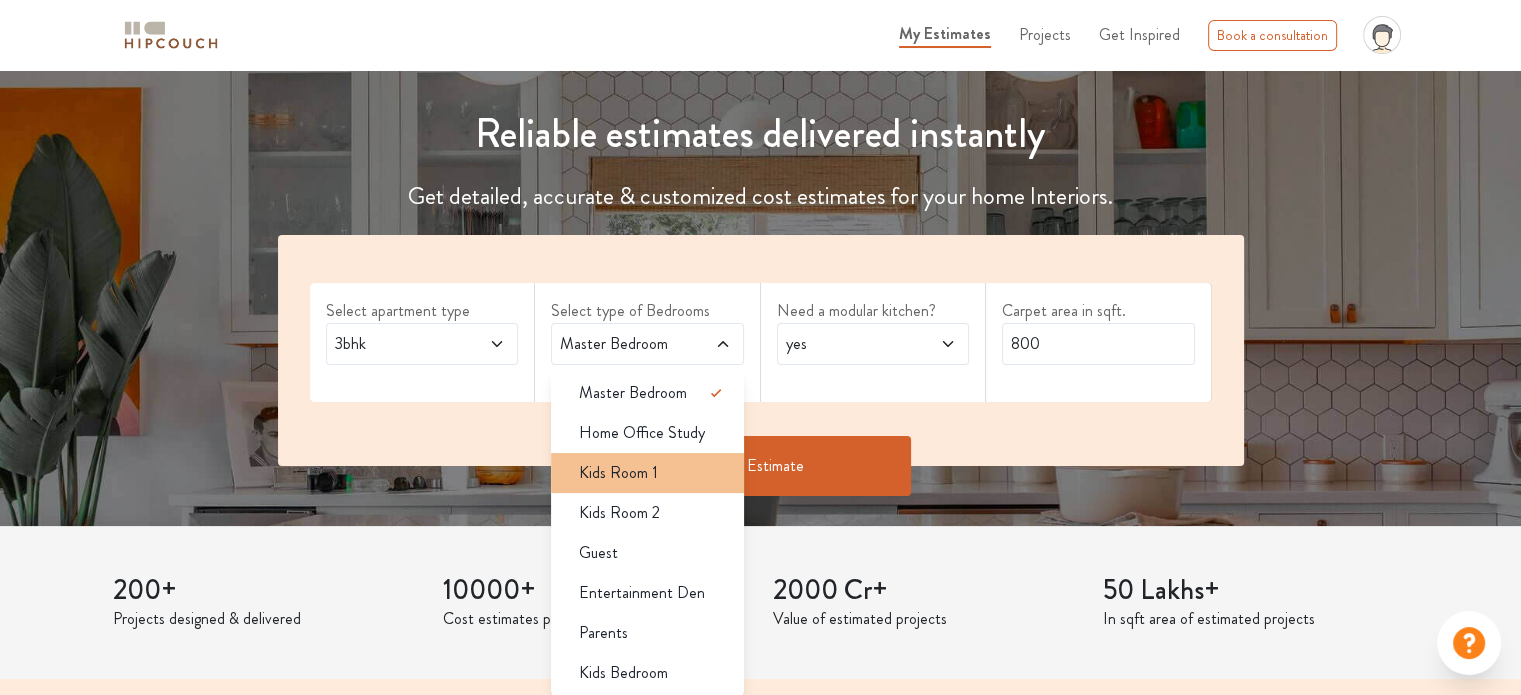 click on "Kids Room 1" at bounding box center [633, 393] 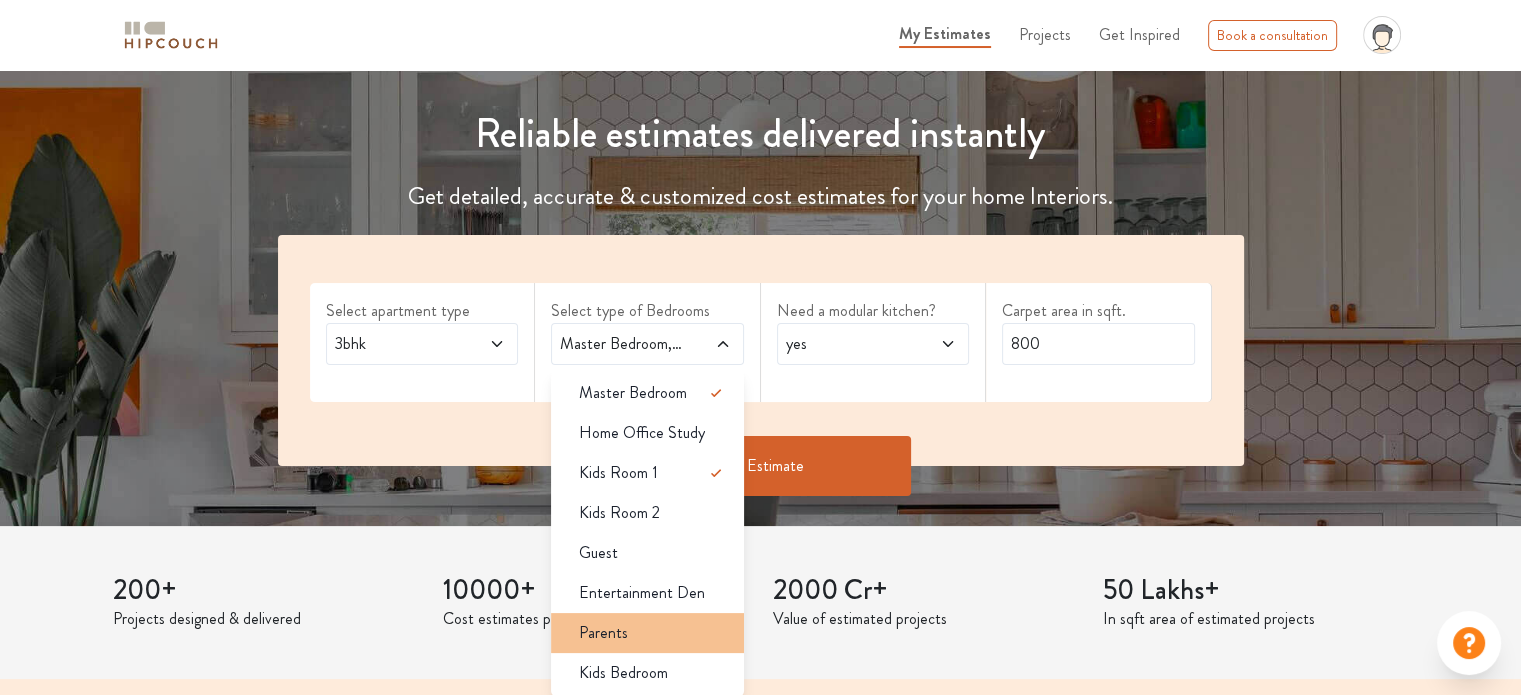 click on "Parents" at bounding box center (653, 393) 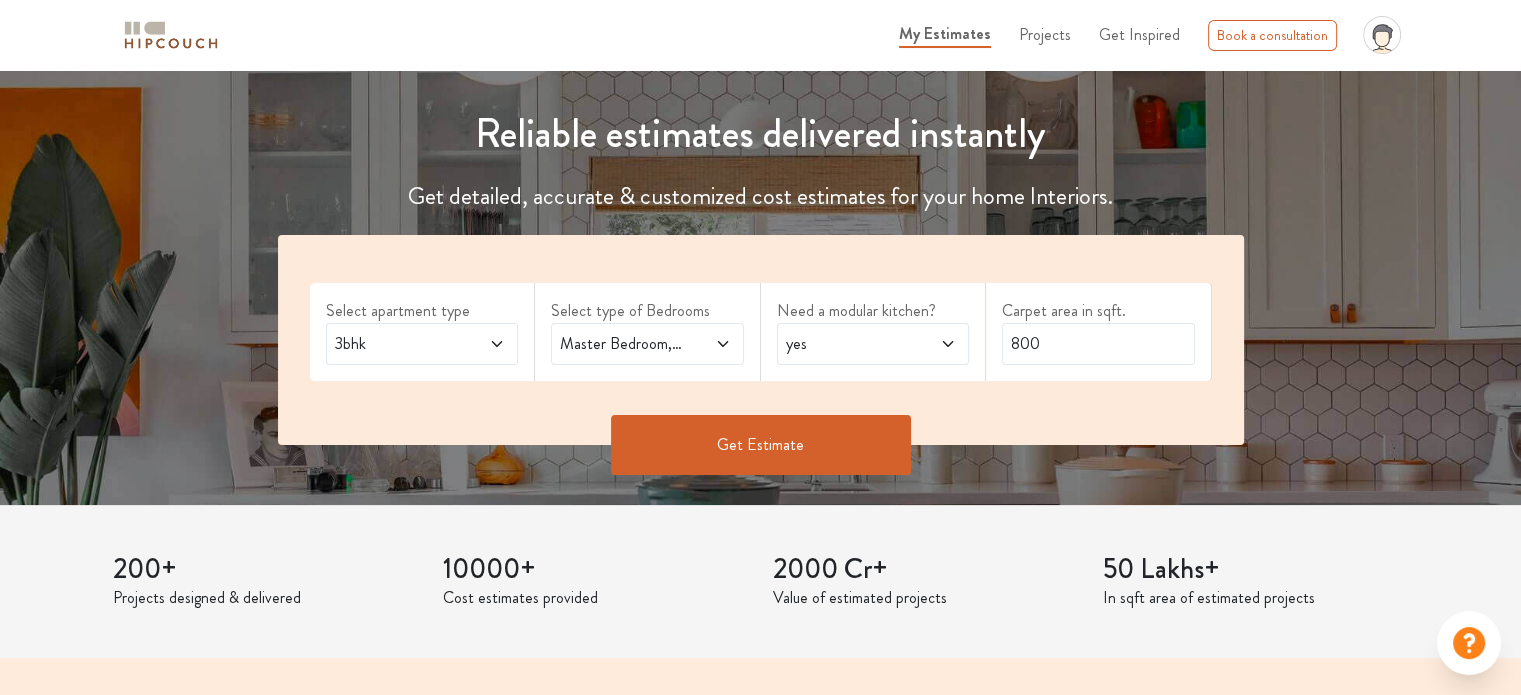 click on "yes" at bounding box center (396, 344) 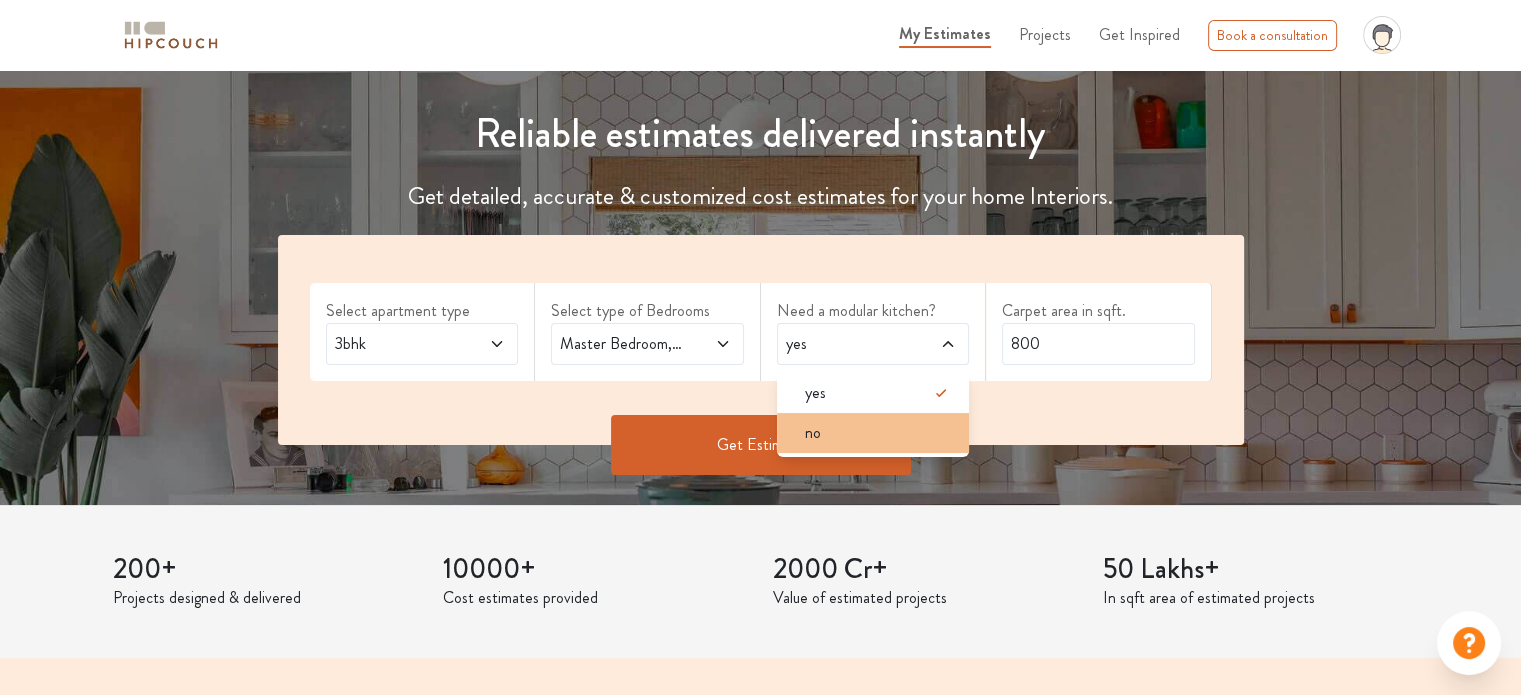 click on "no" at bounding box center [815, 393] 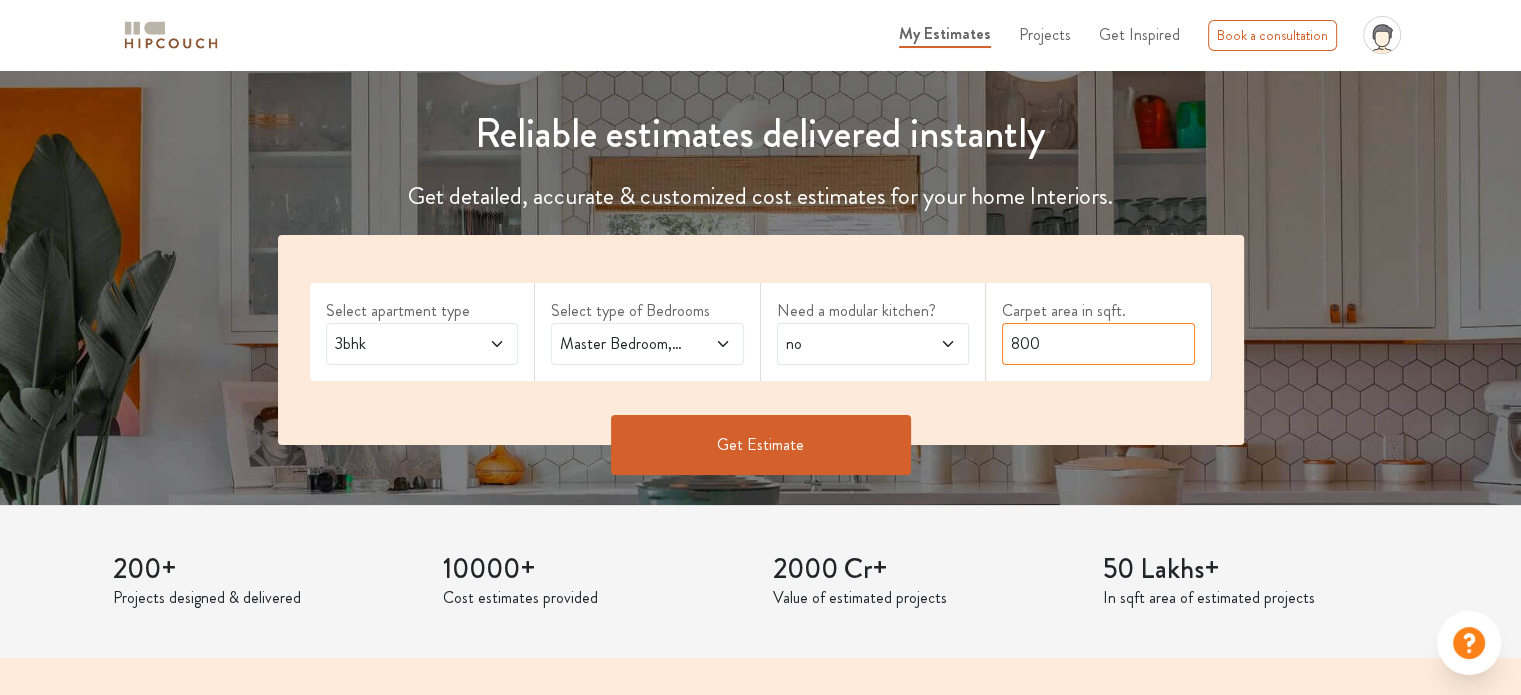 drag, startPoint x: 1078, startPoint y: 340, endPoint x: 952, endPoint y: 338, distance: 126.01587 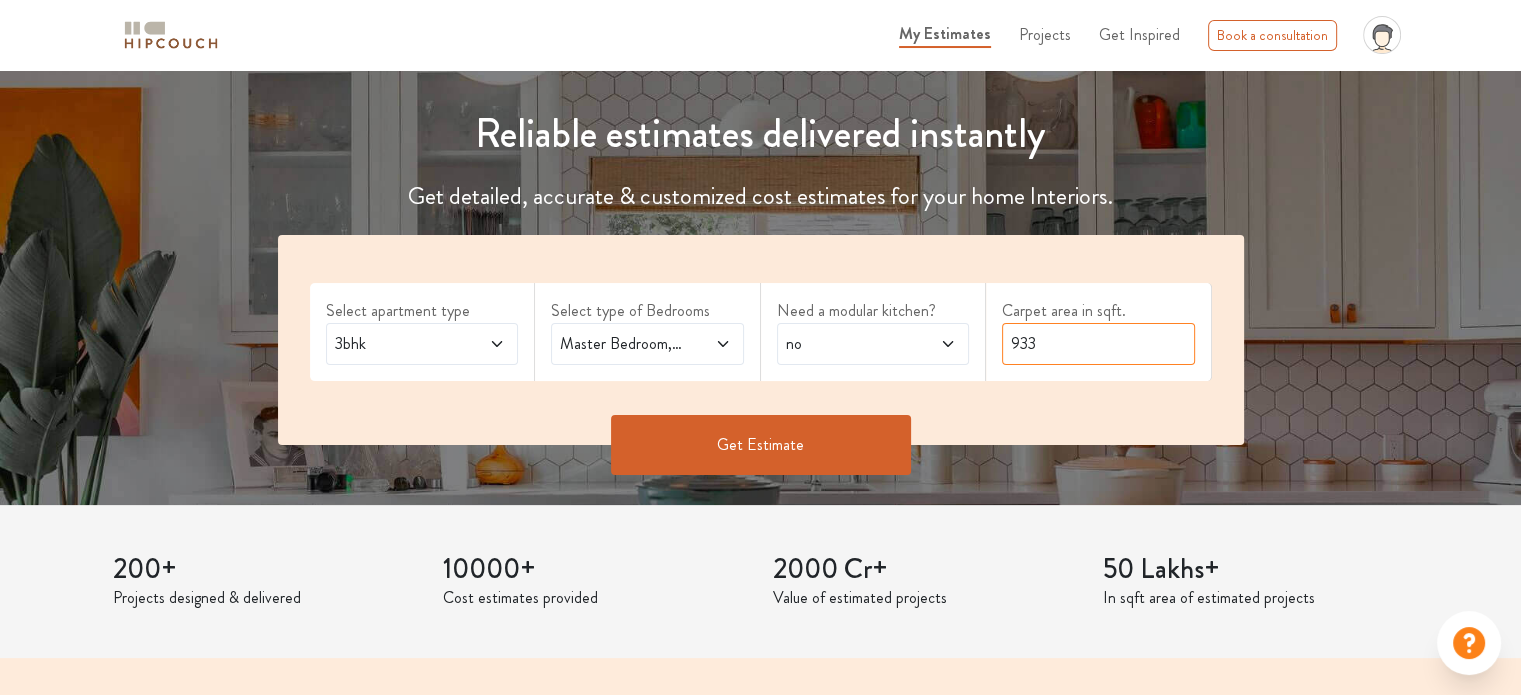 type on "933" 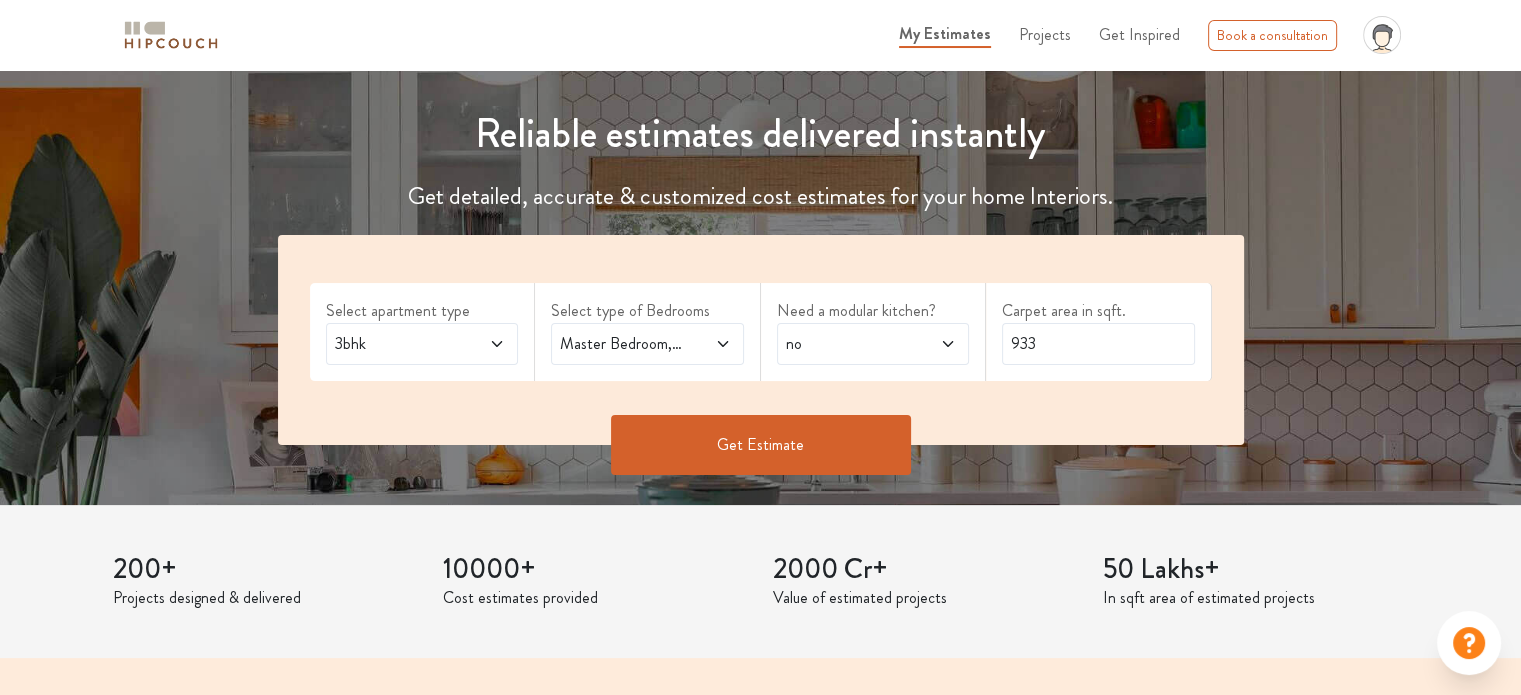 click on "Get Estimate" at bounding box center [761, 445] 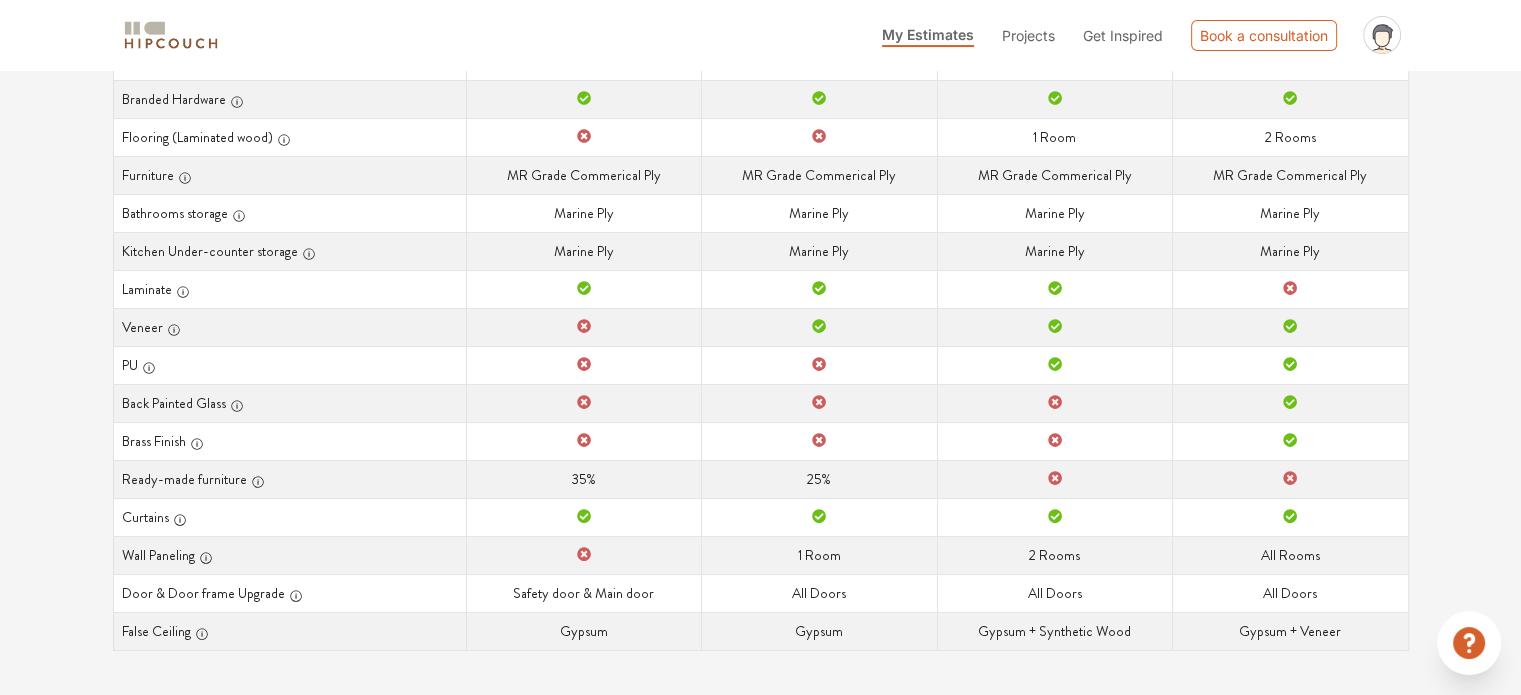 scroll, scrollTop: 0, scrollLeft: 0, axis: both 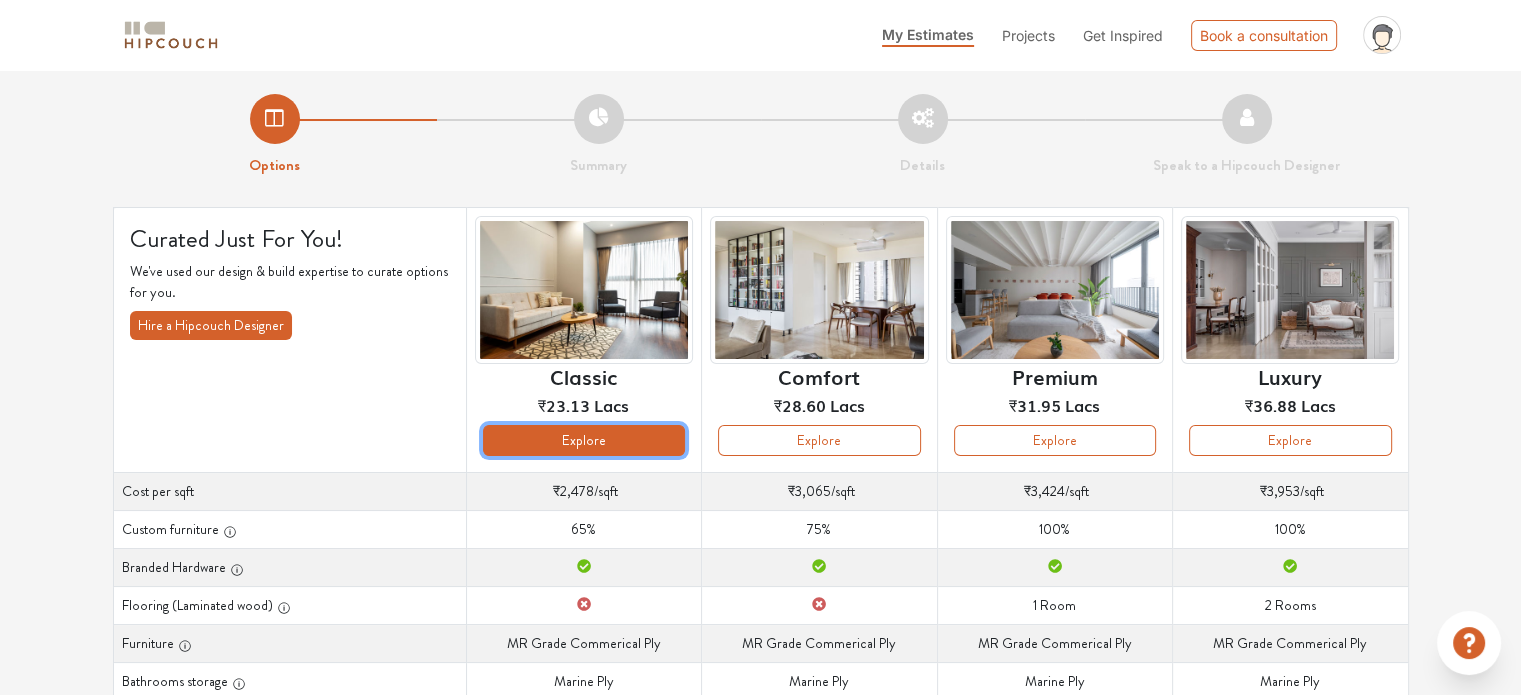 click on "Explore" at bounding box center (584, 440) 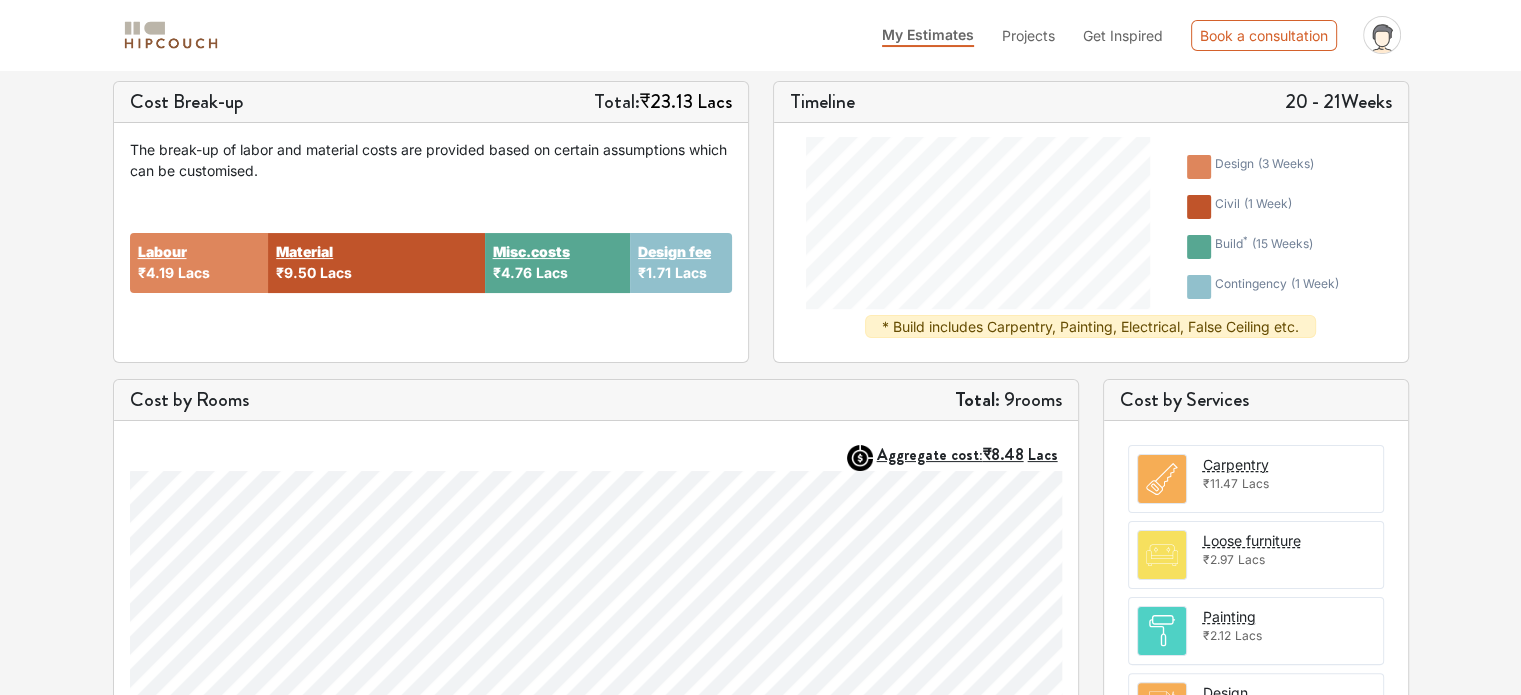 scroll, scrollTop: 0, scrollLeft: 0, axis: both 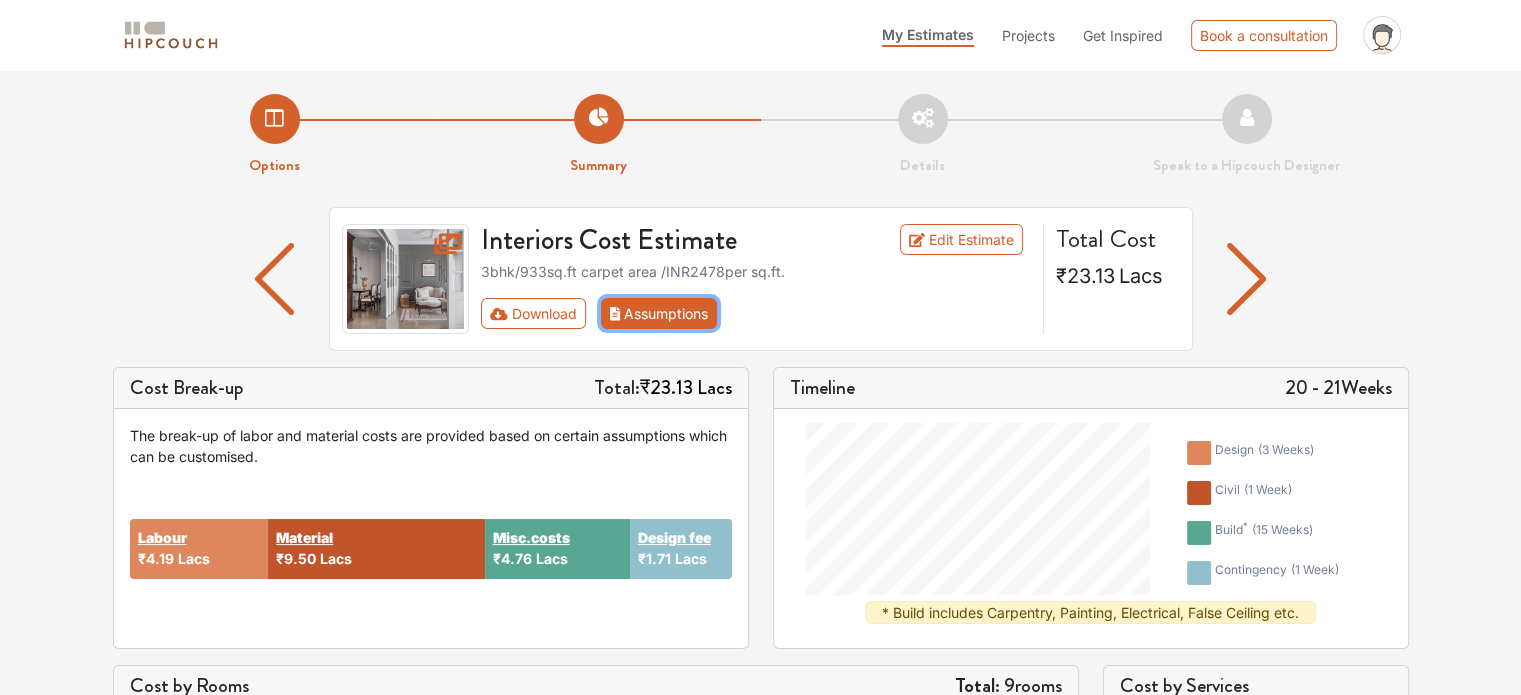 click on "Assumptions" at bounding box center (659, 313) 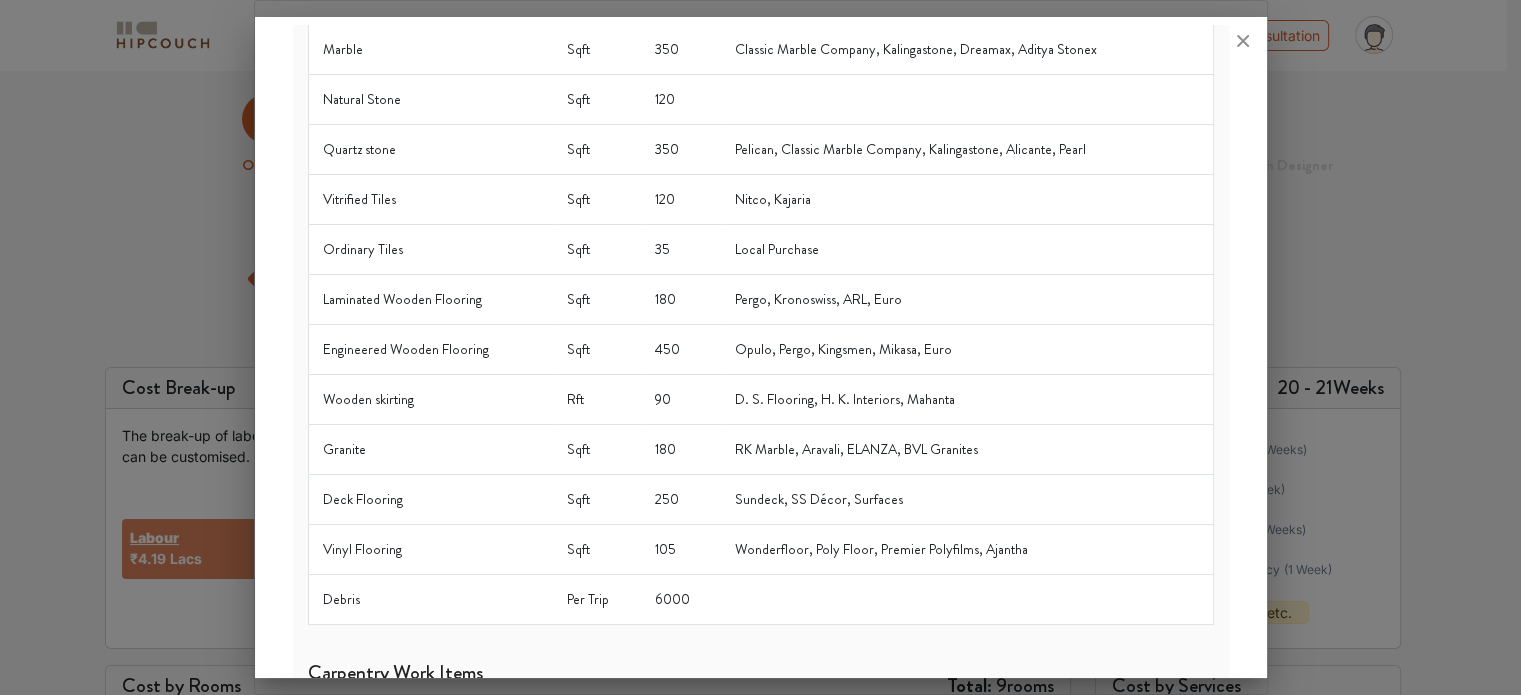 scroll, scrollTop: 0, scrollLeft: 0, axis: both 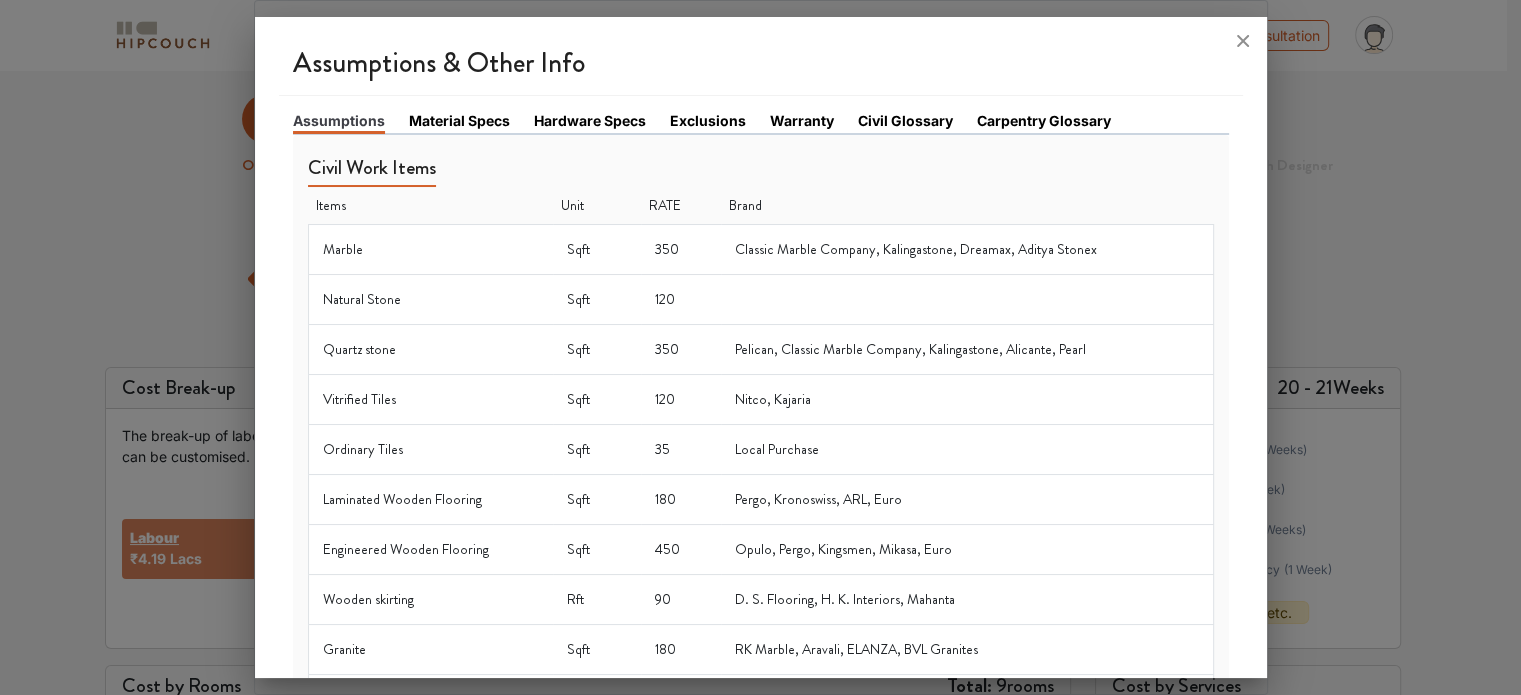 click on "Marble" at bounding box center [430, 249] 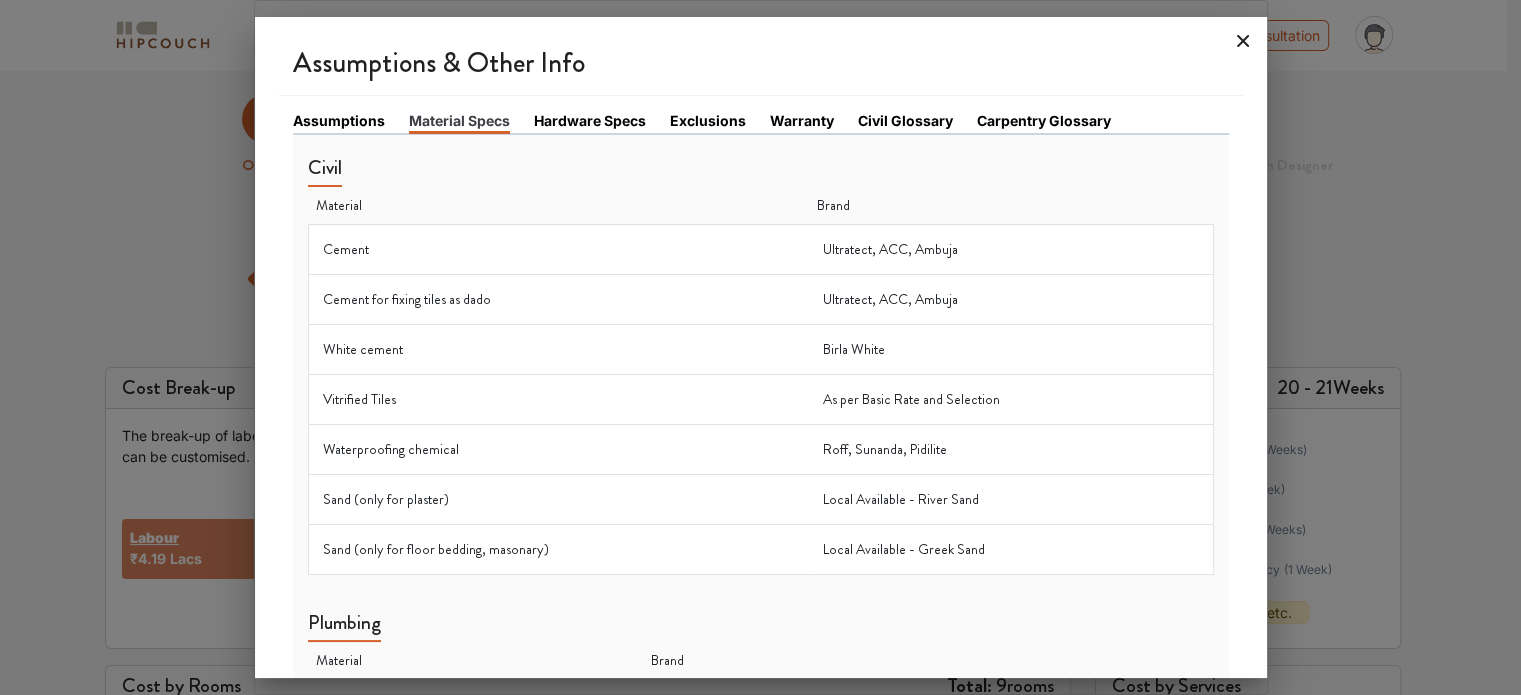 click at bounding box center [1243, 41] 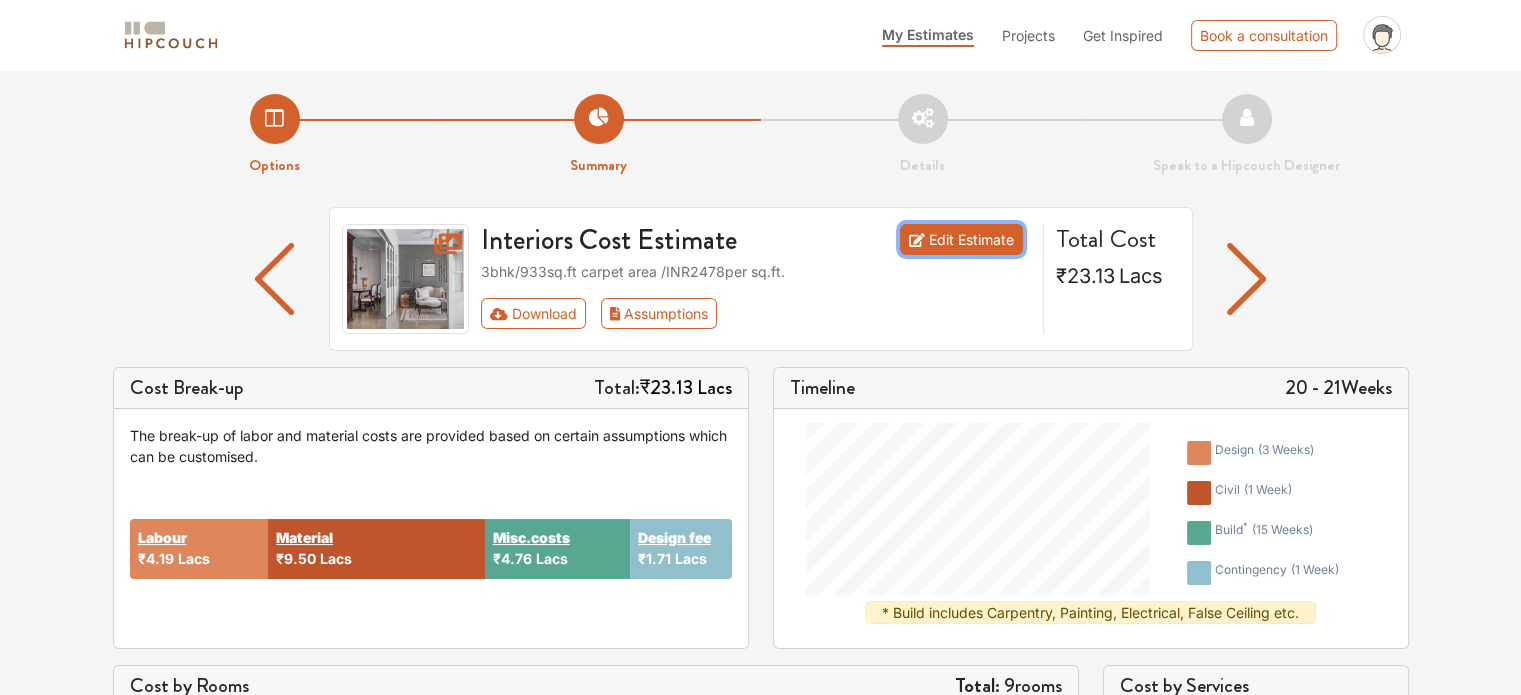 click on "Edit Estimate" at bounding box center (961, 239) 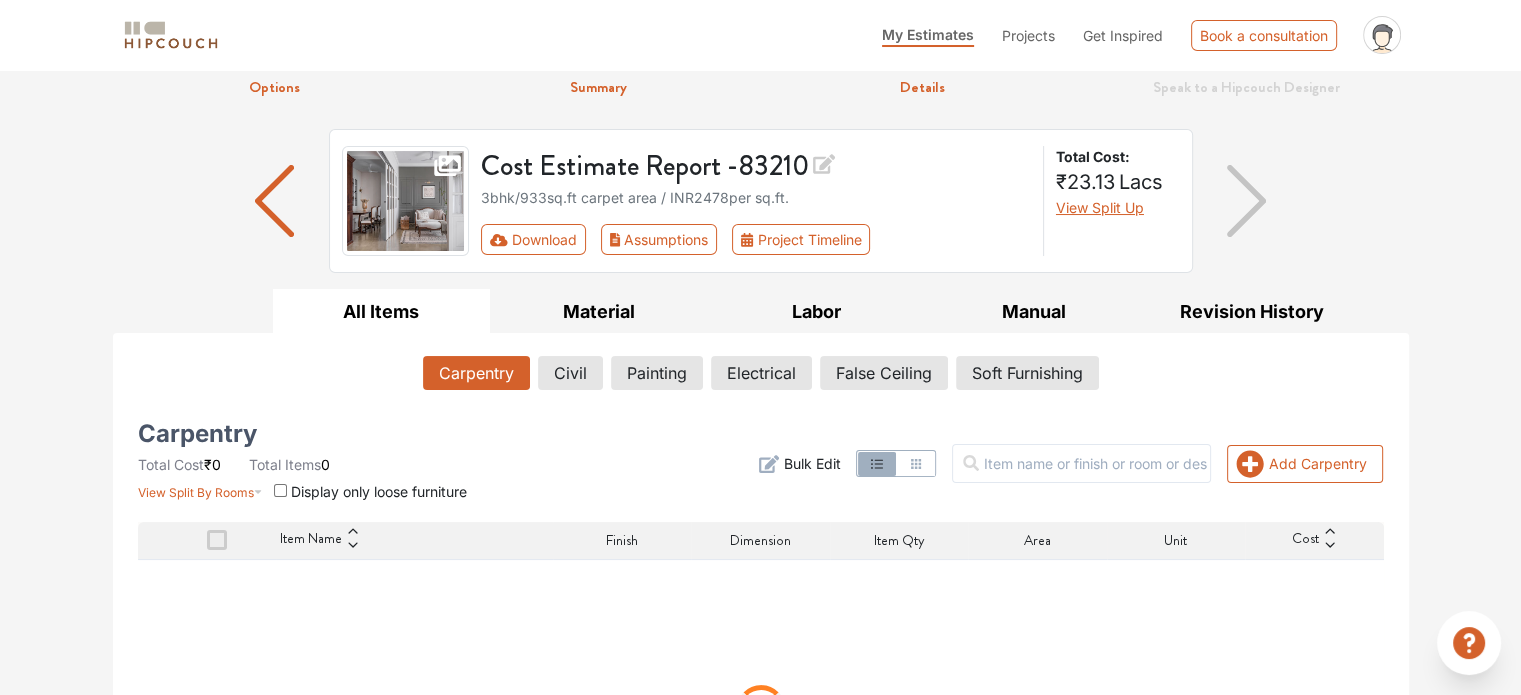 scroll, scrollTop: 200, scrollLeft: 0, axis: vertical 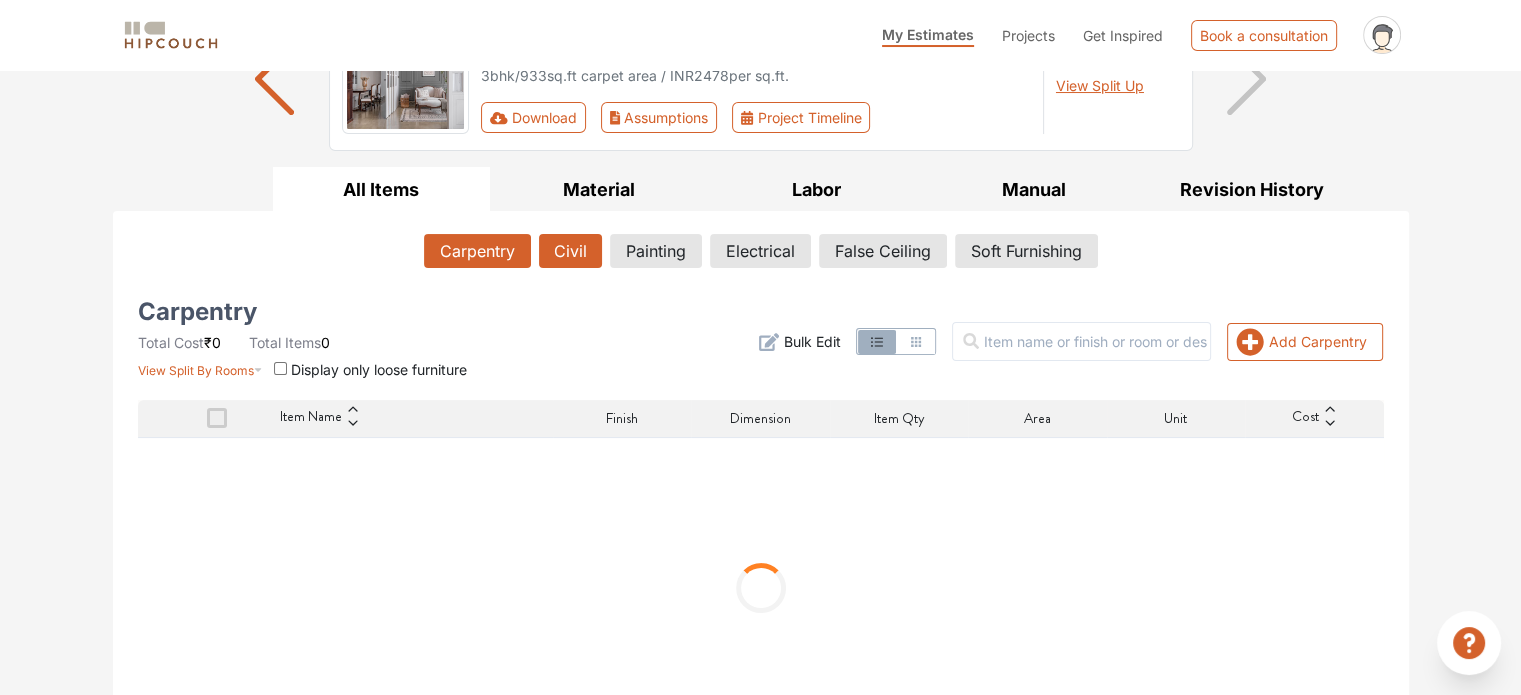 click on "Civil" at bounding box center [570, 251] 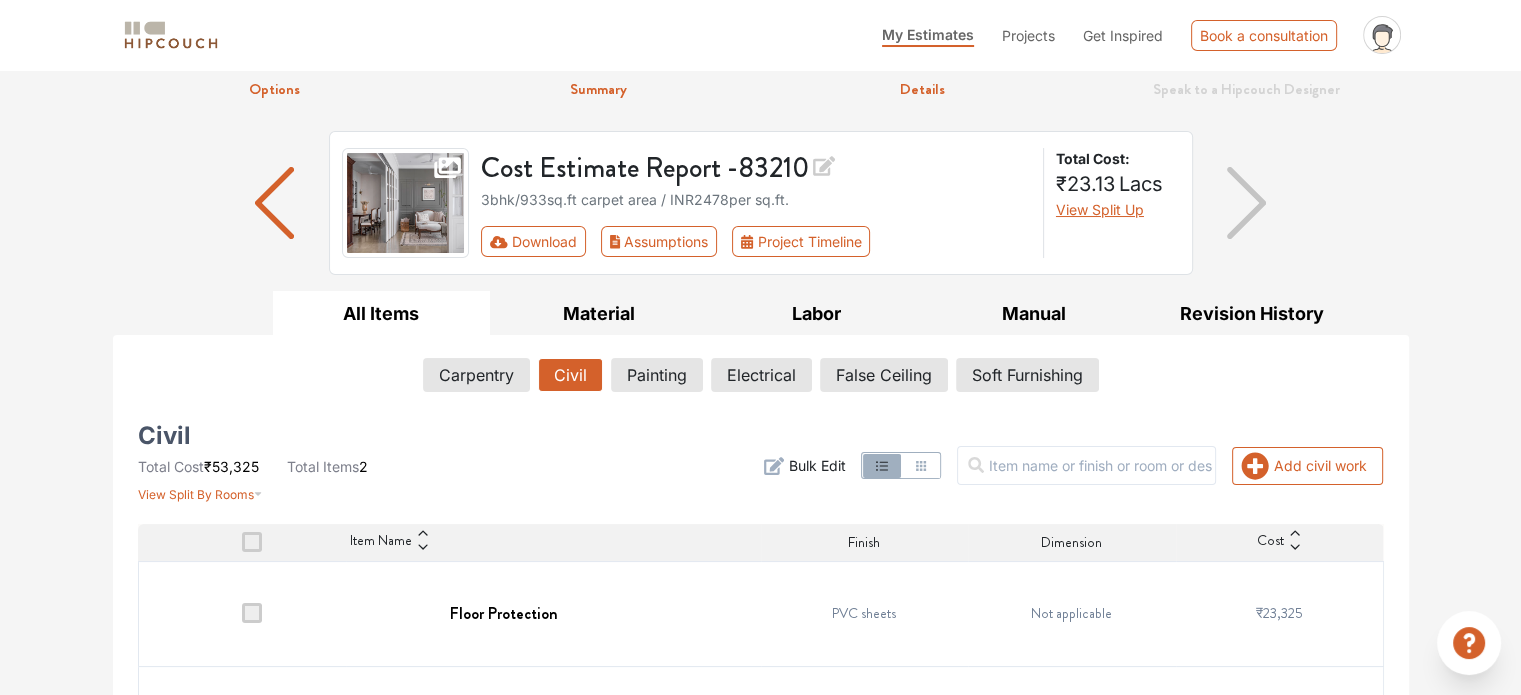 scroll, scrollTop: 166, scrollLeft: 0, axis: vertical 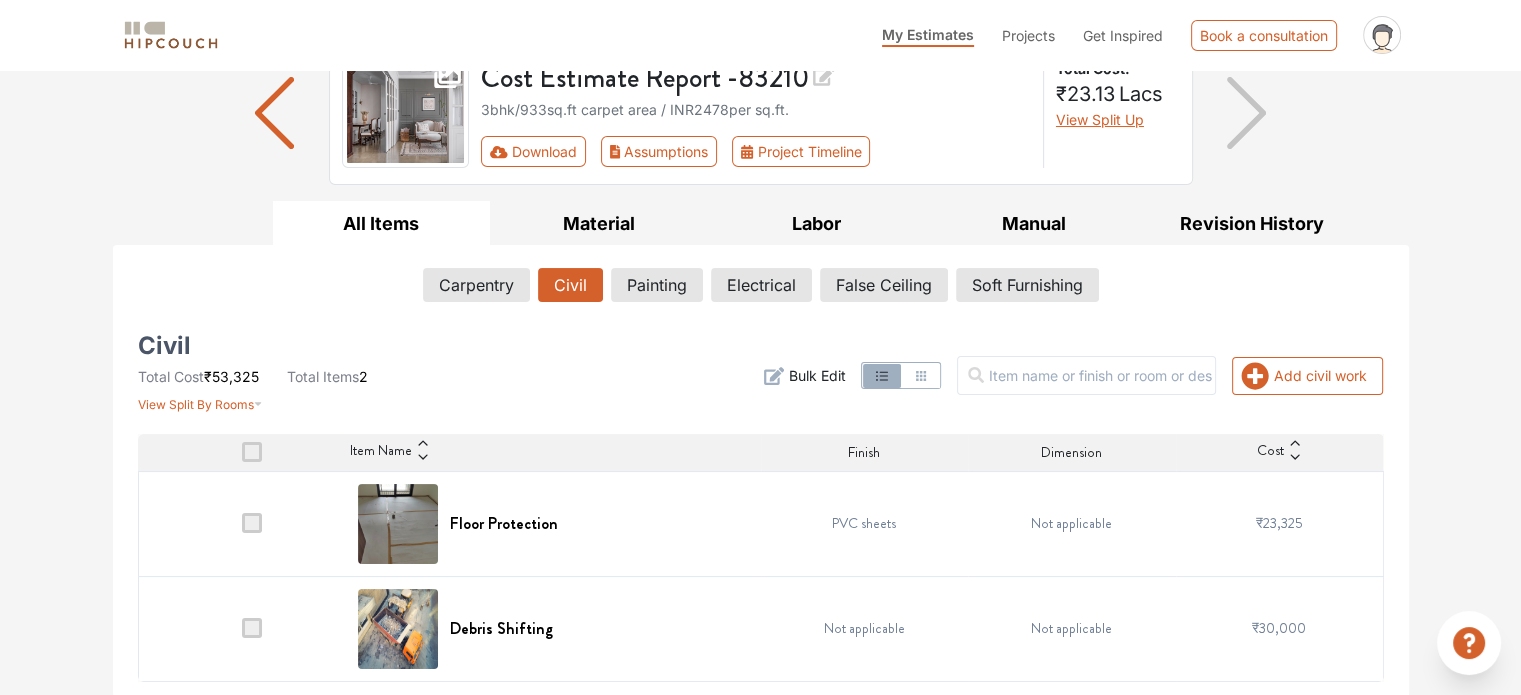 click at bounding box center [252, 523] 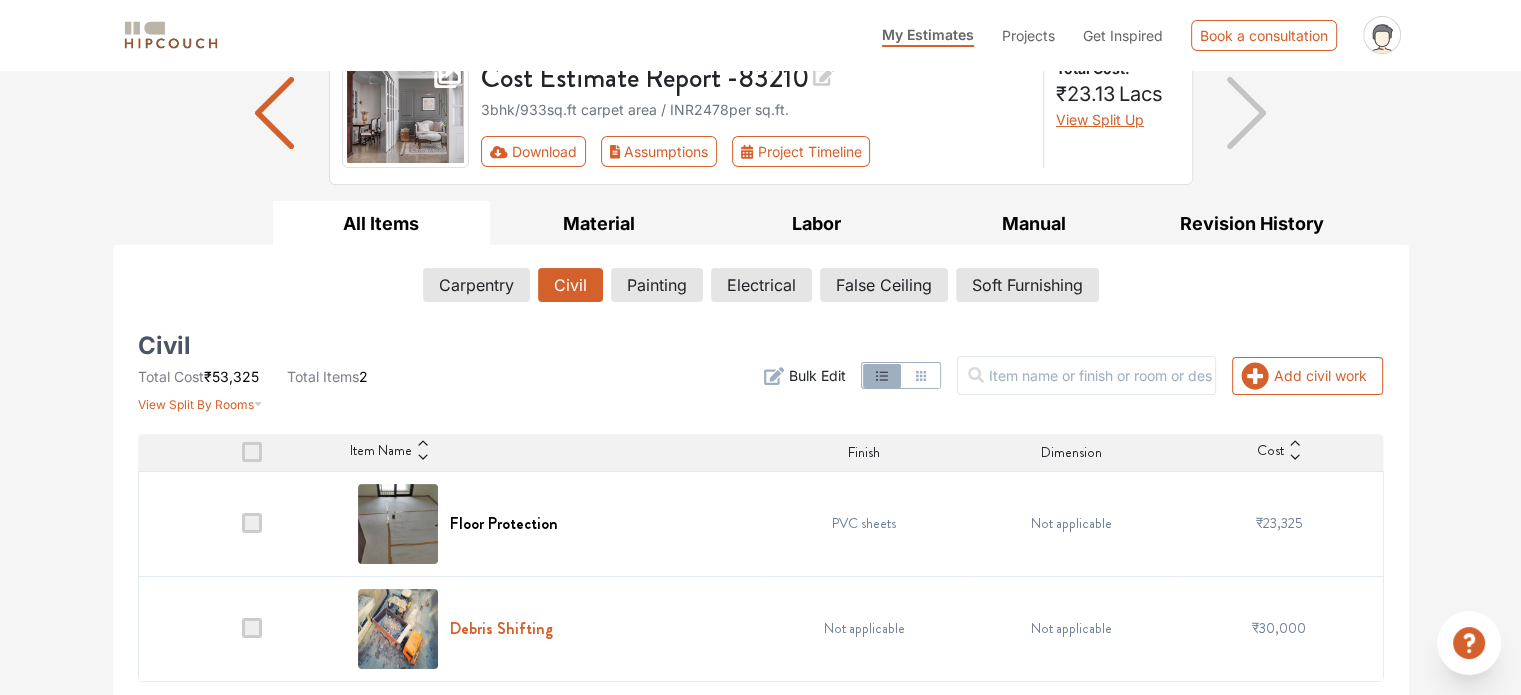 click on "Debris Shifting" at bounding box center (504, 523) 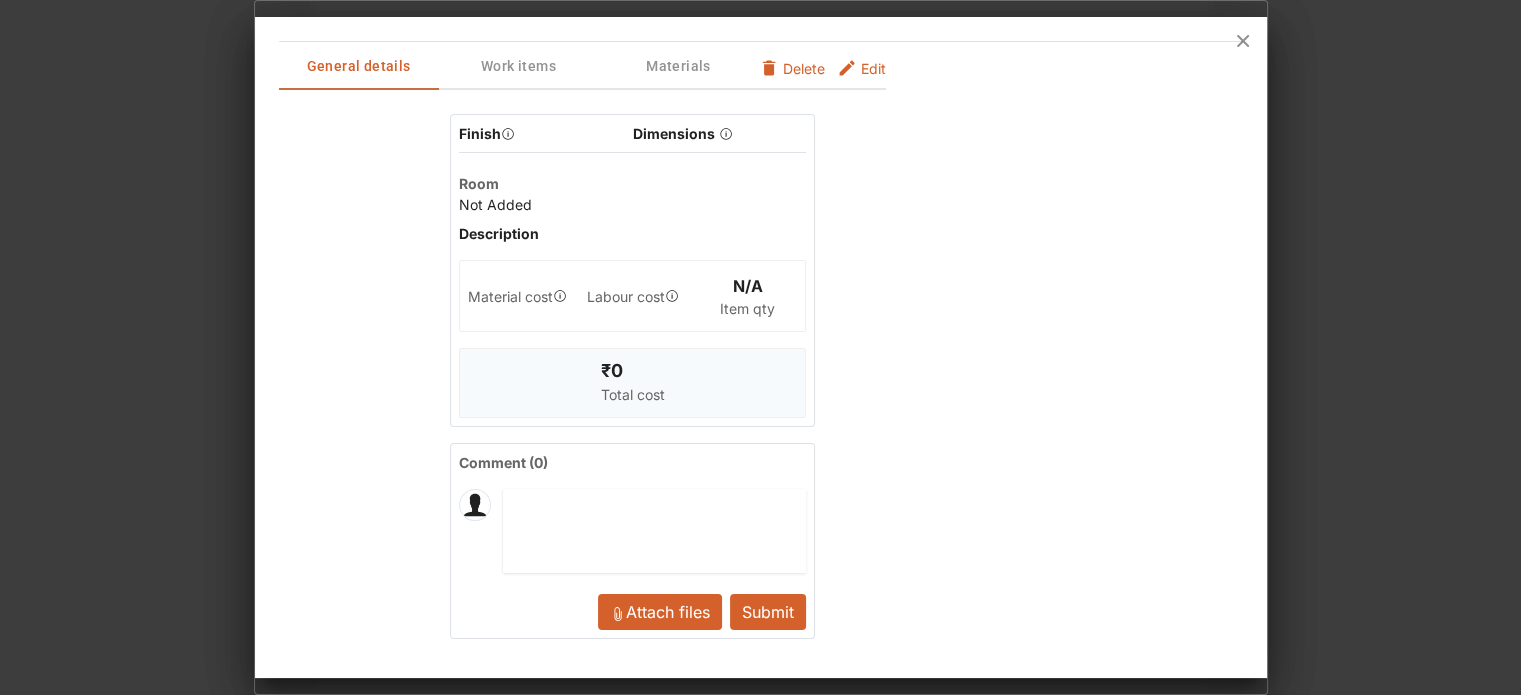 scroll, scrollTop: 0, scrollLeft: 0, axis: both 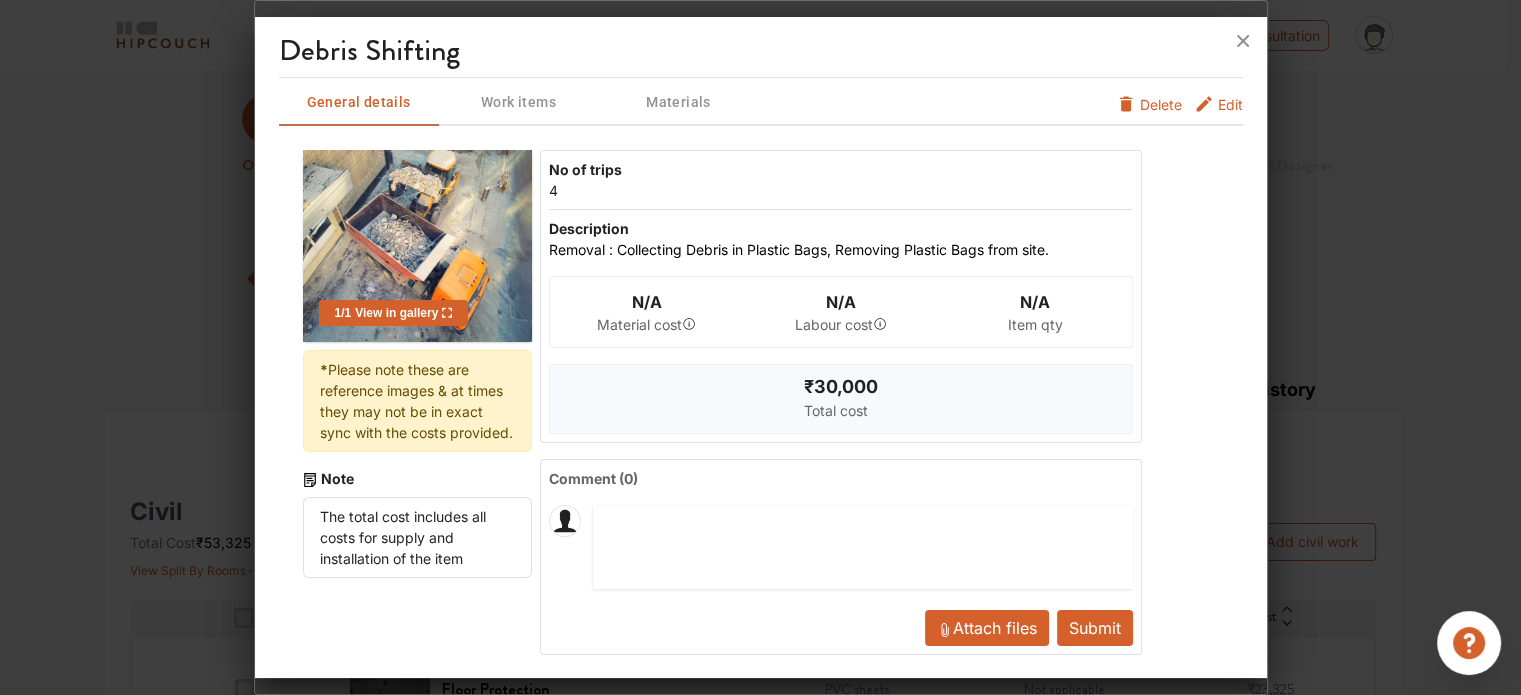 click on "Total cost" at bounding box center [841, 410] 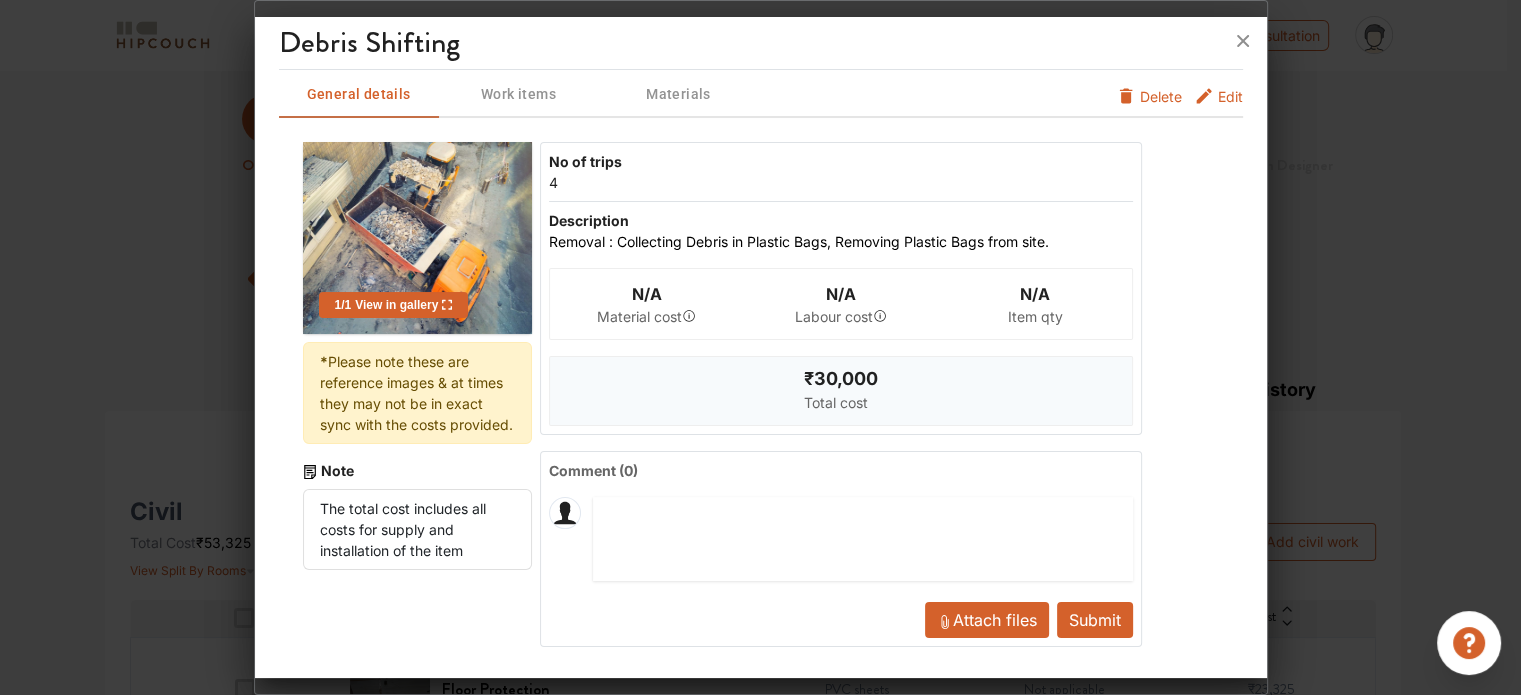 click on "Delete" at bounding box center [1161, 104] 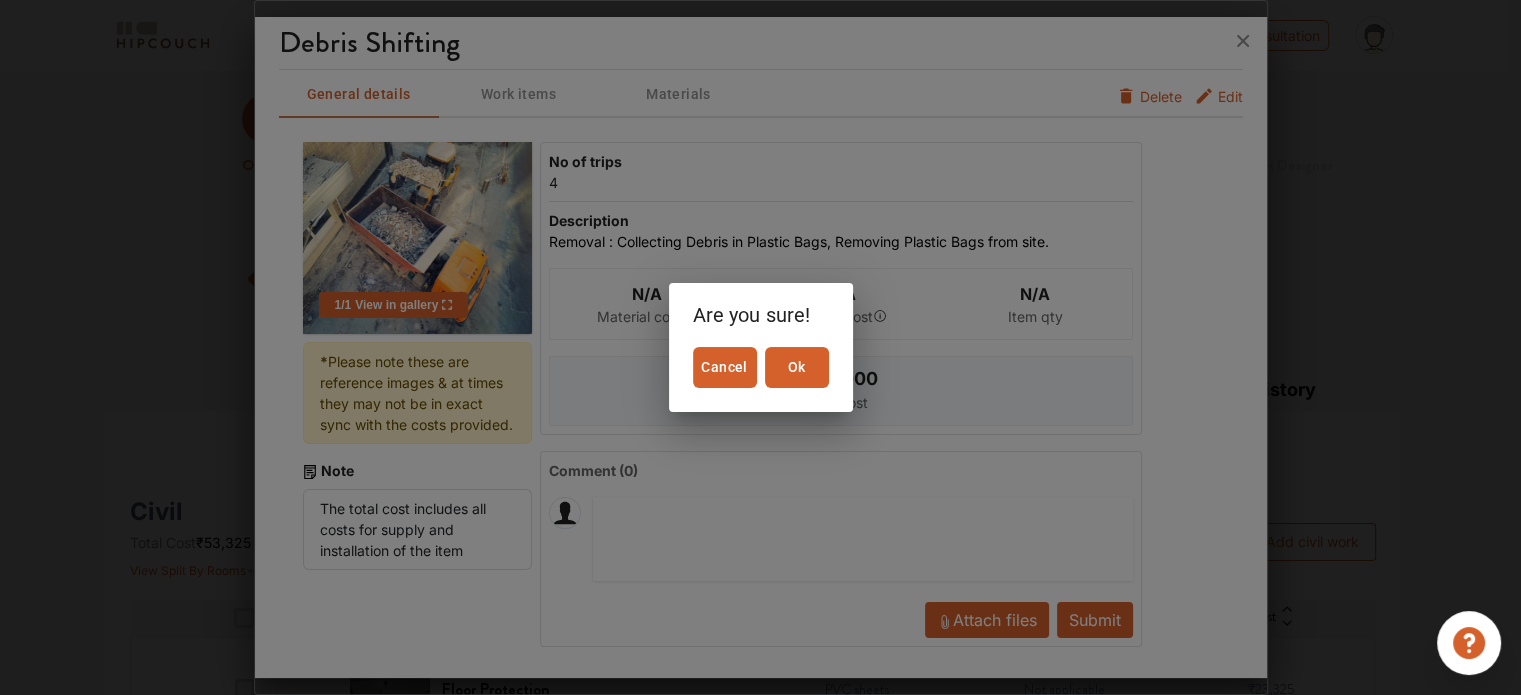 click on "Ok" at bounding box center (797, 367) 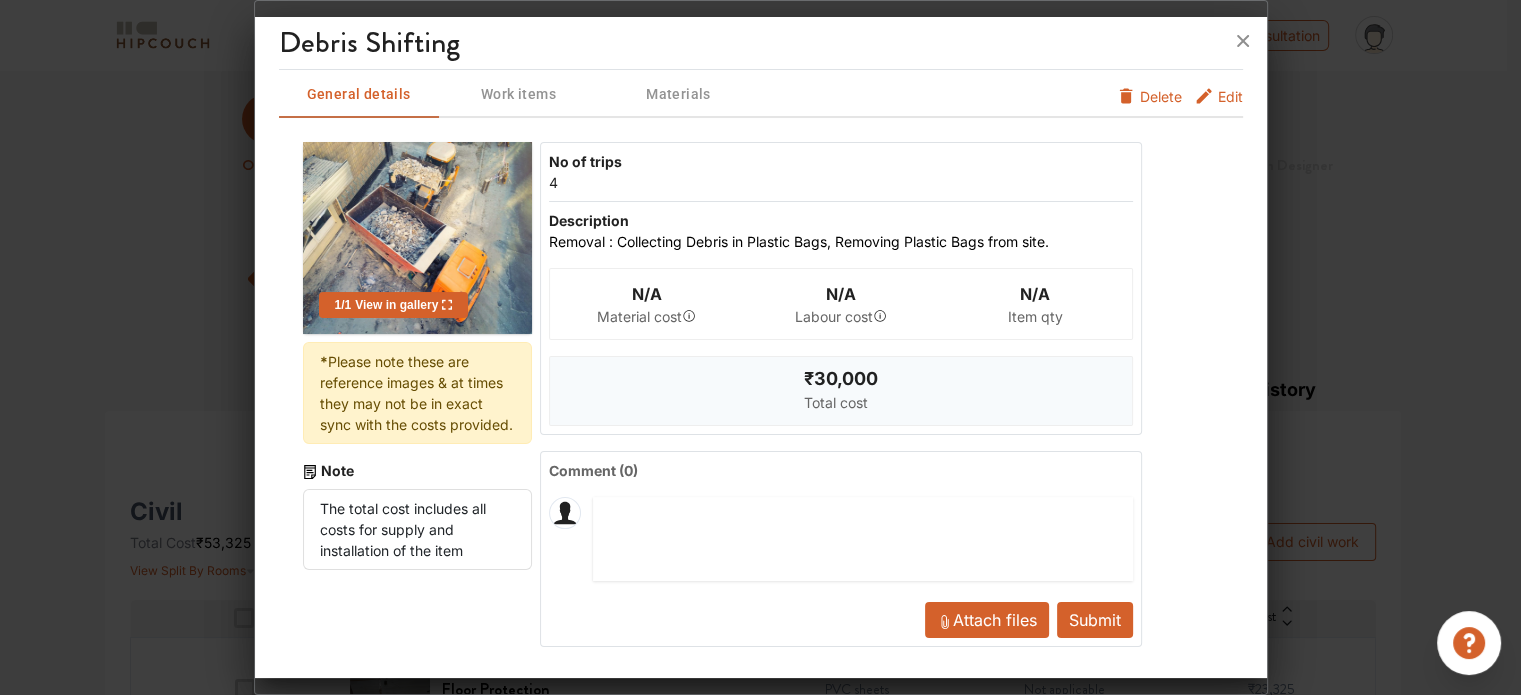 click on "Delete" at bounding box center (1149, 104) 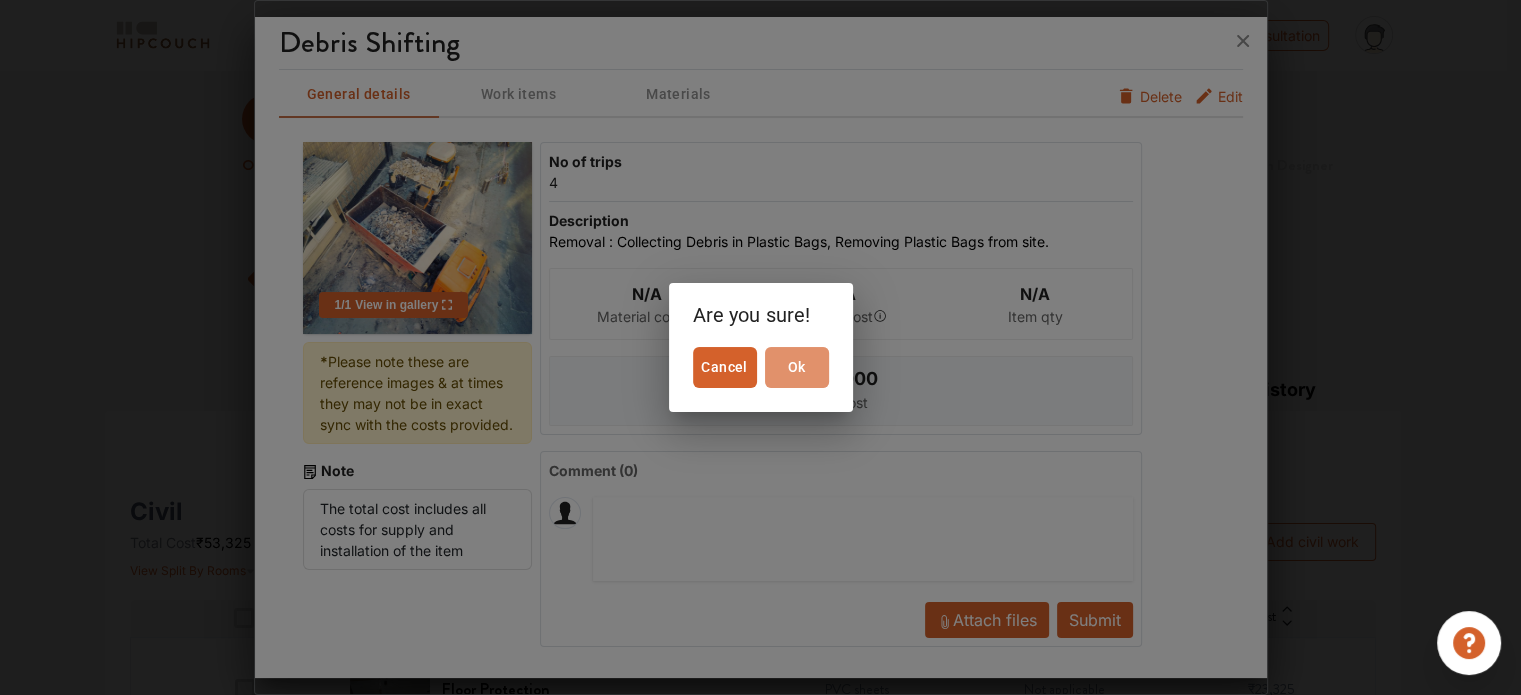 click on "Ok" at bounding box center (797, 367) 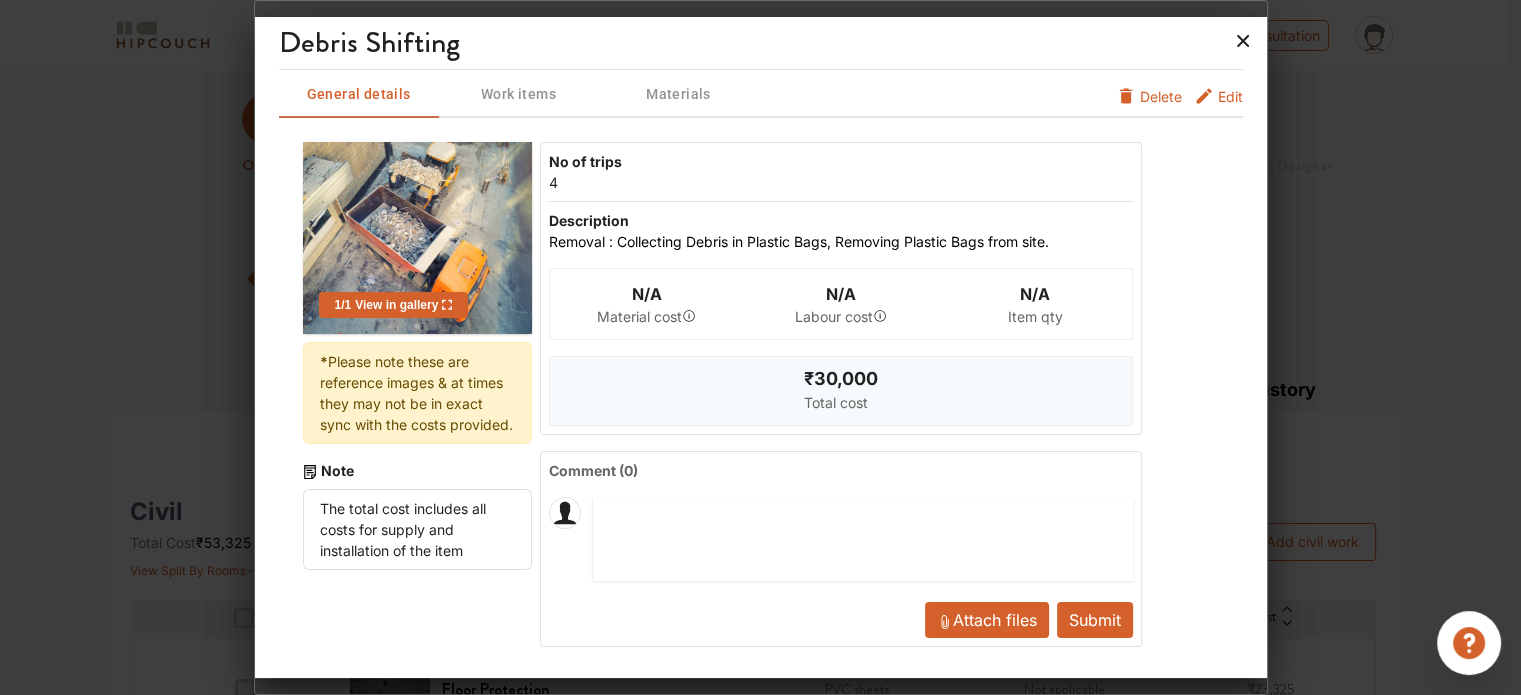 click at bounding box center (1243, 41) 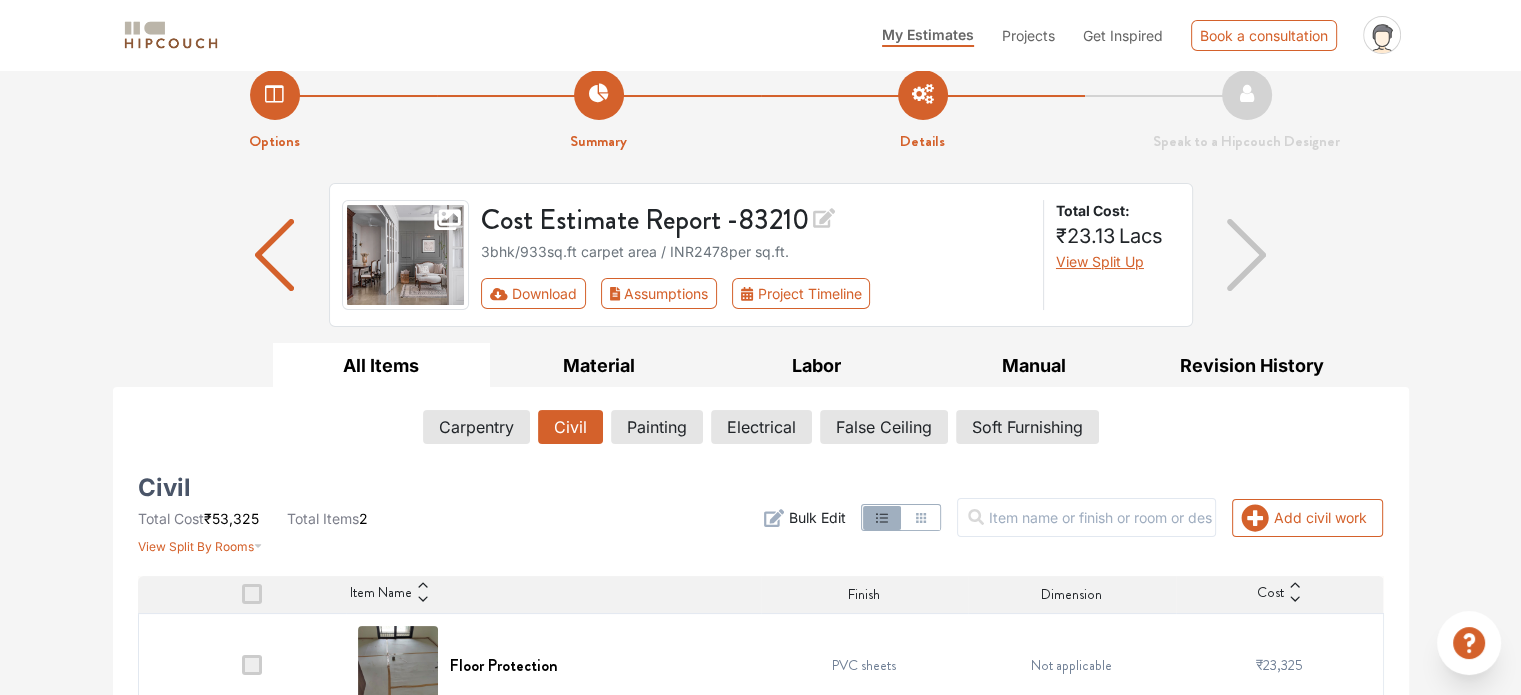scroll, scrollTop: 166, scrollLeft: 0, axis: vertical 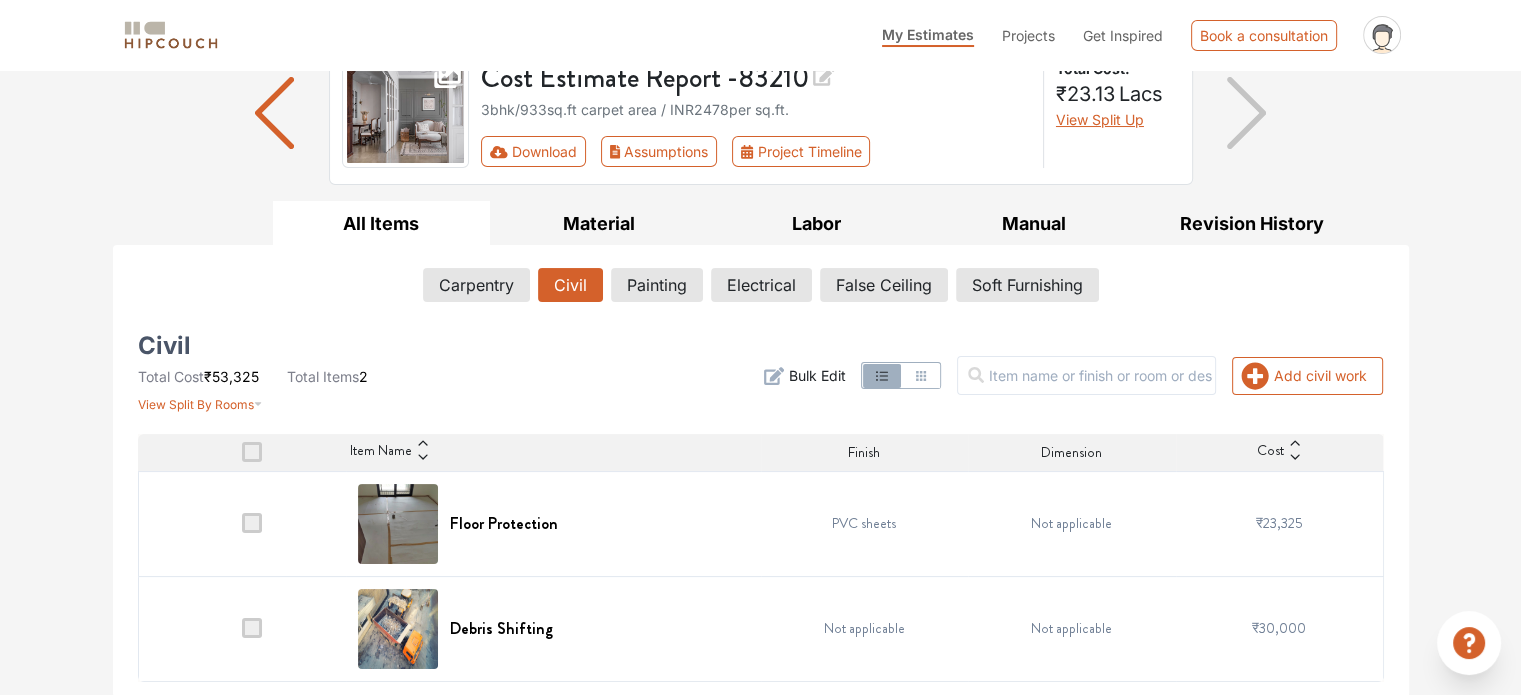 click on "₹30,000" at bounding box center (1280, 523) 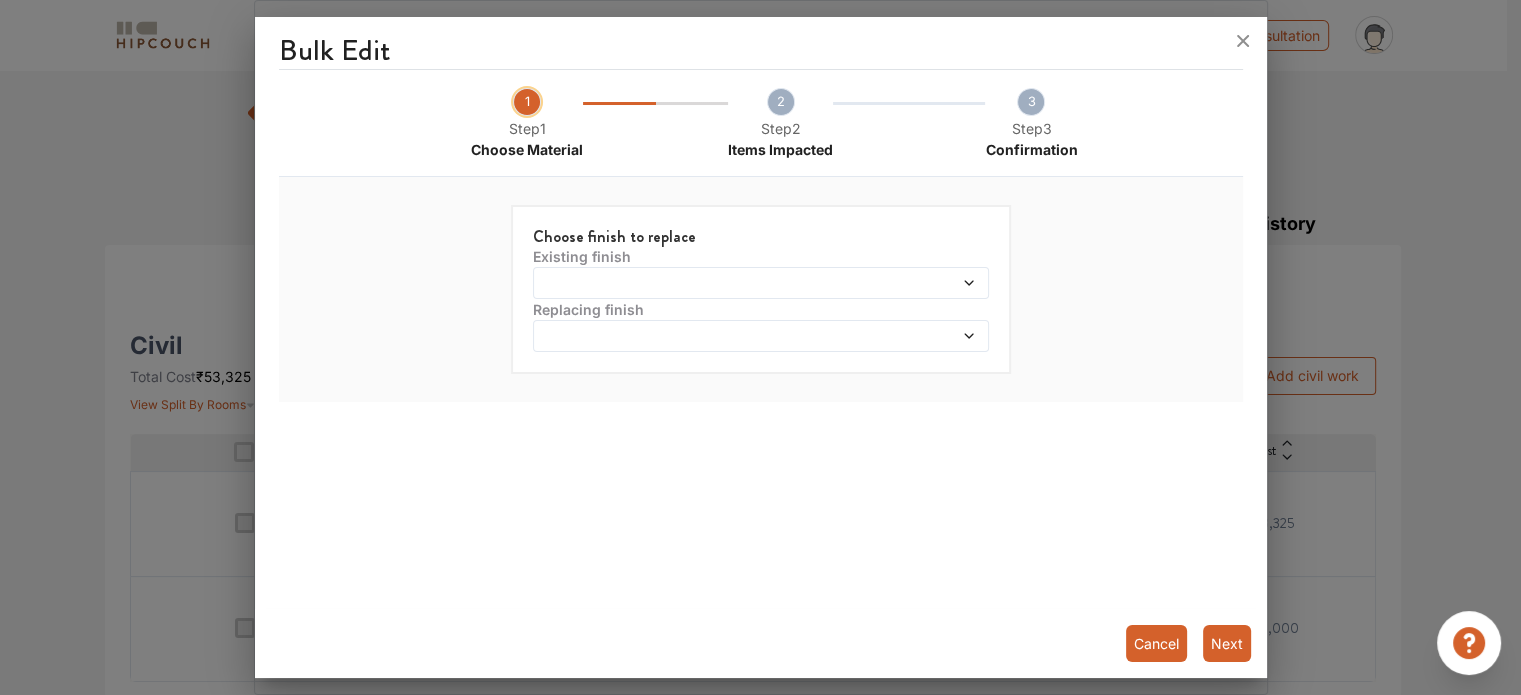 click on "Cancel" at bounding box center (1156, 643) 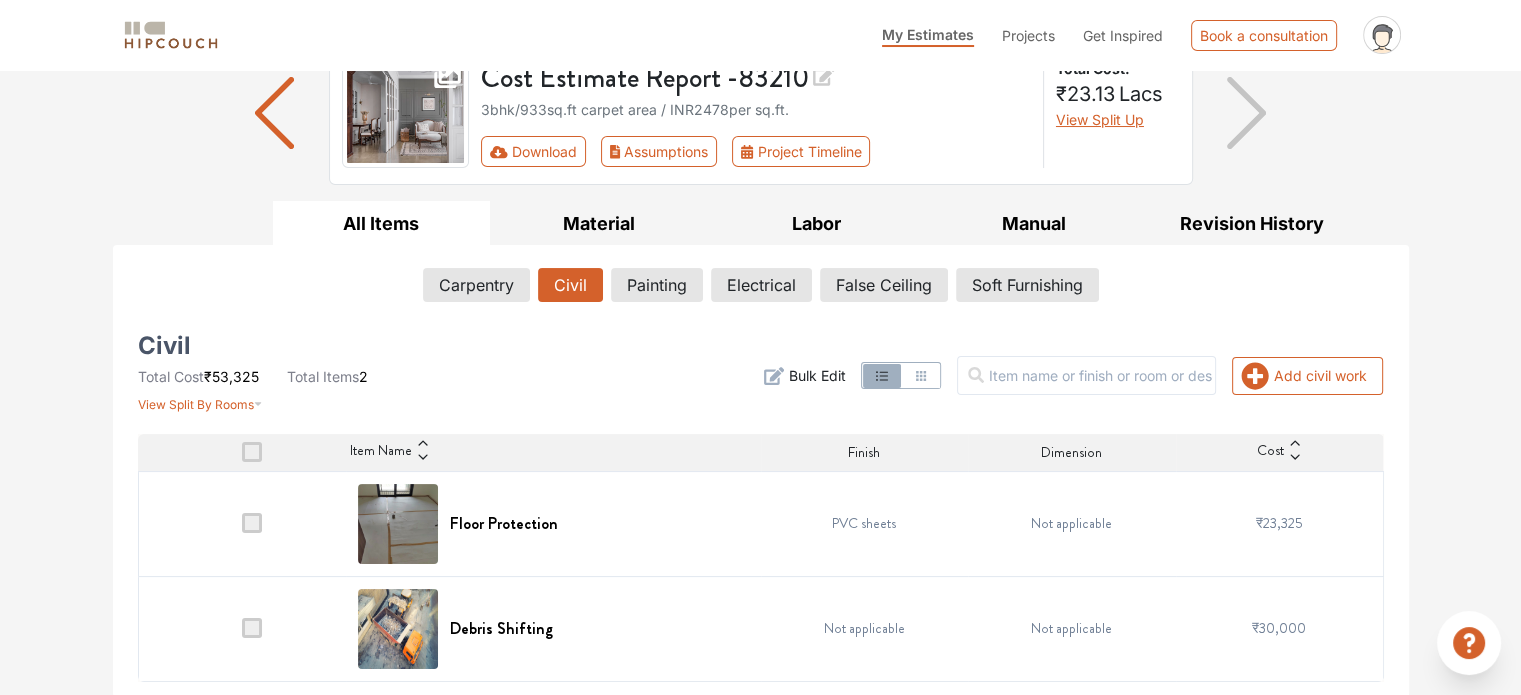 click at bounding box center [252, 523] 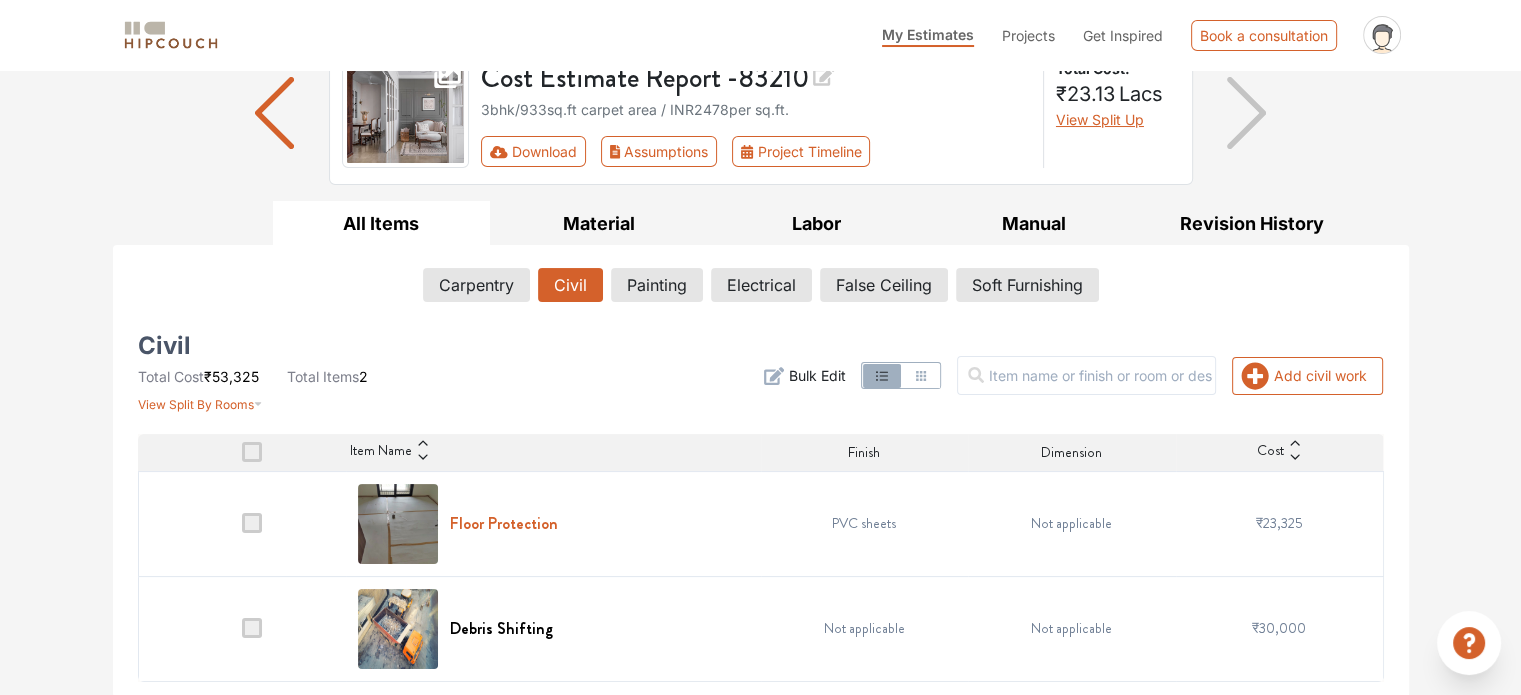 click on "Floor Protection" at bounding box center [504, 523] 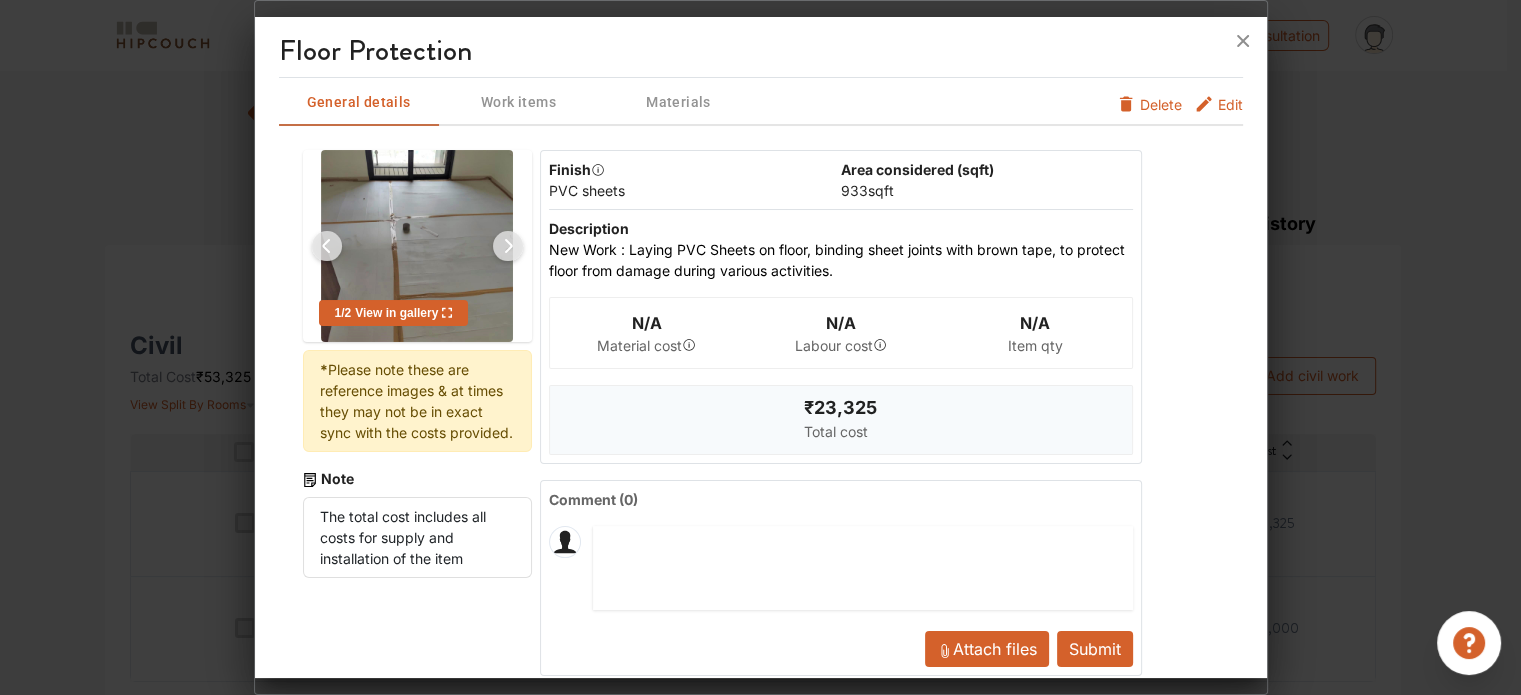scroll, scrollTop: 28, scrollLeft: 0, axis: vertical 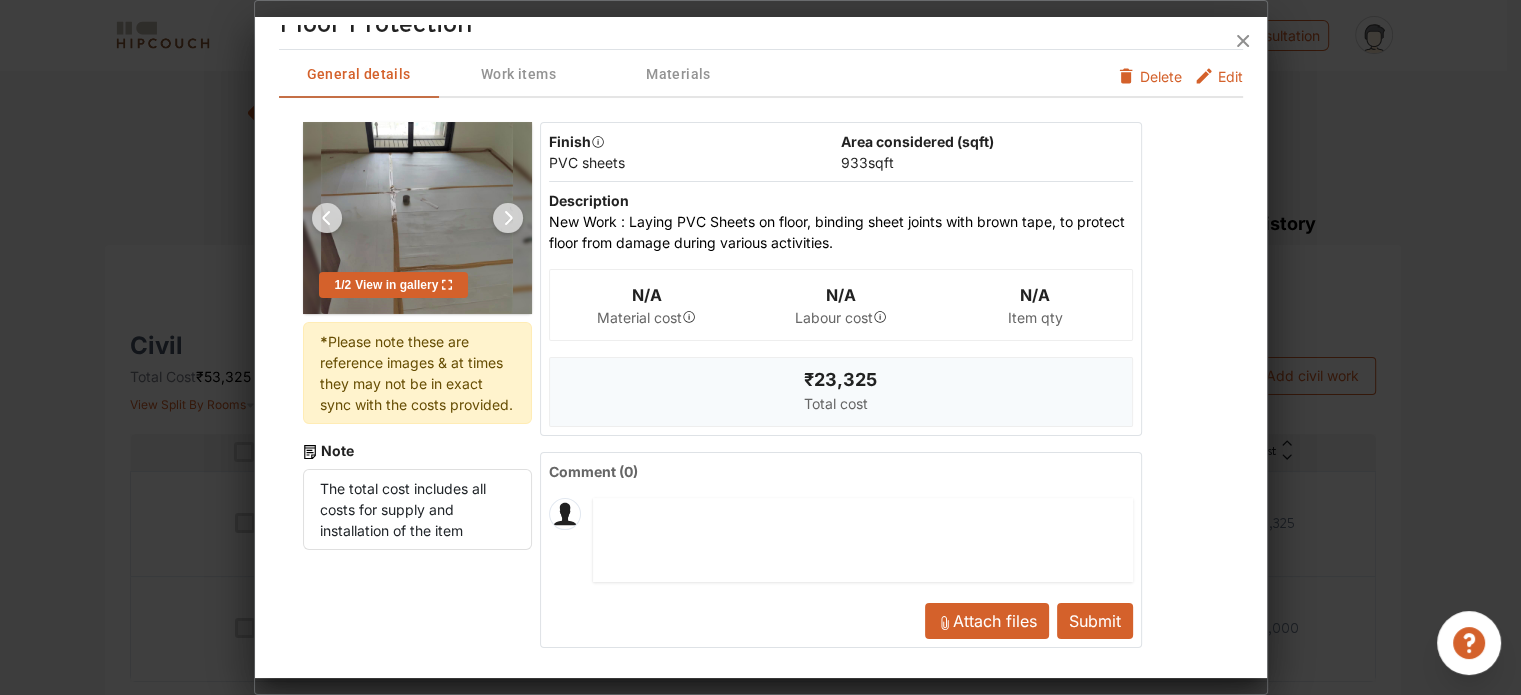 click at bounding box center (508, 218) 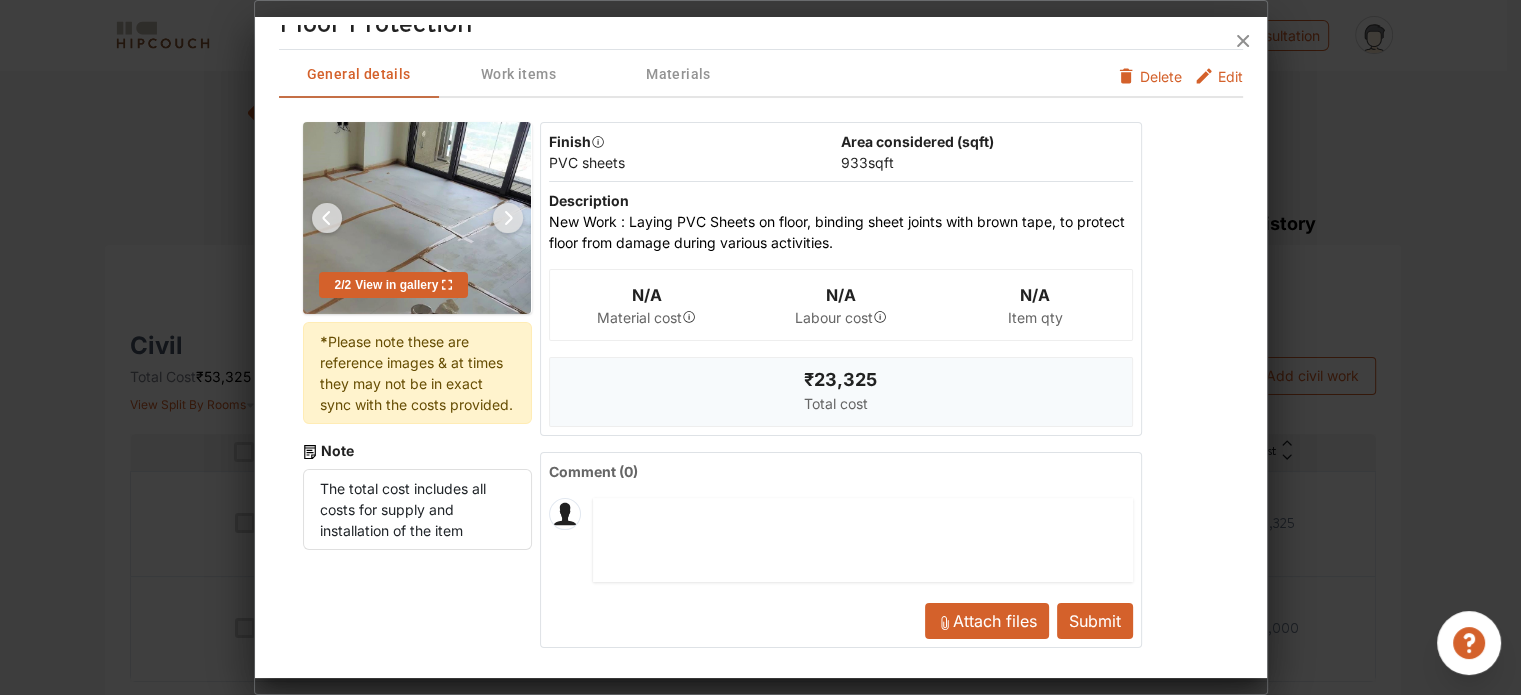 click at bounding box center (508, 218) 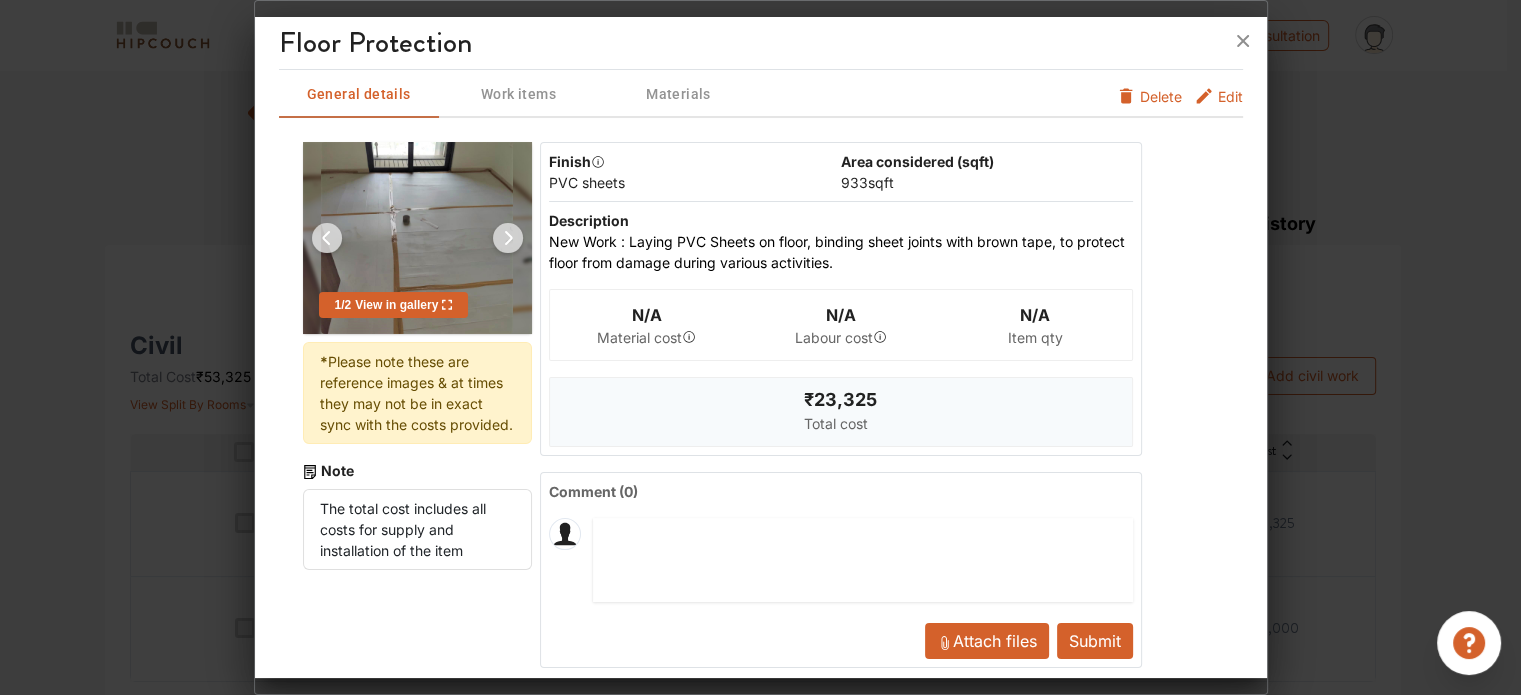 scroll, scrollTop: 0, scrollLeft: 0, axis: both 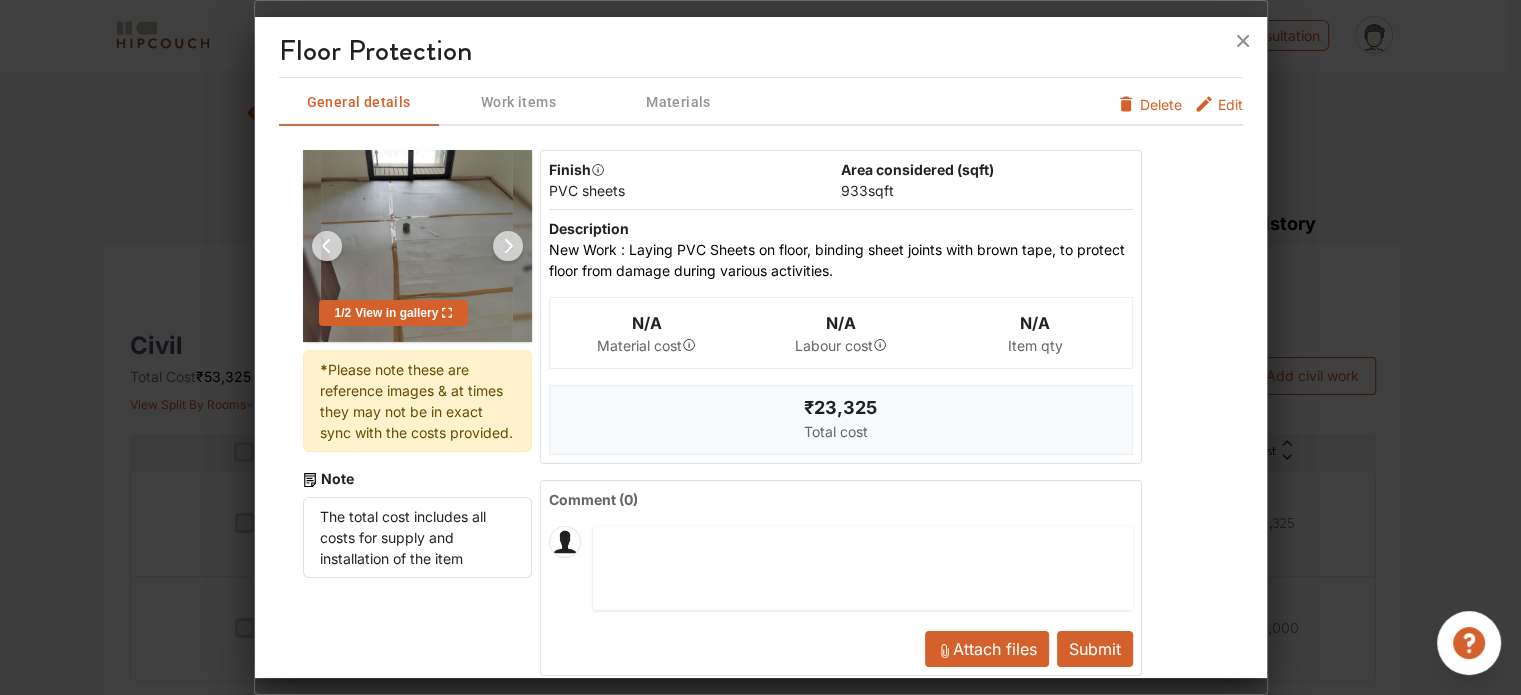 click on "Work items" at bounding box center [519, 102] 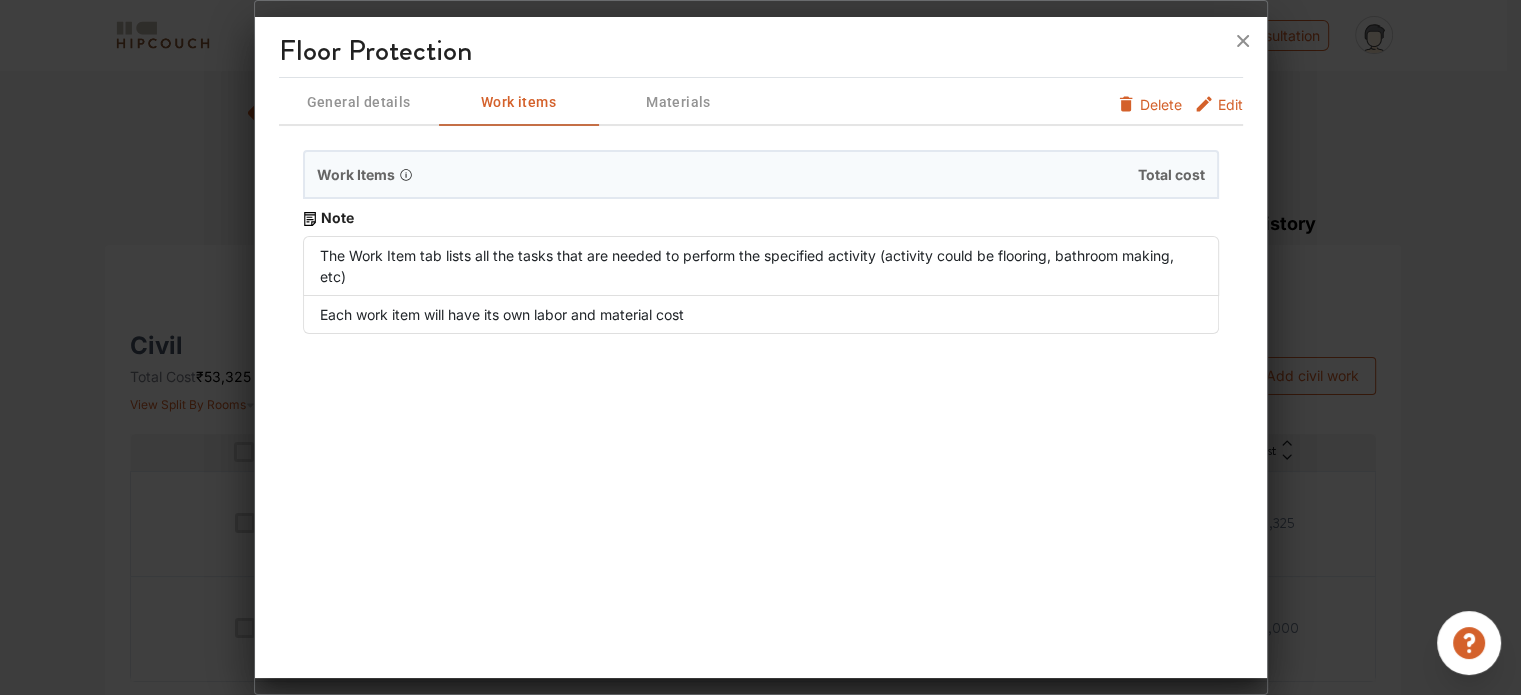 click on "Materials" at bounding box center (679, 102) 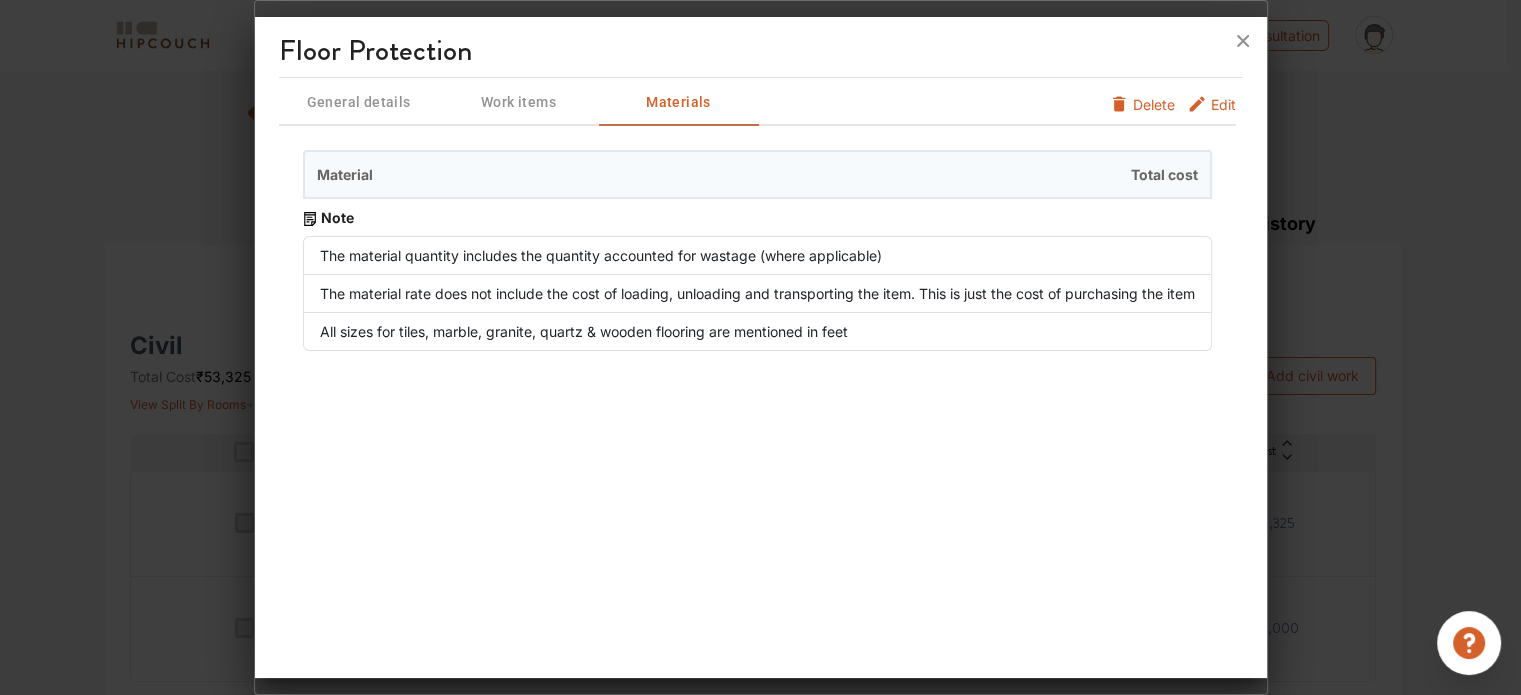 click on "Work items" at bounding box center [519, 102] 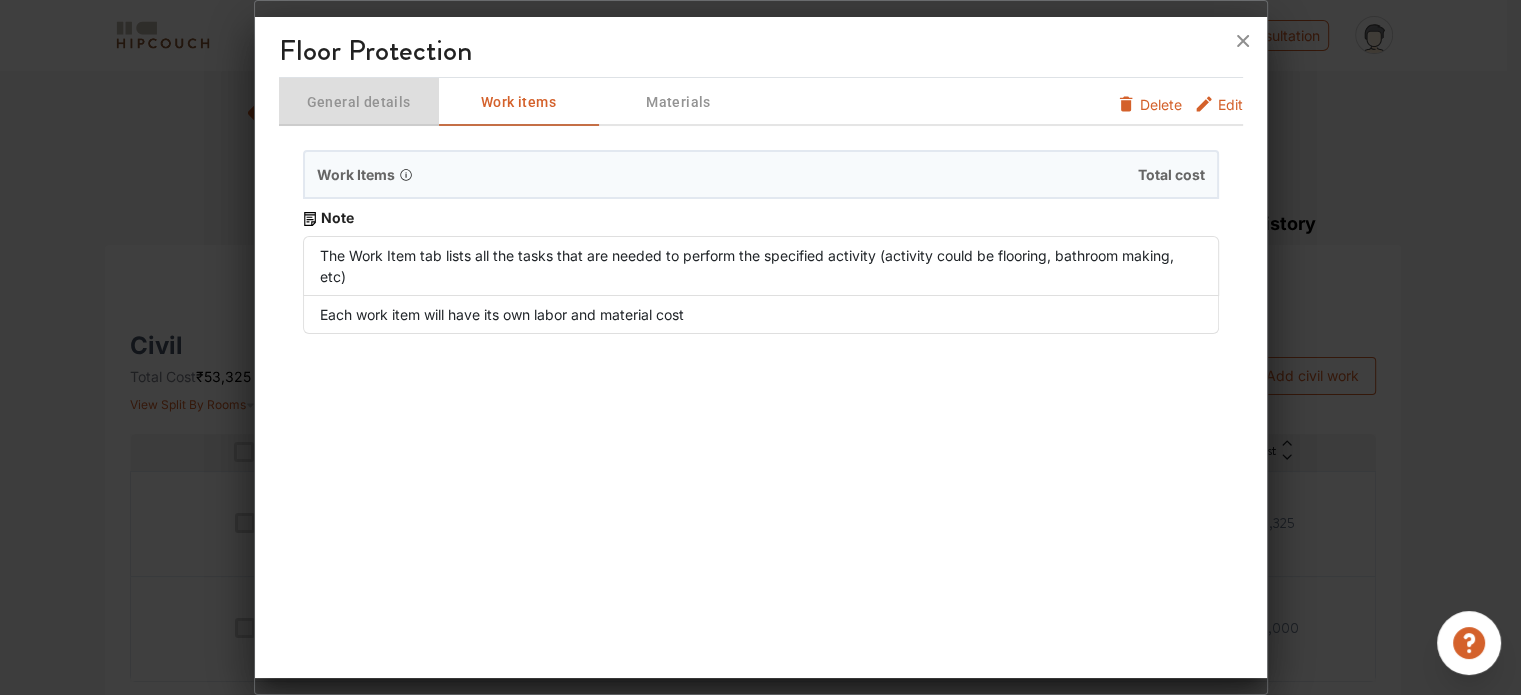 click on "General details" at bounding box center (359, 102) 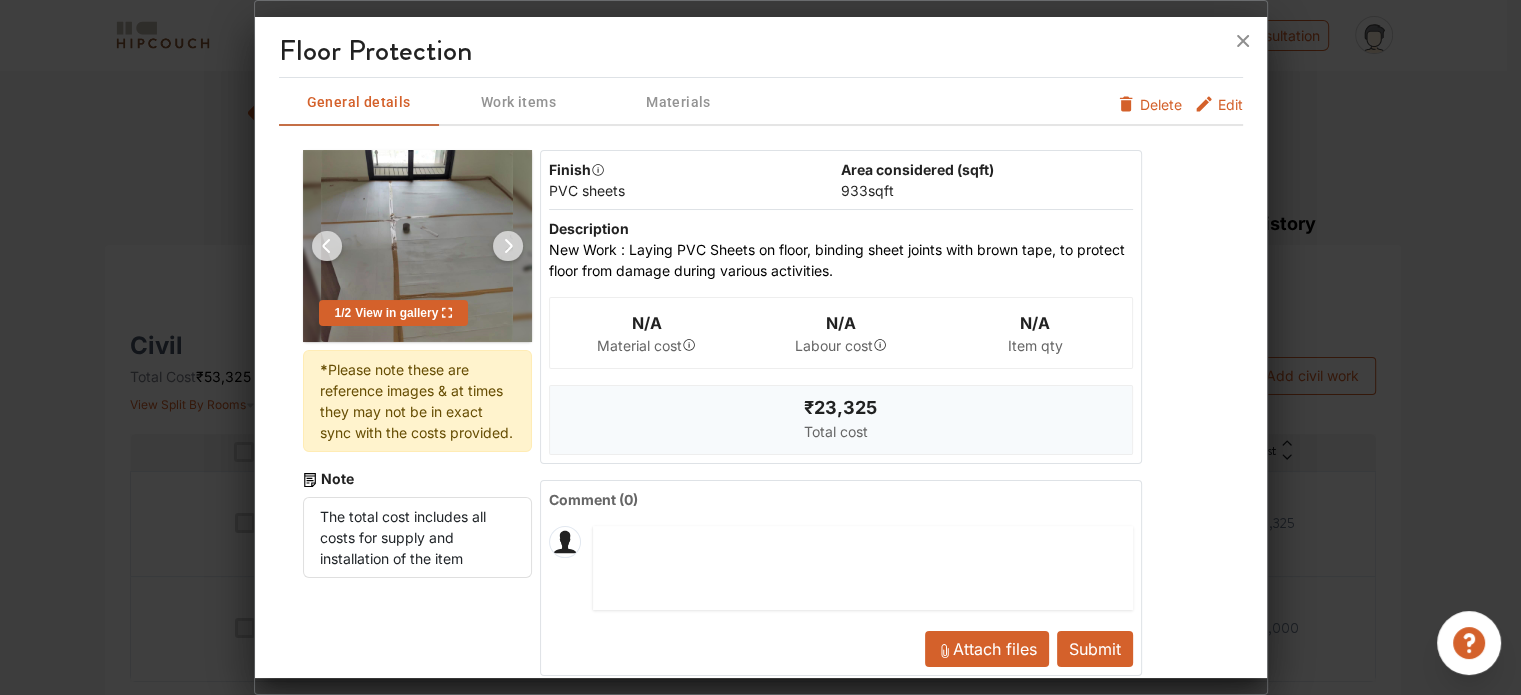 click on "₹23,325 Total cost" at bounding box center (841, 420) 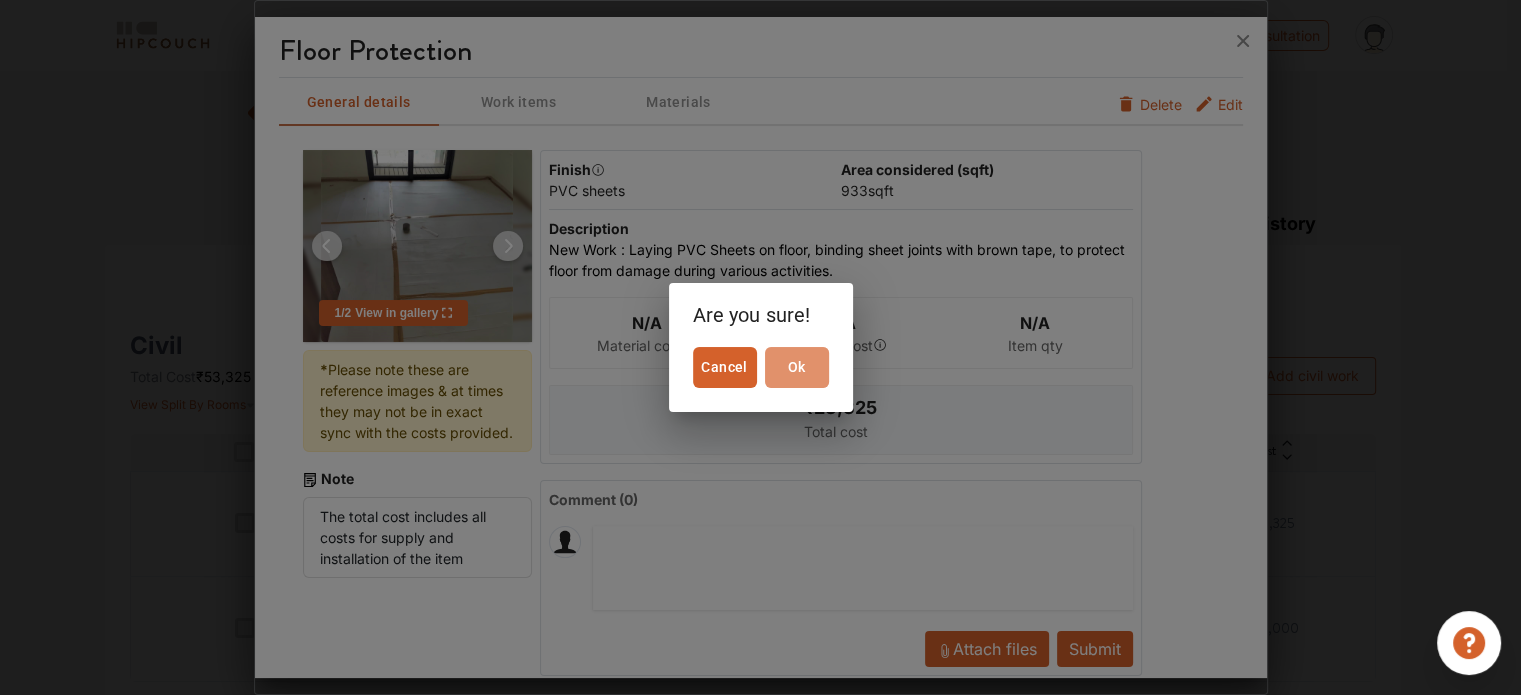 click on "Ok" at bounding box center (797, 367) 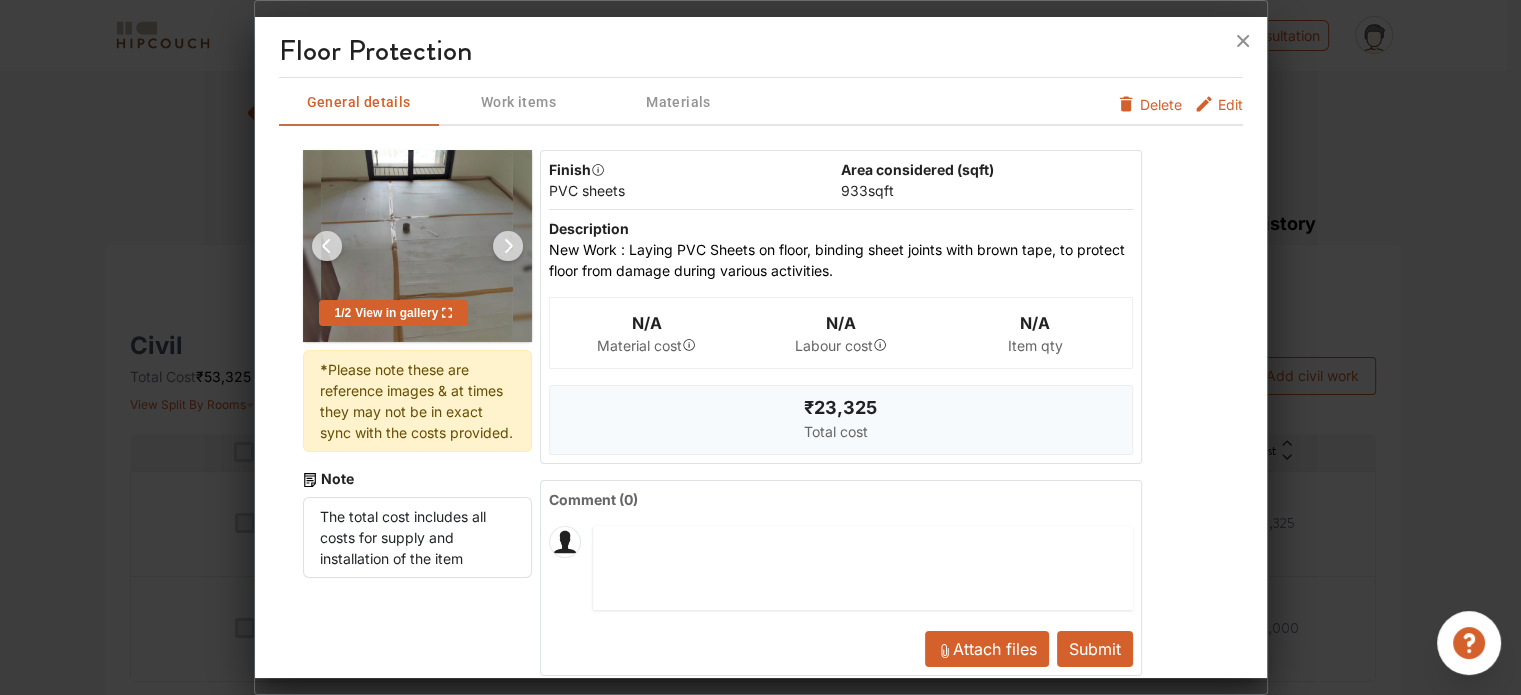click on "General details" at bounding box center [359, 102] 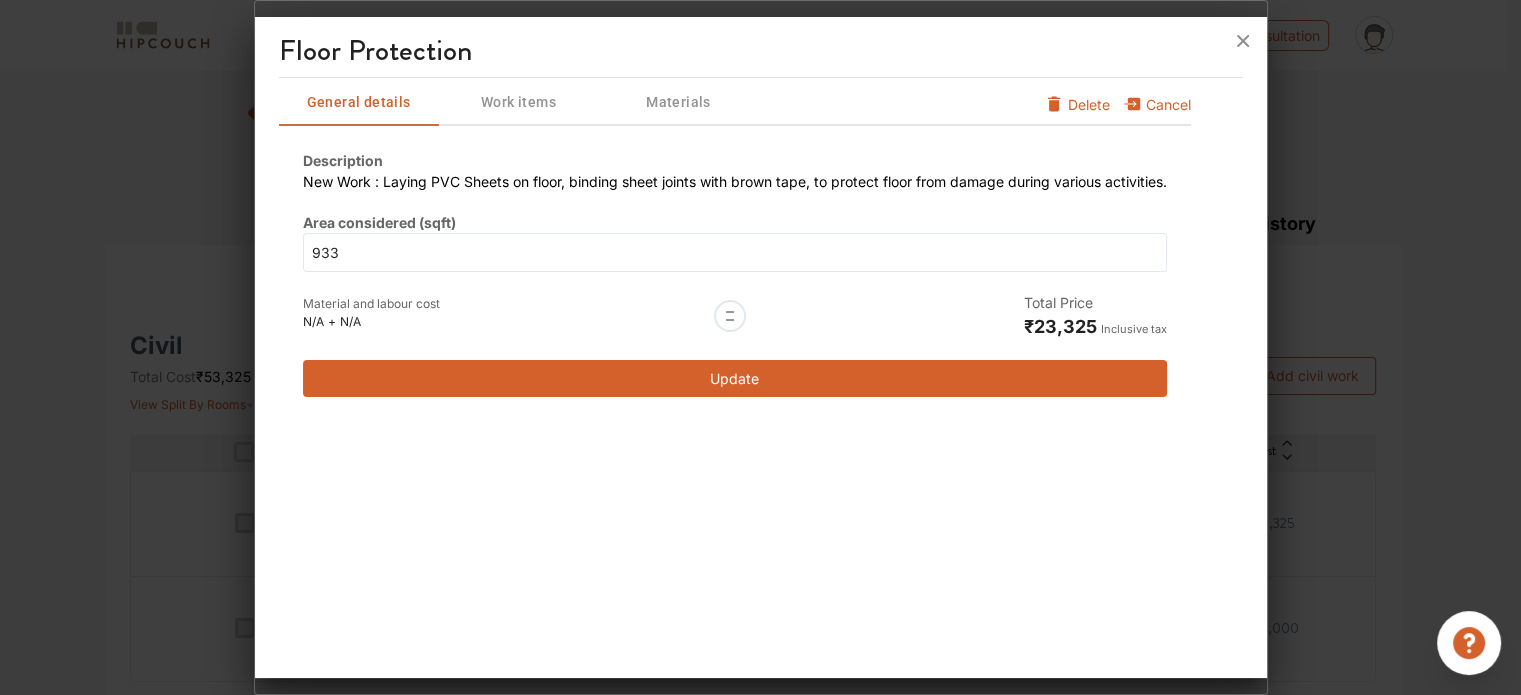 click at bounding box center [1054, 104] 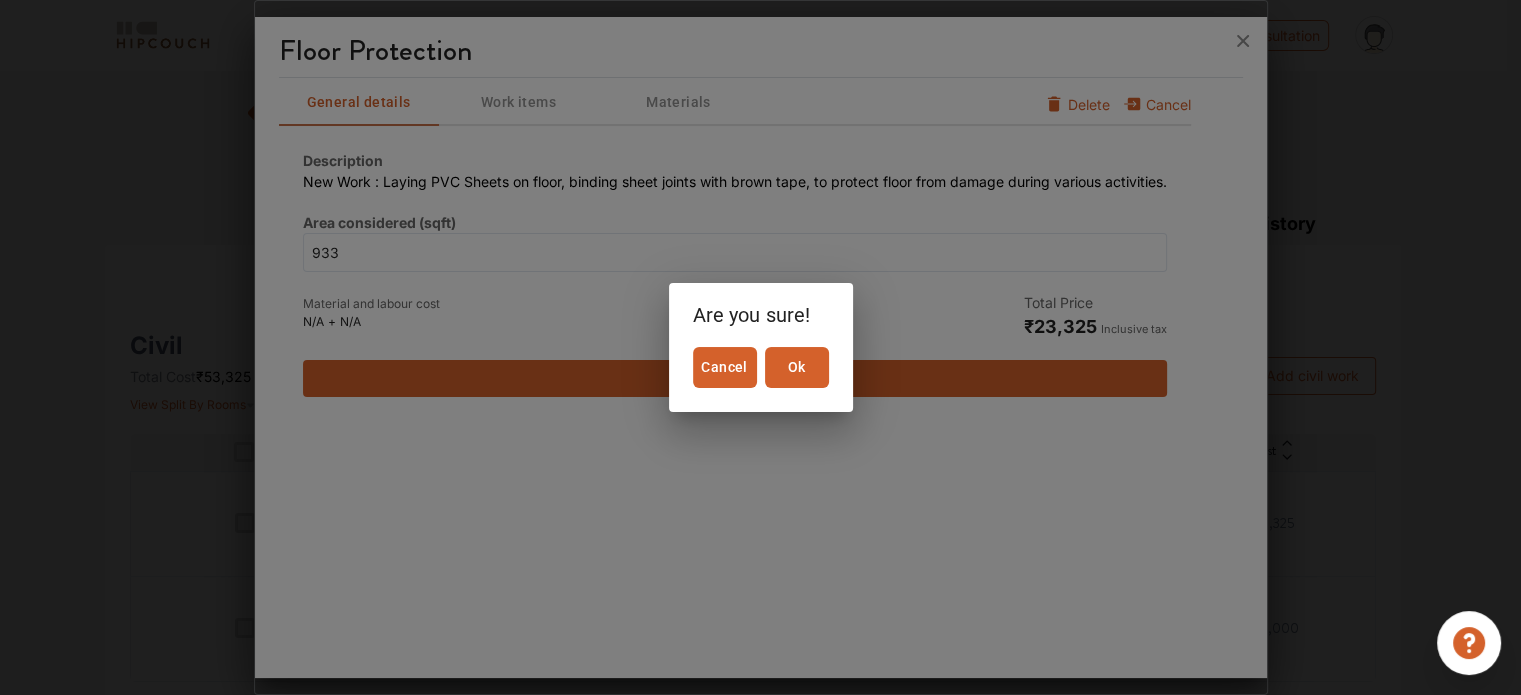 click on "Ok" at bounding box center (797, 367) 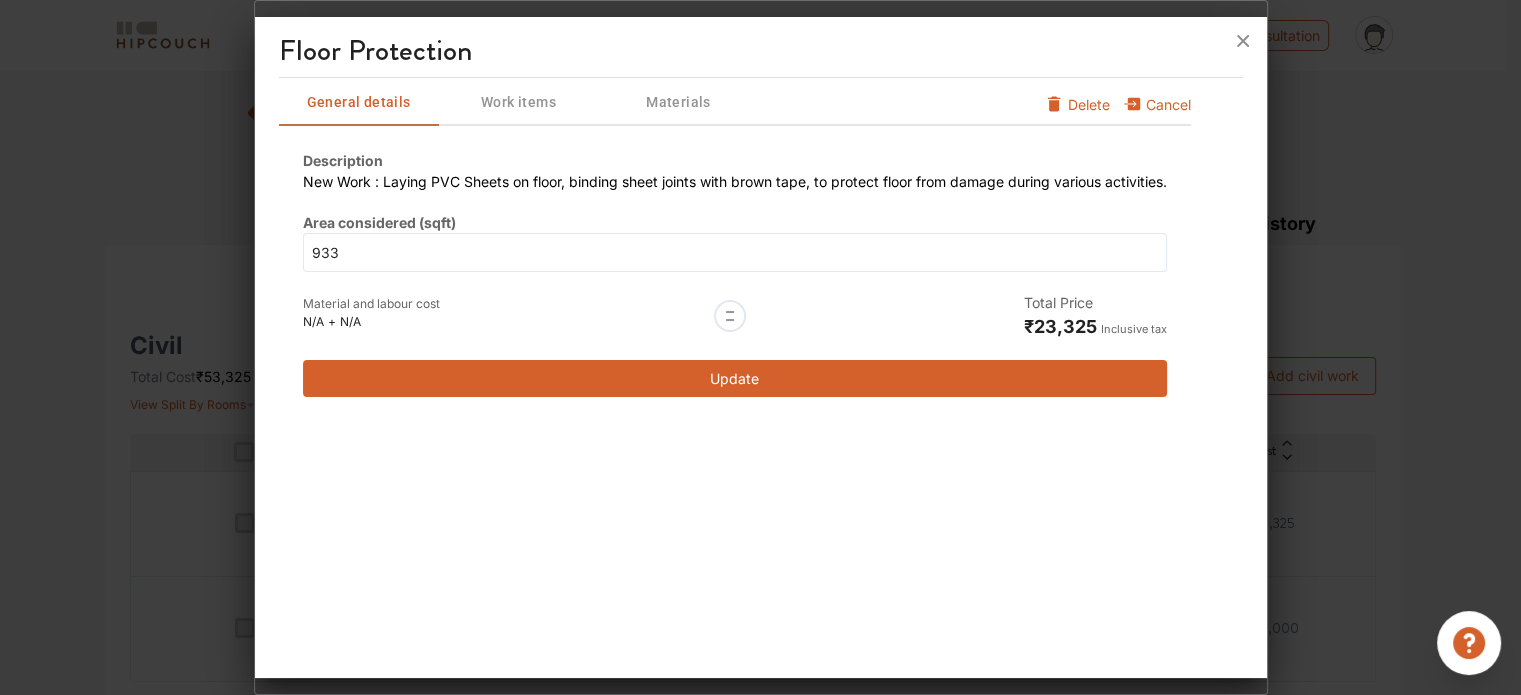 click at bounding box center [730, 316] 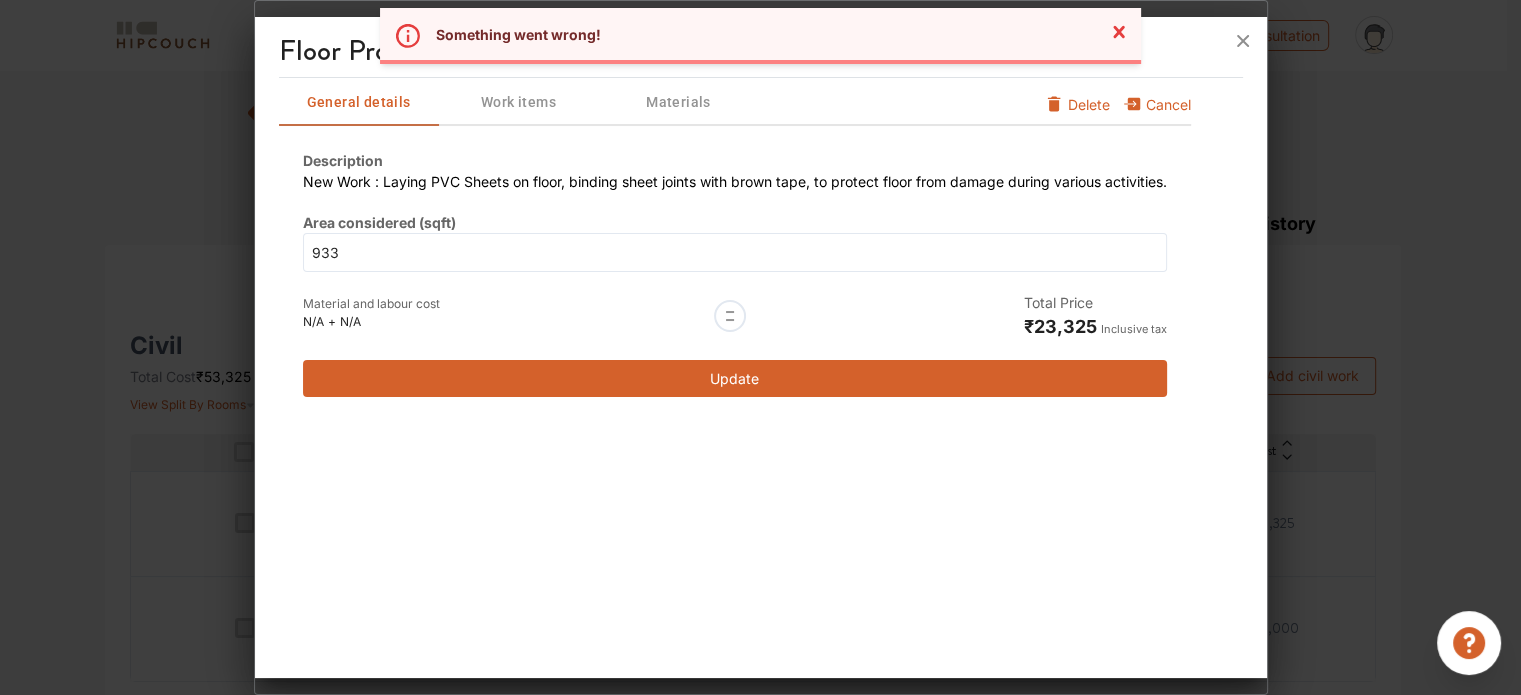 click on "Cancel" at bounding box center (1168, 110) 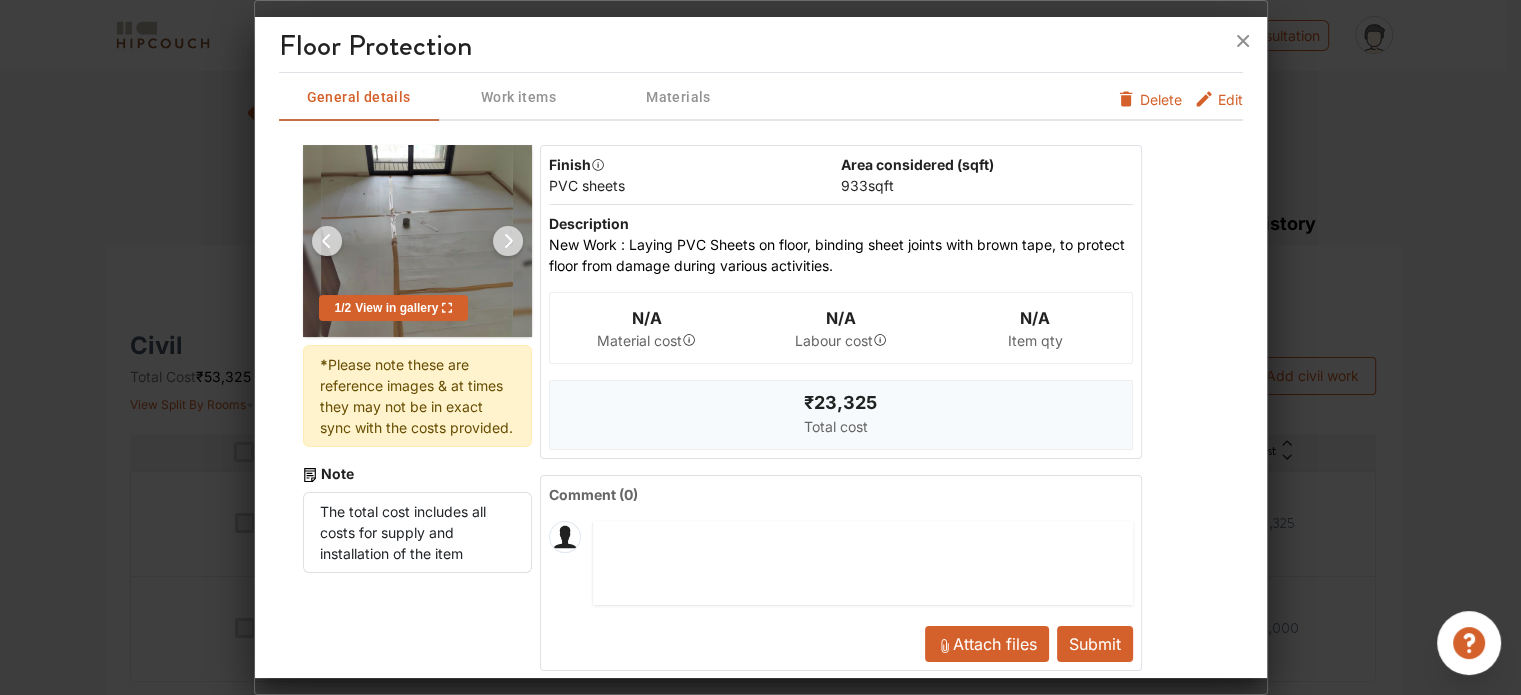 scroll, scrollTop: 0, scrollLeft: 0, axis: both 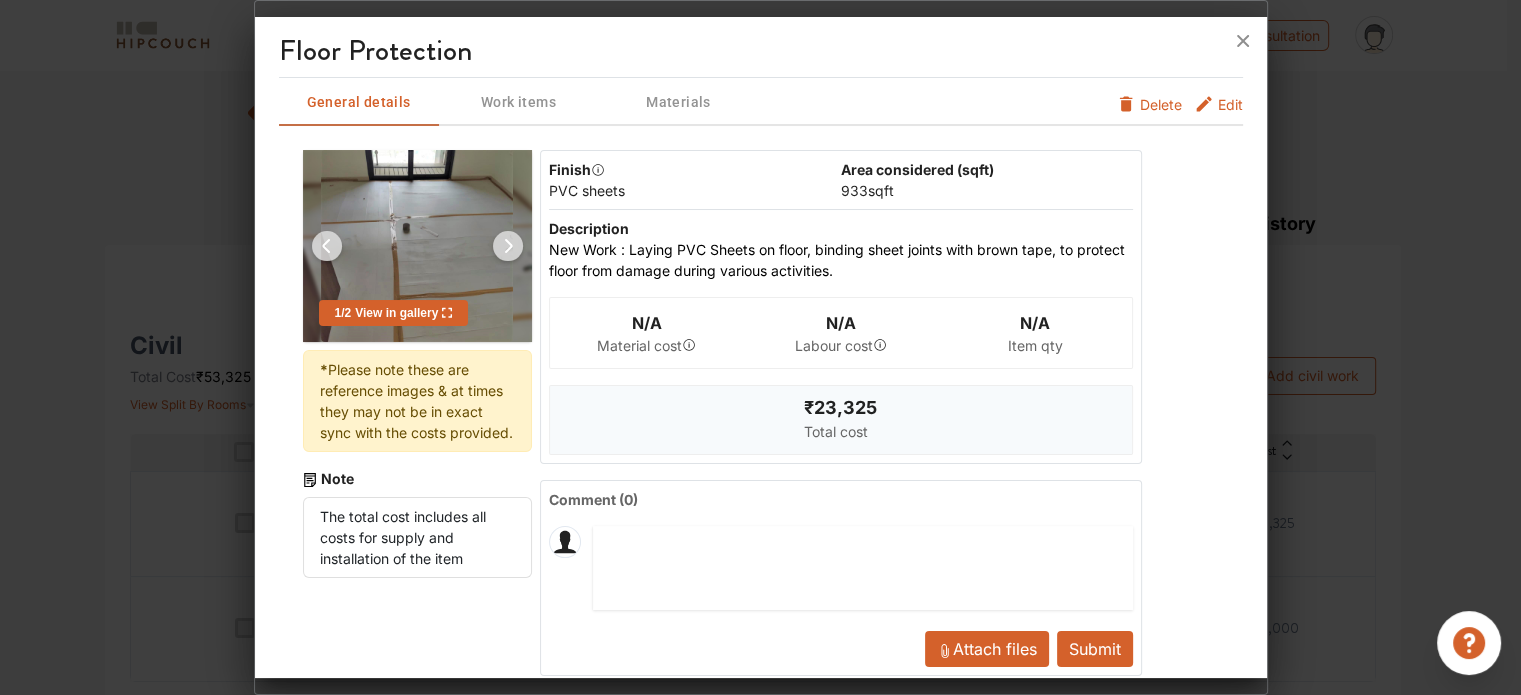 click at bounding box center (1126, 104) 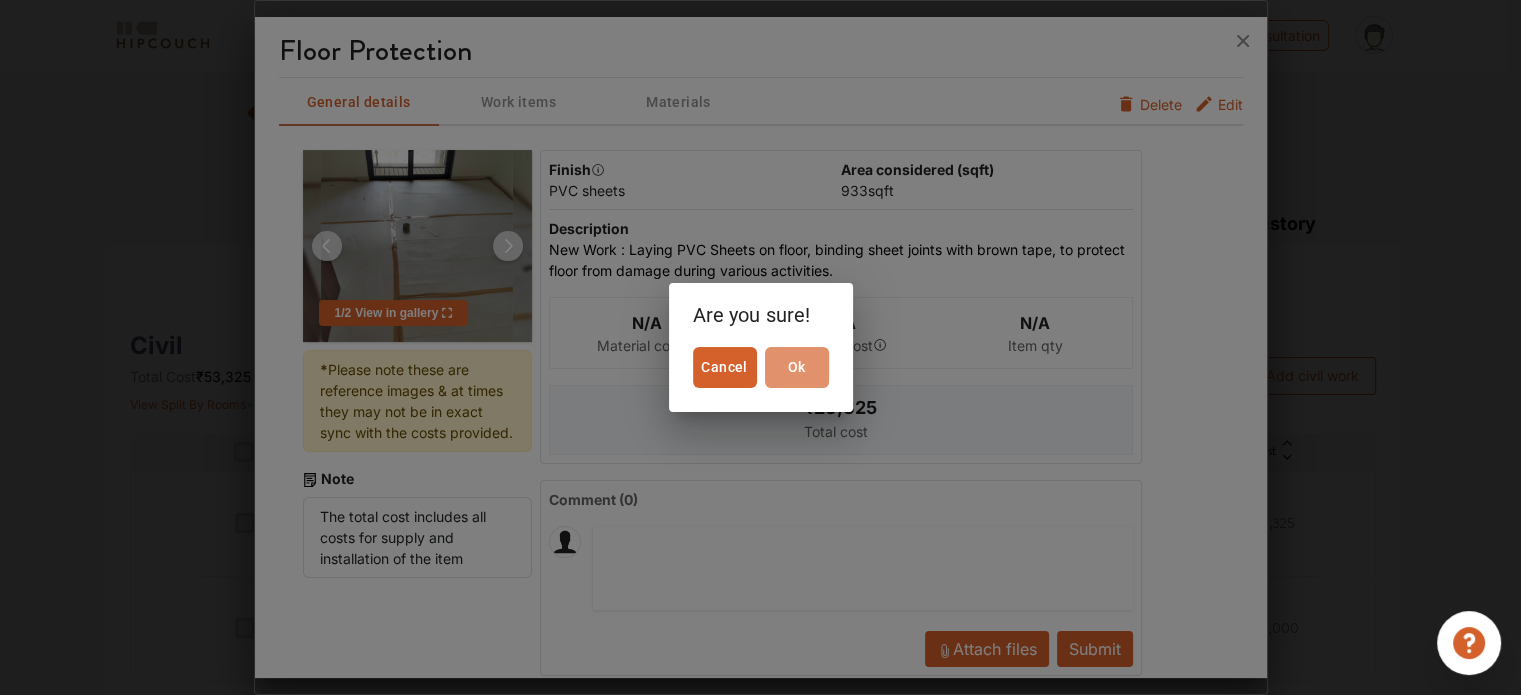 click on "Ok" at bounding box center [797, 367] 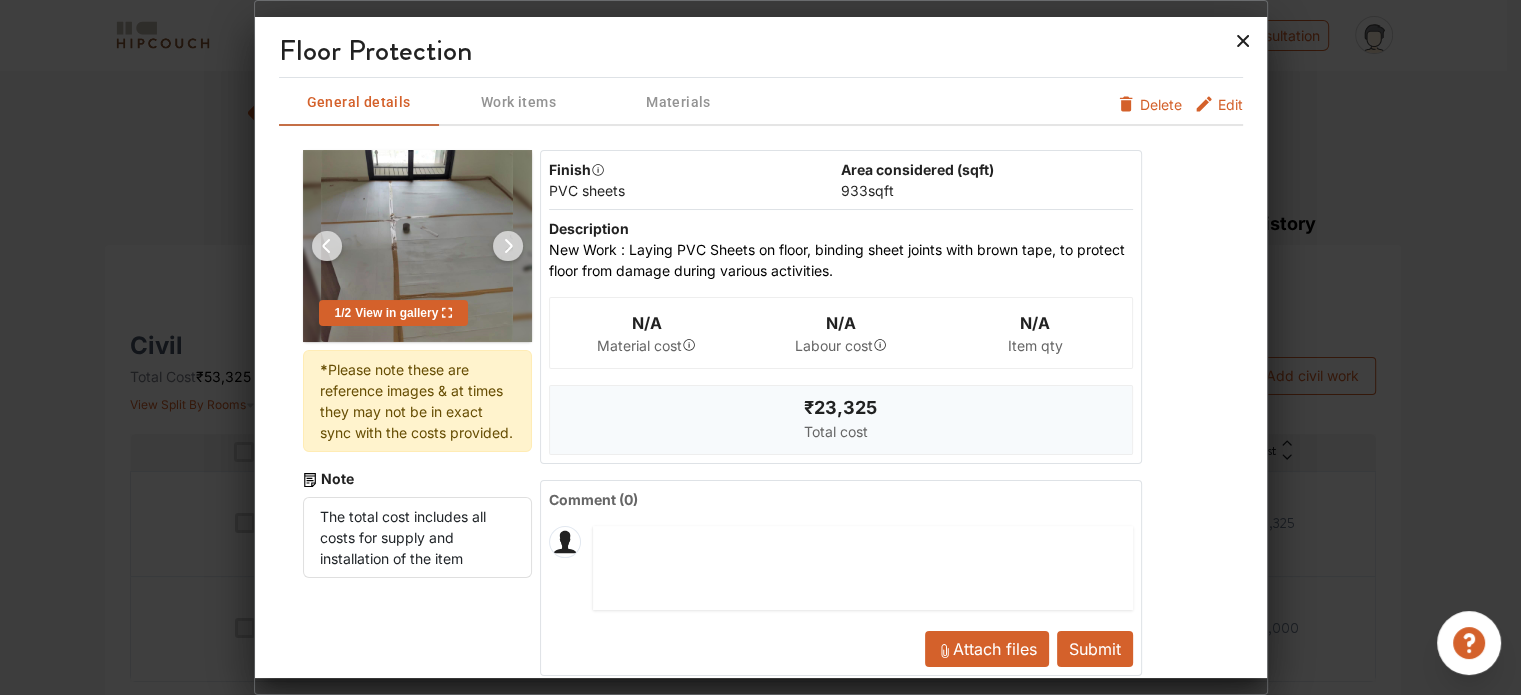click at bounding box center [1243, 41] 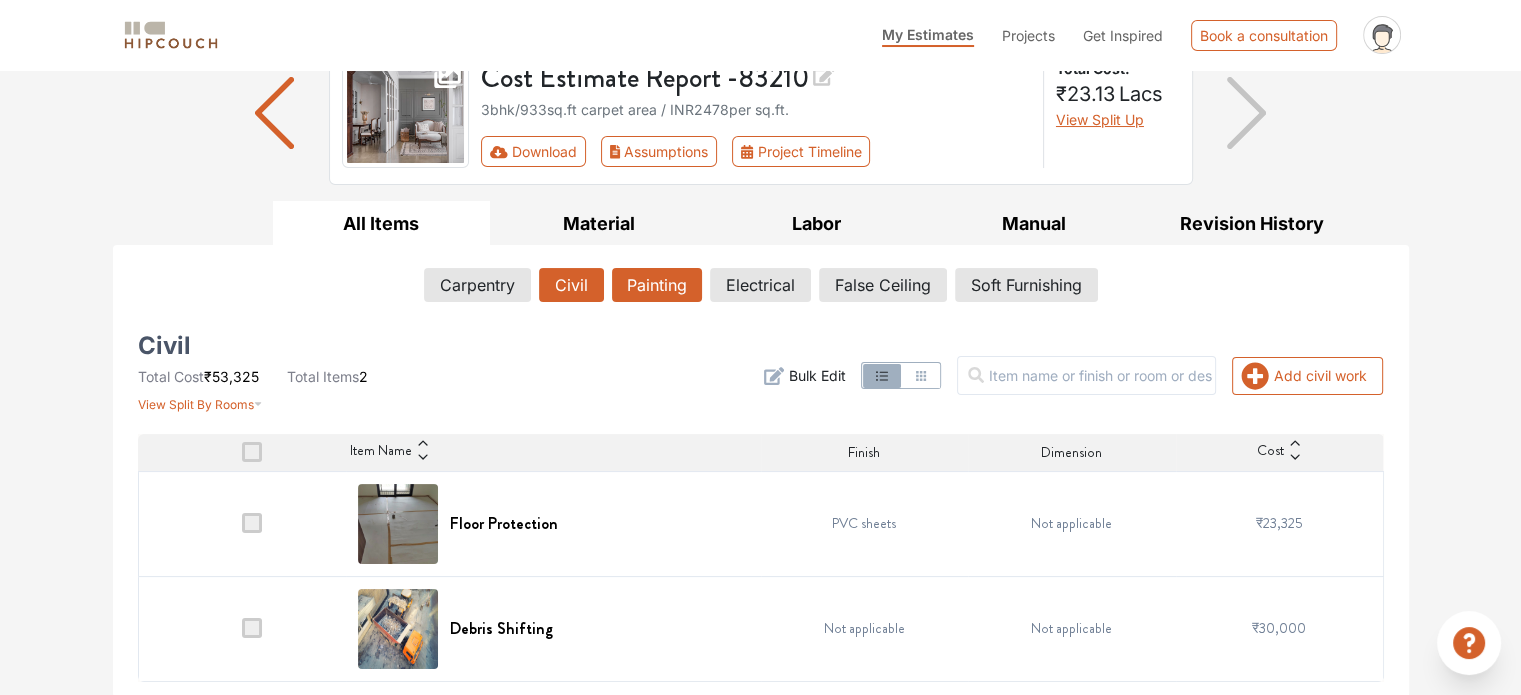 click on "Painting" at bounding box center [657, 285] 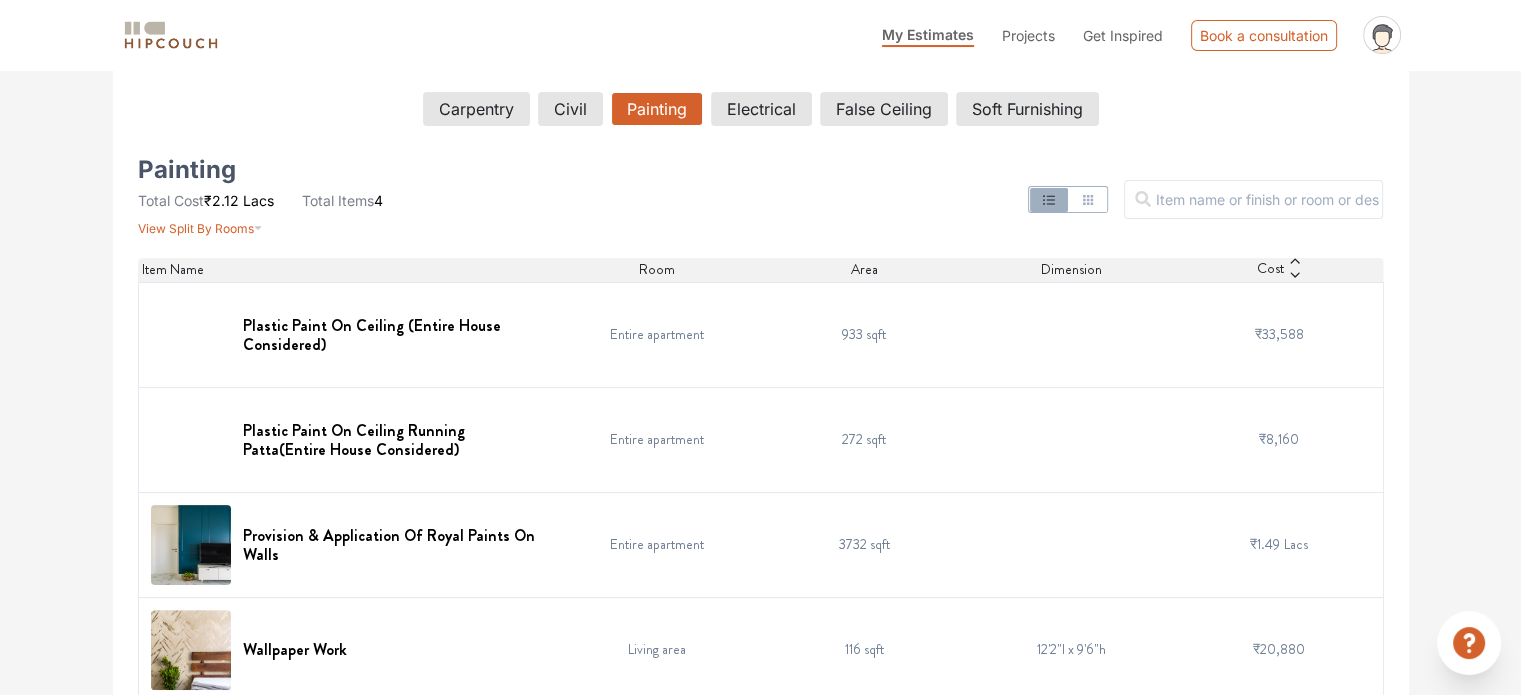 scroll, scrollTop: 363, scrollLeft: 0, axis: vertical 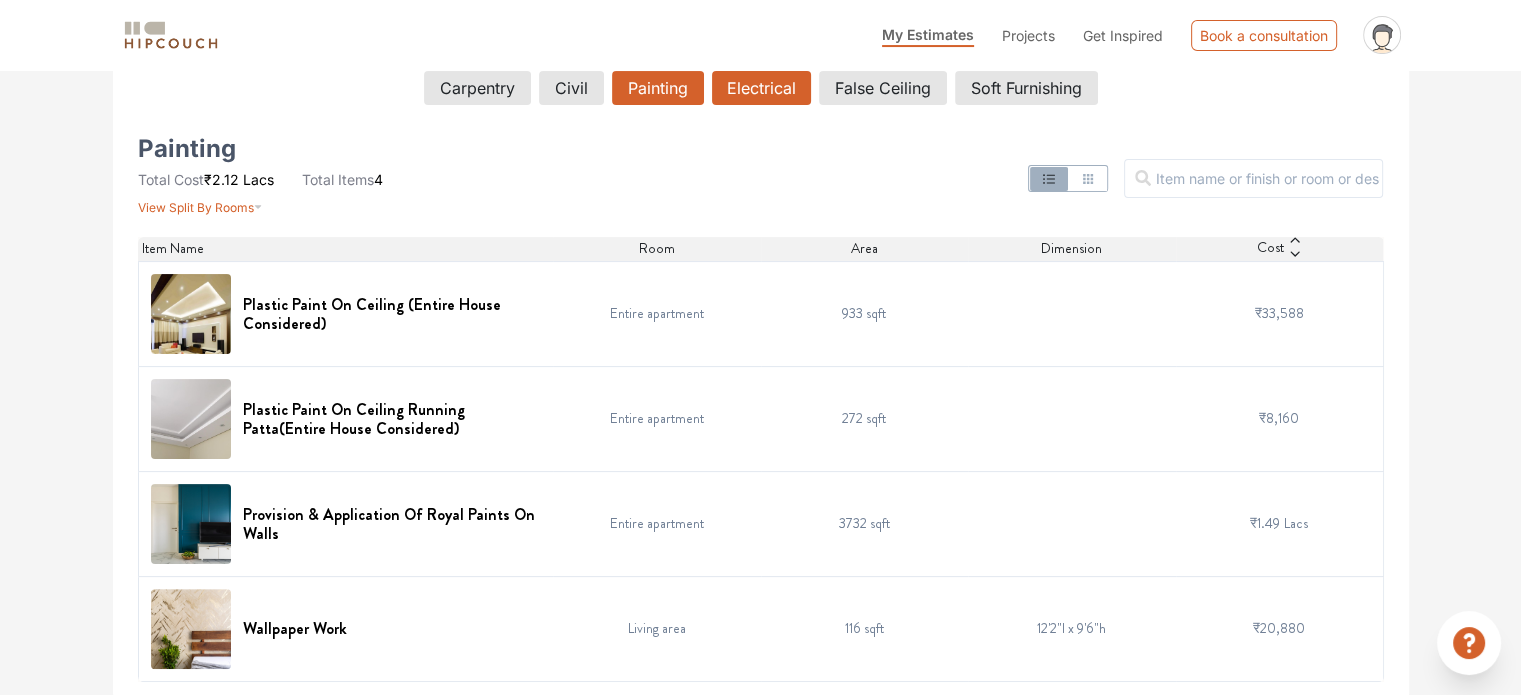 click on "Electrical" at bounding box center (761, 88) 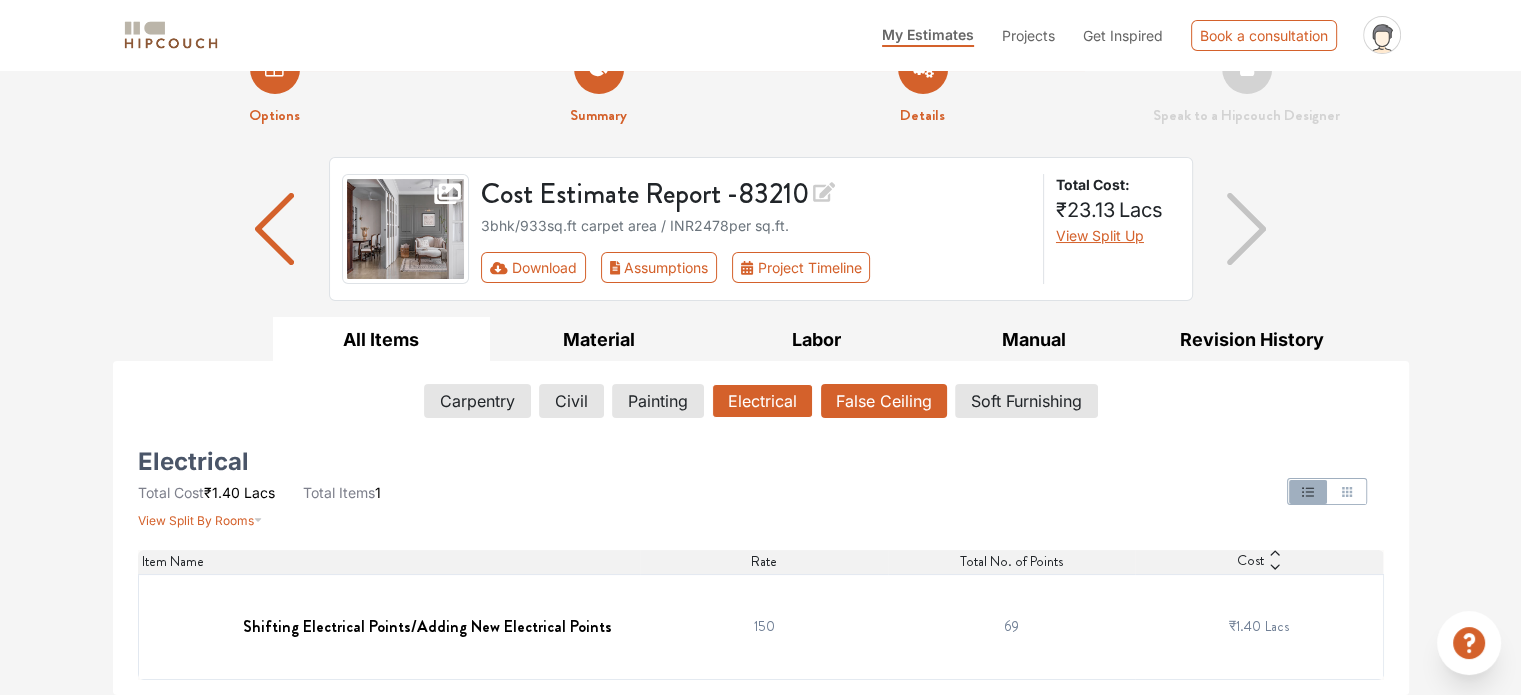 scroll, scrollTop: 48, scrollLeft: 0, axis: vertical 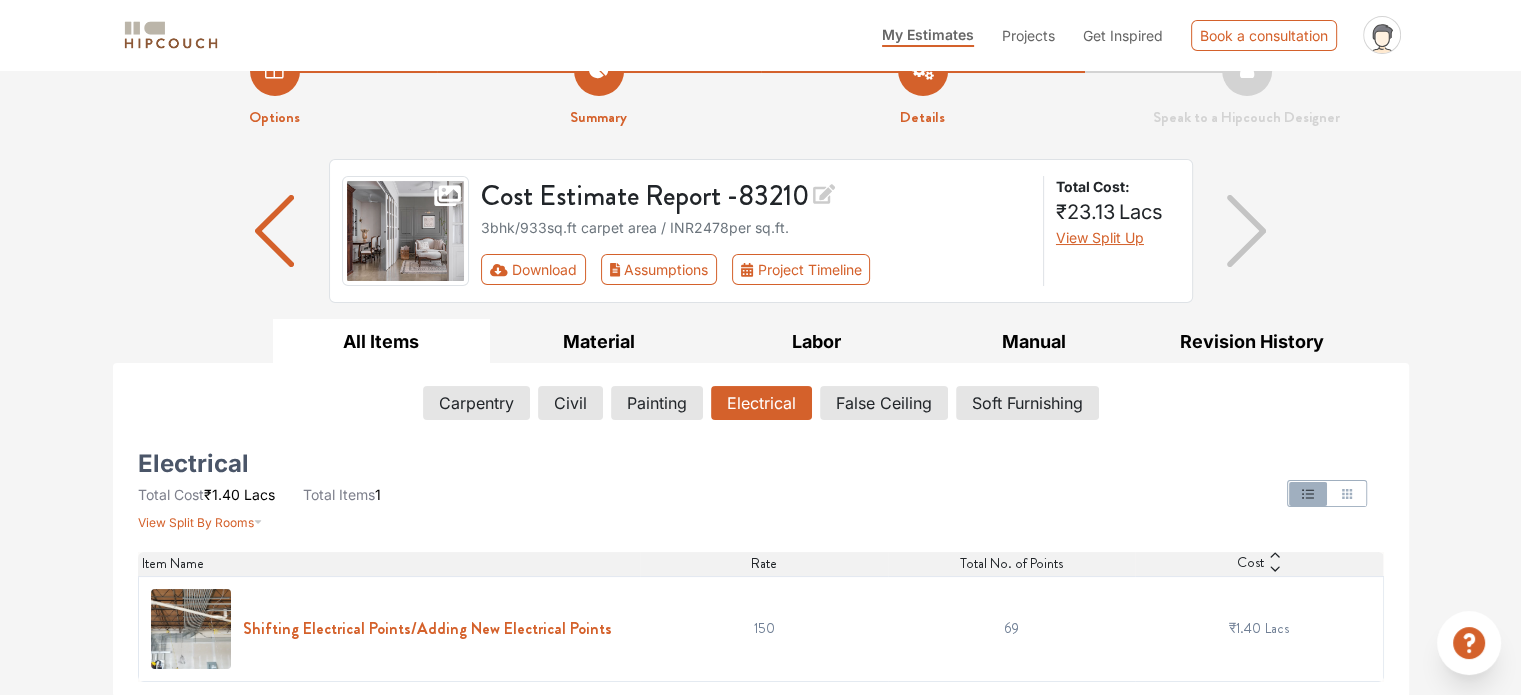 click on "Shifting Electrical Points/Adding New Electrical Points" at bounding box center [427, 628] 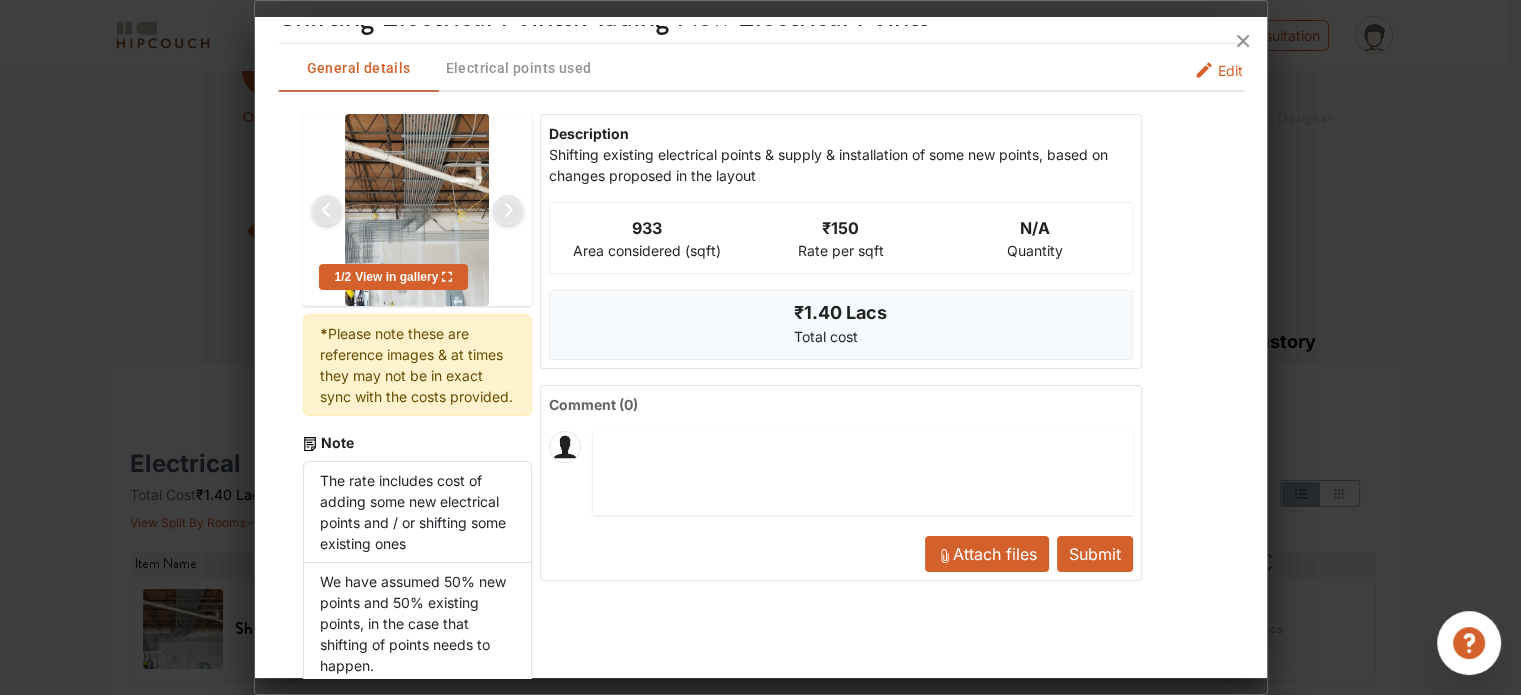 scroll, scrollTop: 0, scrollLeft: 0, axis: both 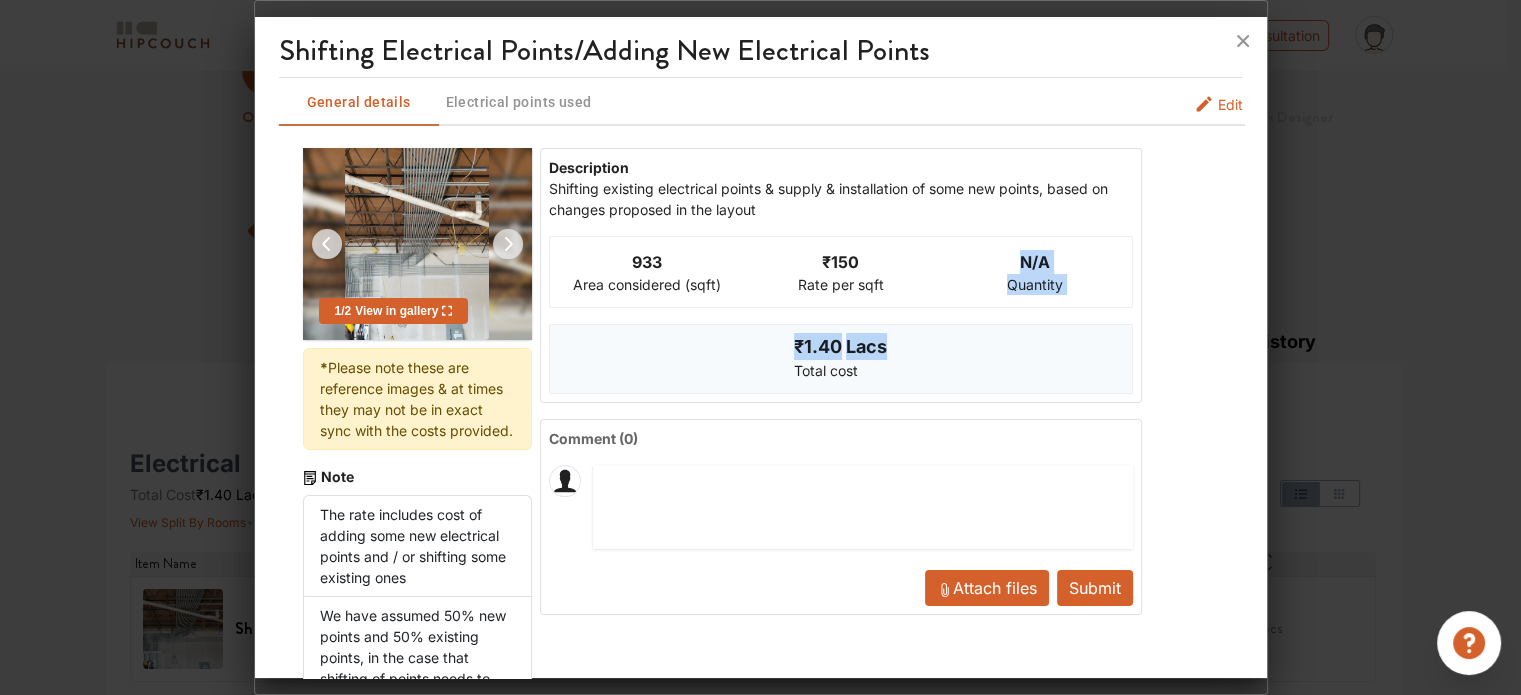 drag, startPoint x: 914, startPoint y: 307, endPoint x: 830, endPoint y: 349, distance: 93.914856 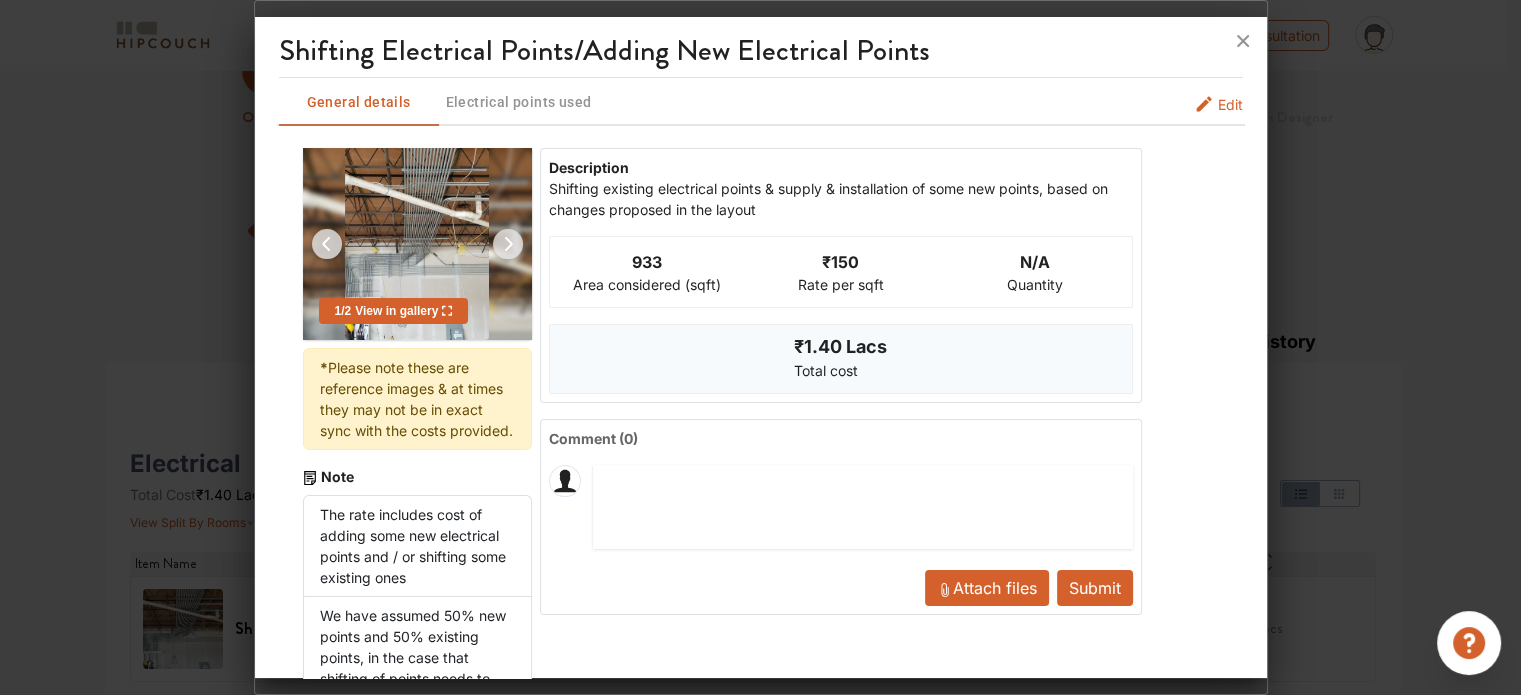 click on "₹1.40 Lacs  Total cost" at bounding box center [841, 359] 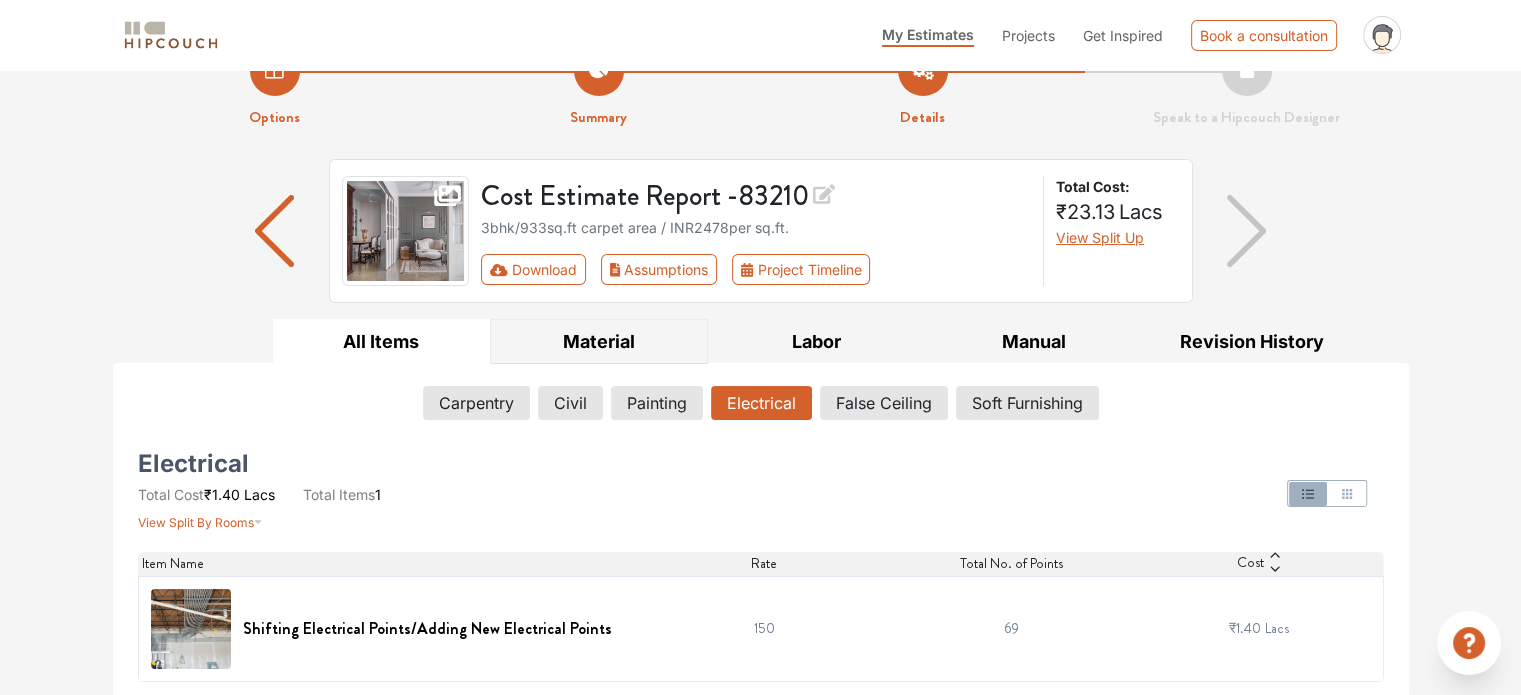 click on "Material" at bounding box center [599, 341] 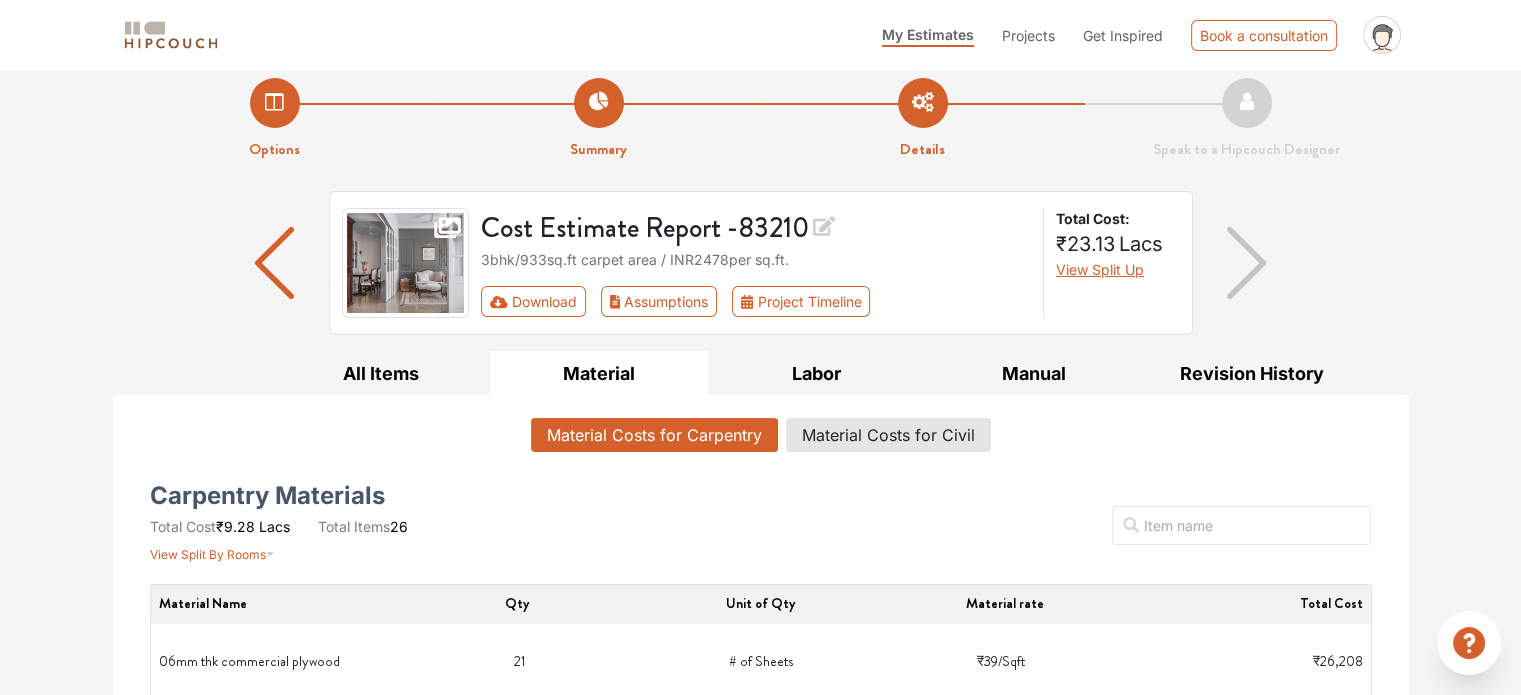 scroll, scrollTop: 0, scrollLeft: 0, axis: both 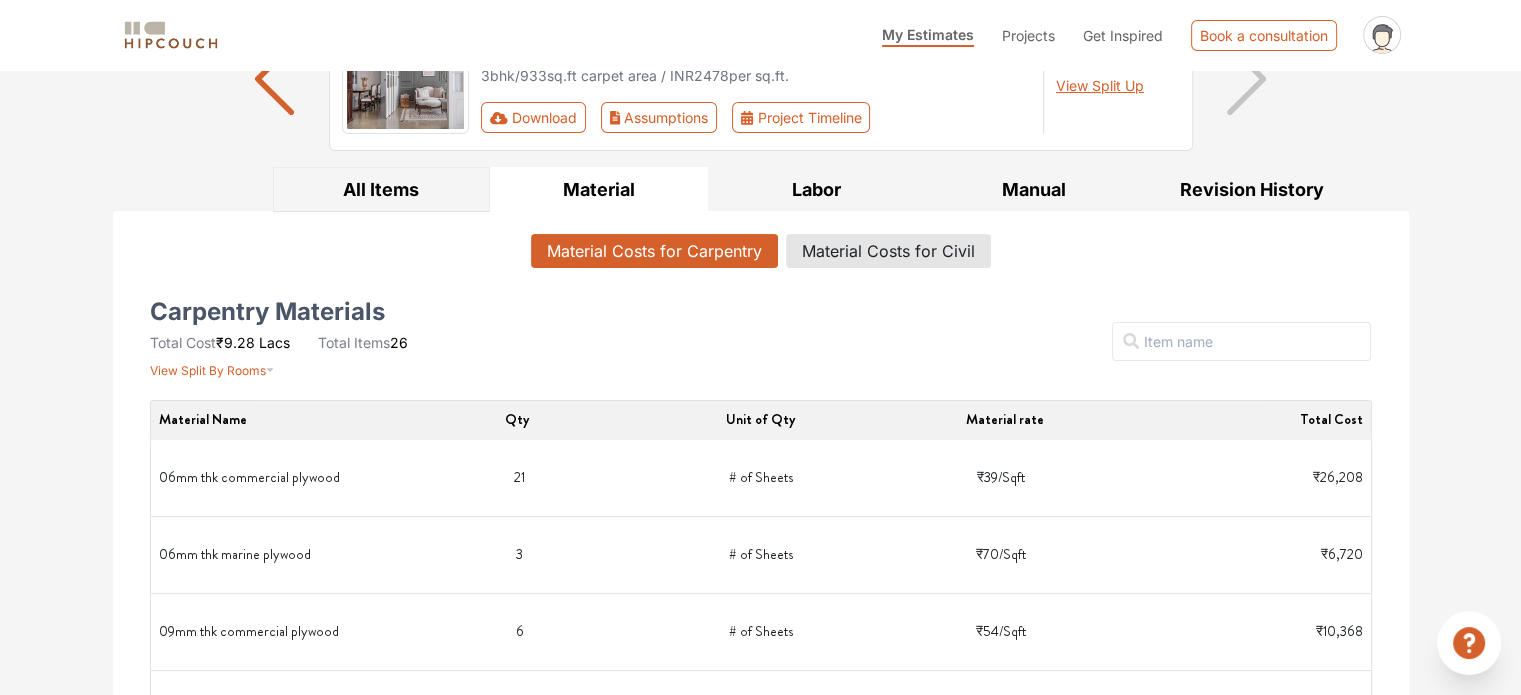 click on "All Items" at bounding box center (382, 189) 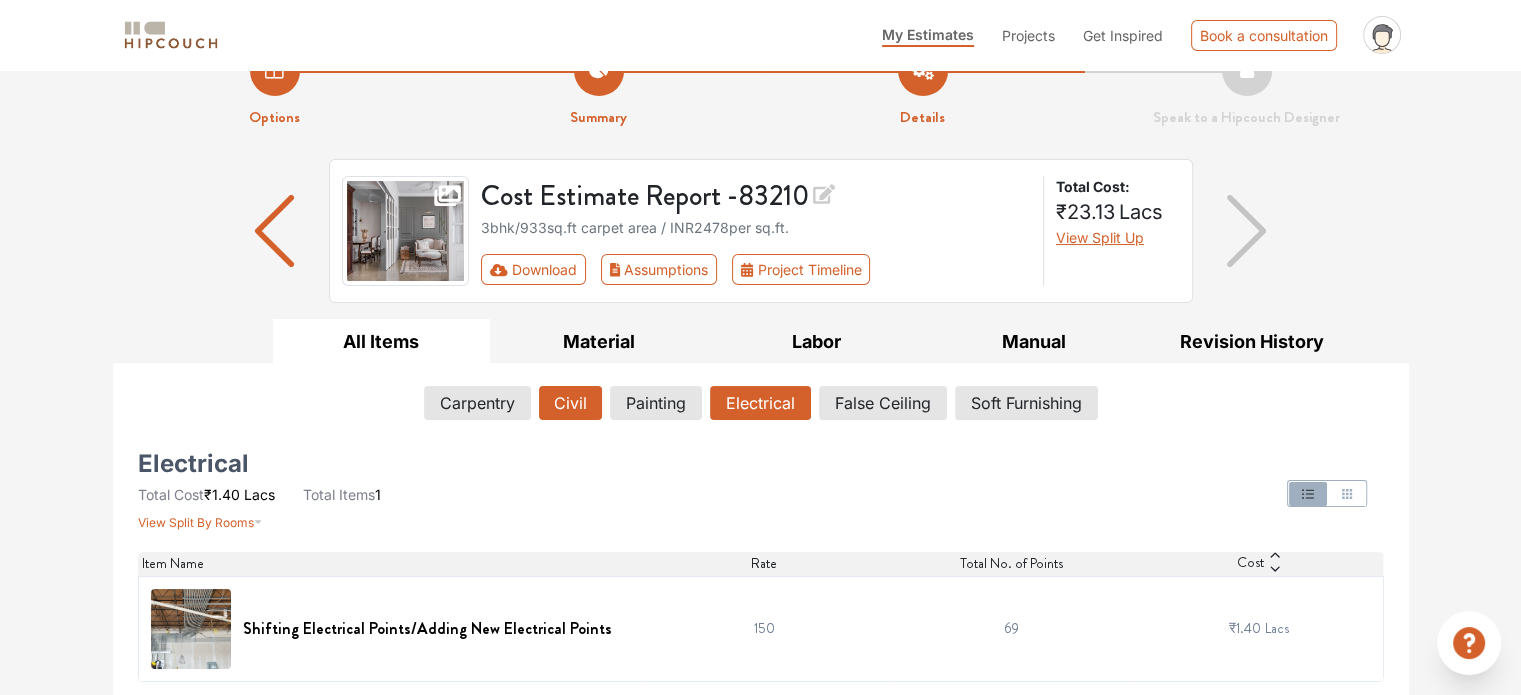click on "Civil" at bounding box center [570, 403] 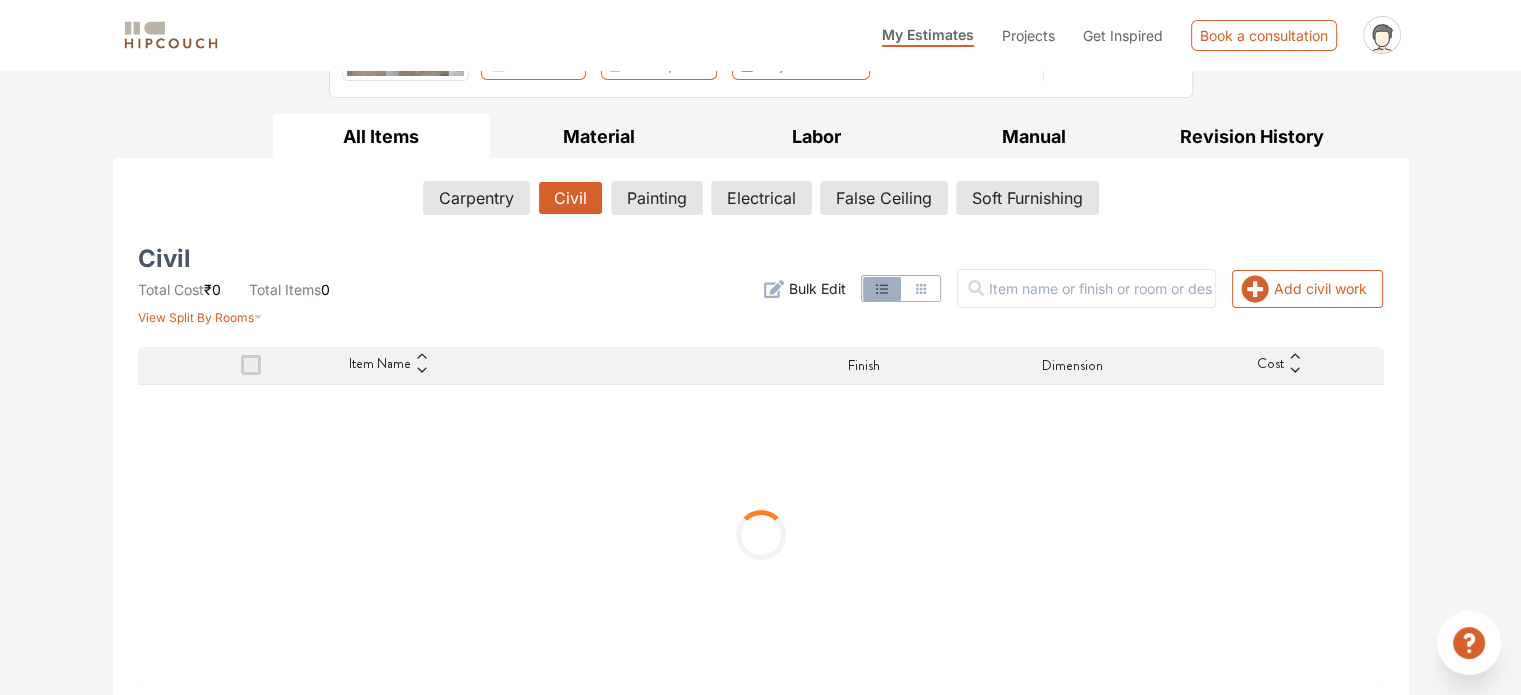 scroll, scrollTop: 256, scrollLeft: 0, axis: vertical 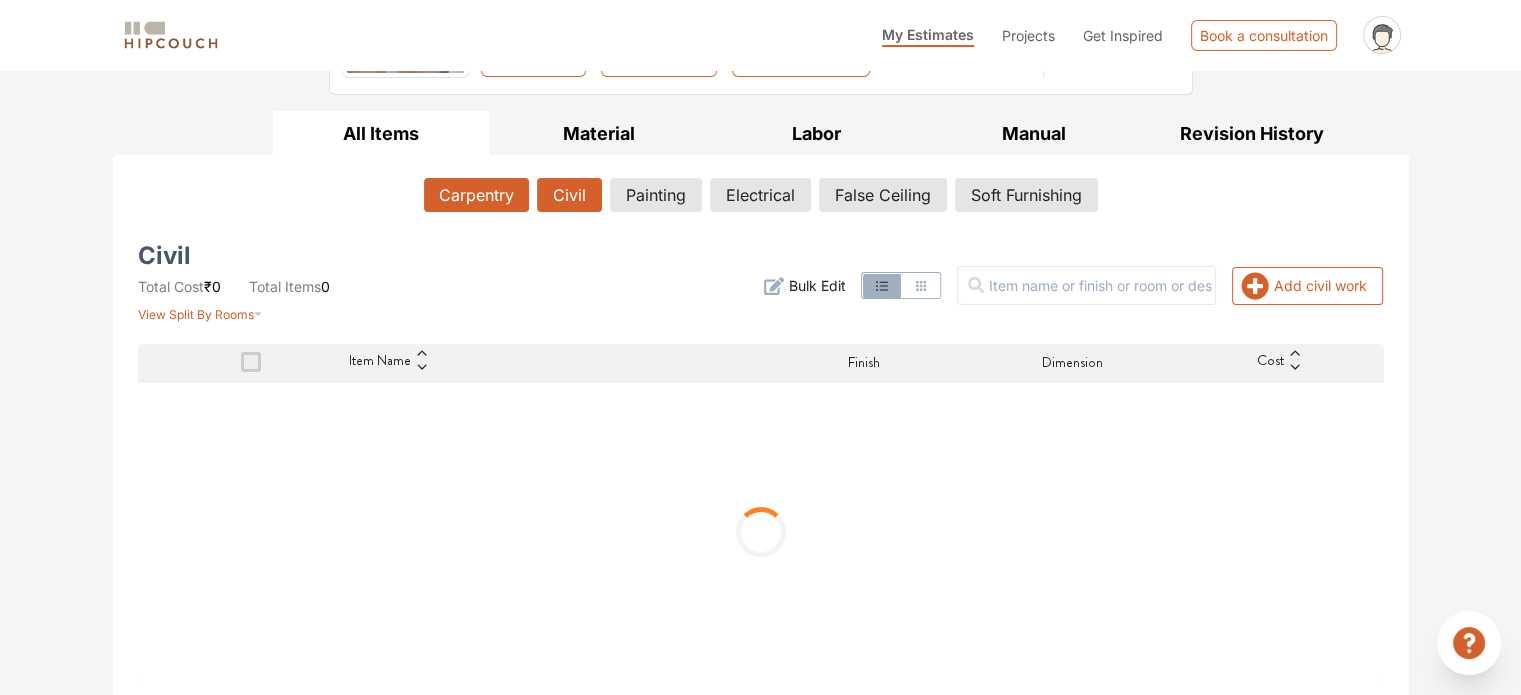 click on "Carpentry" at bounding box center [476, 195] 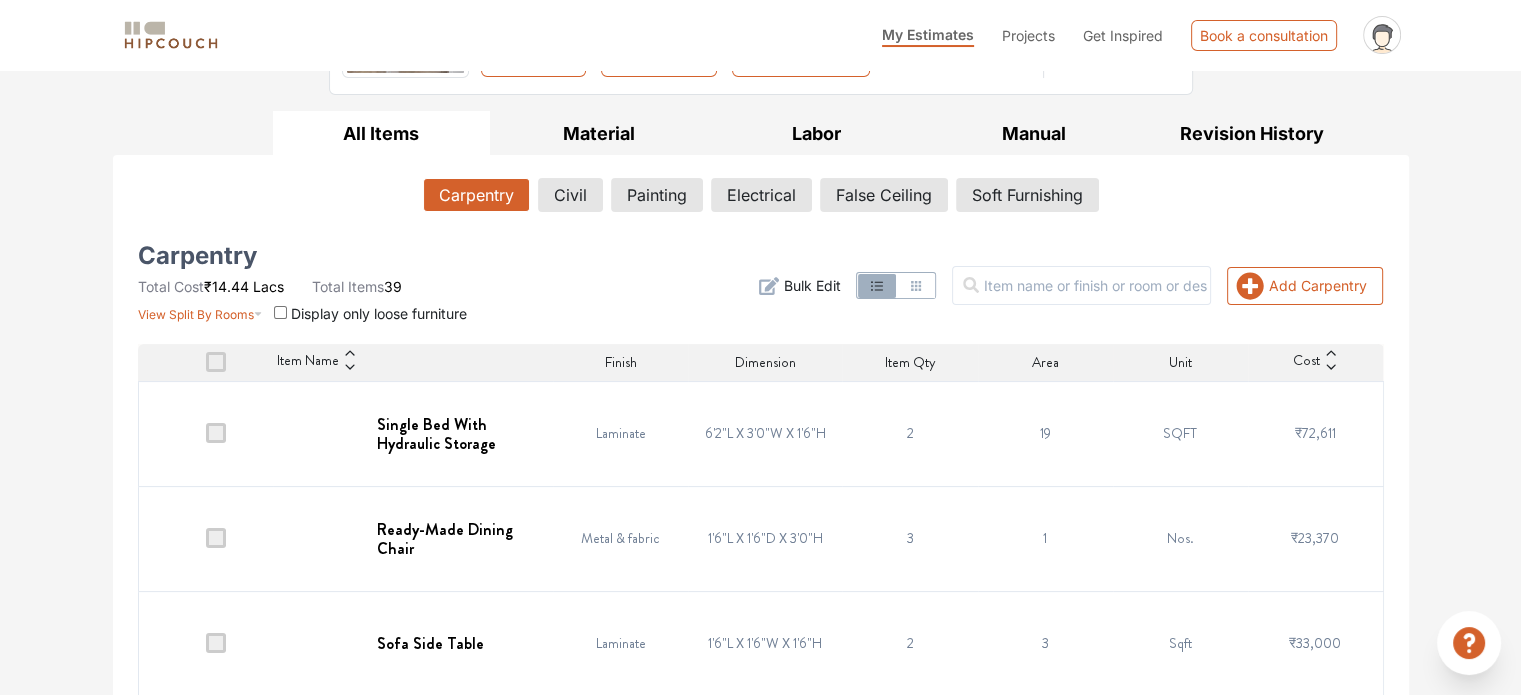 type 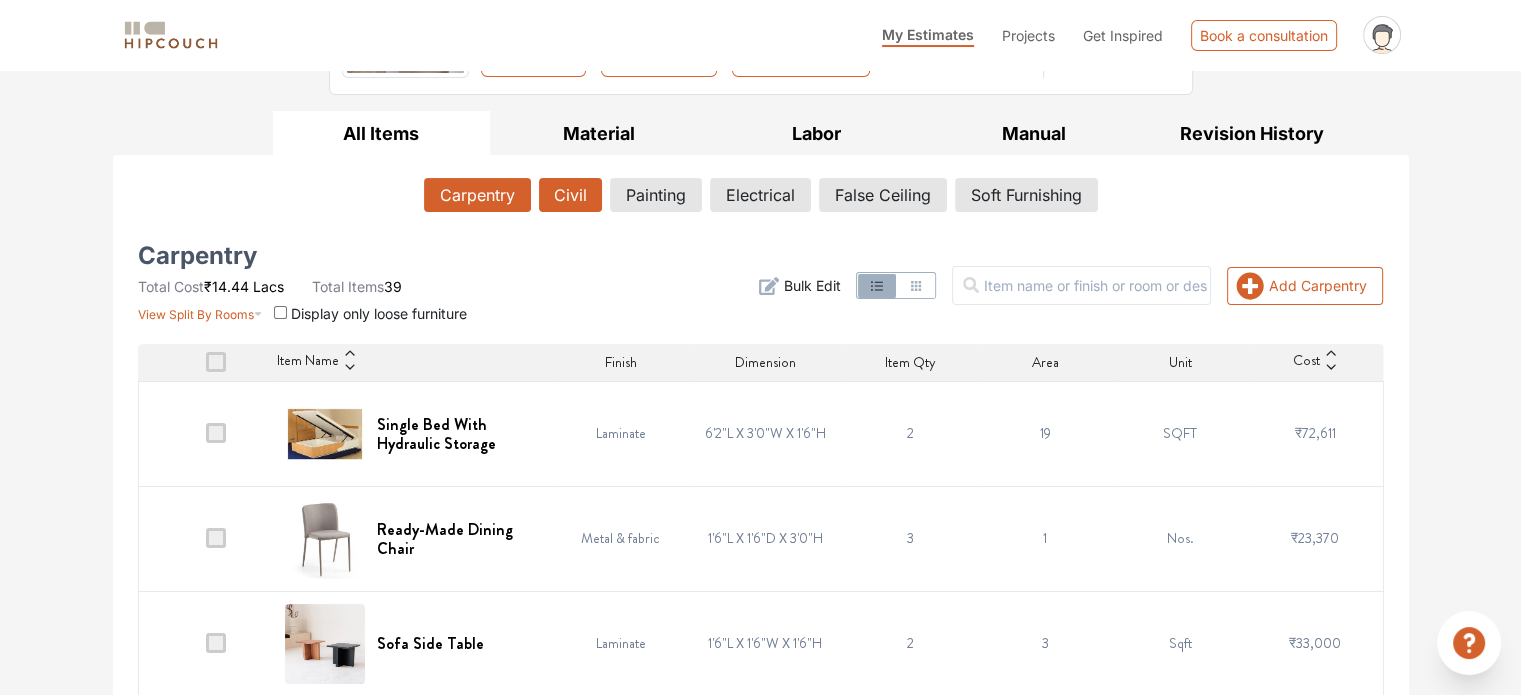 click on "Civil" at bounding box center [570, 195] 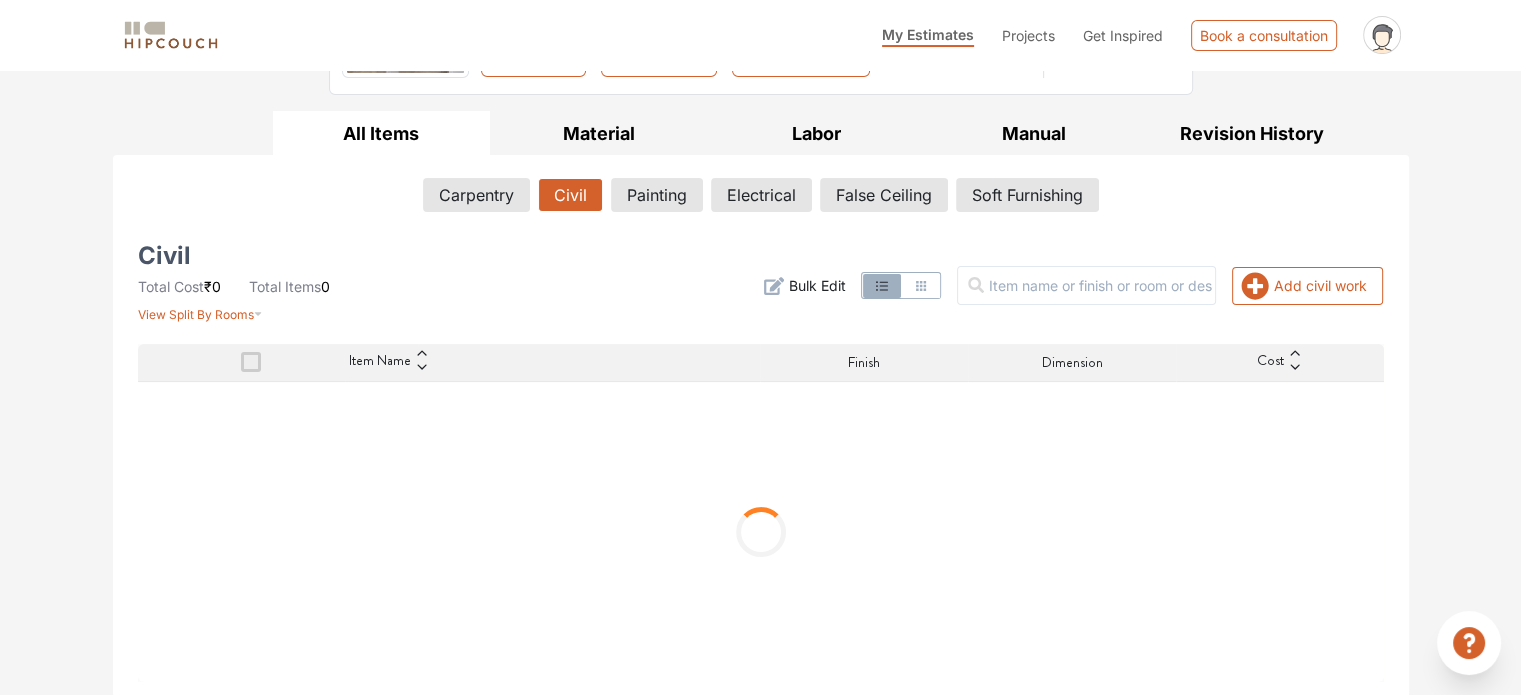 scroll, scrollTop: 166, scrollLeft: 0, axis: vertical 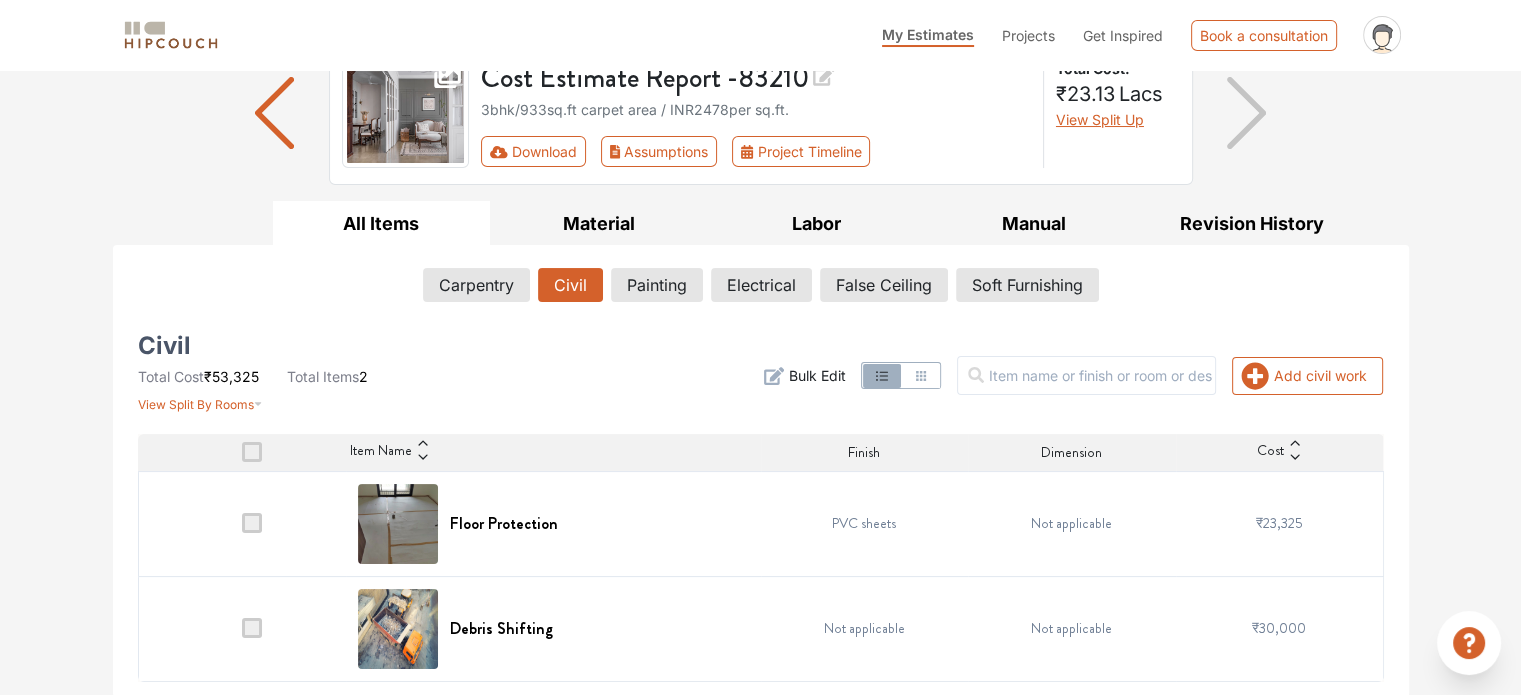 click at bounding box center [252, 523] 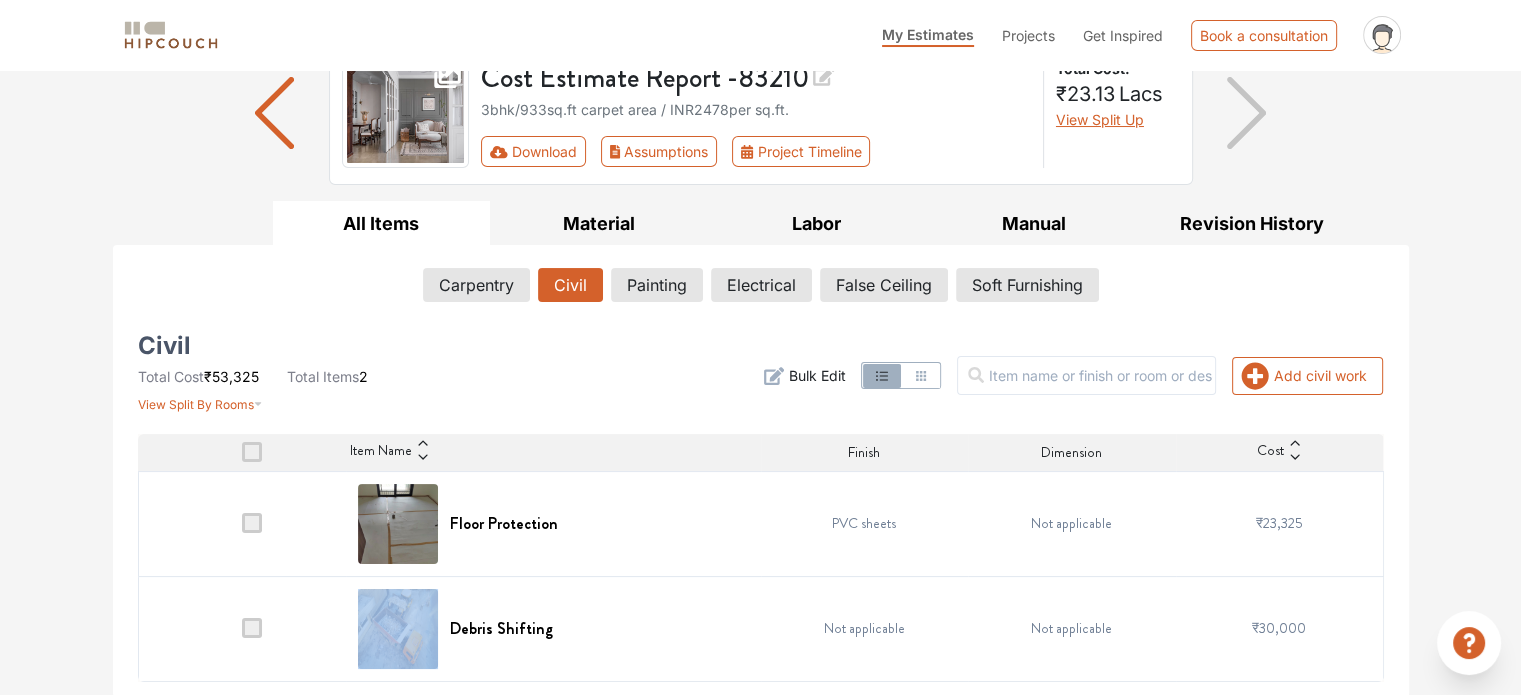 click at bounding box center (252, 523) 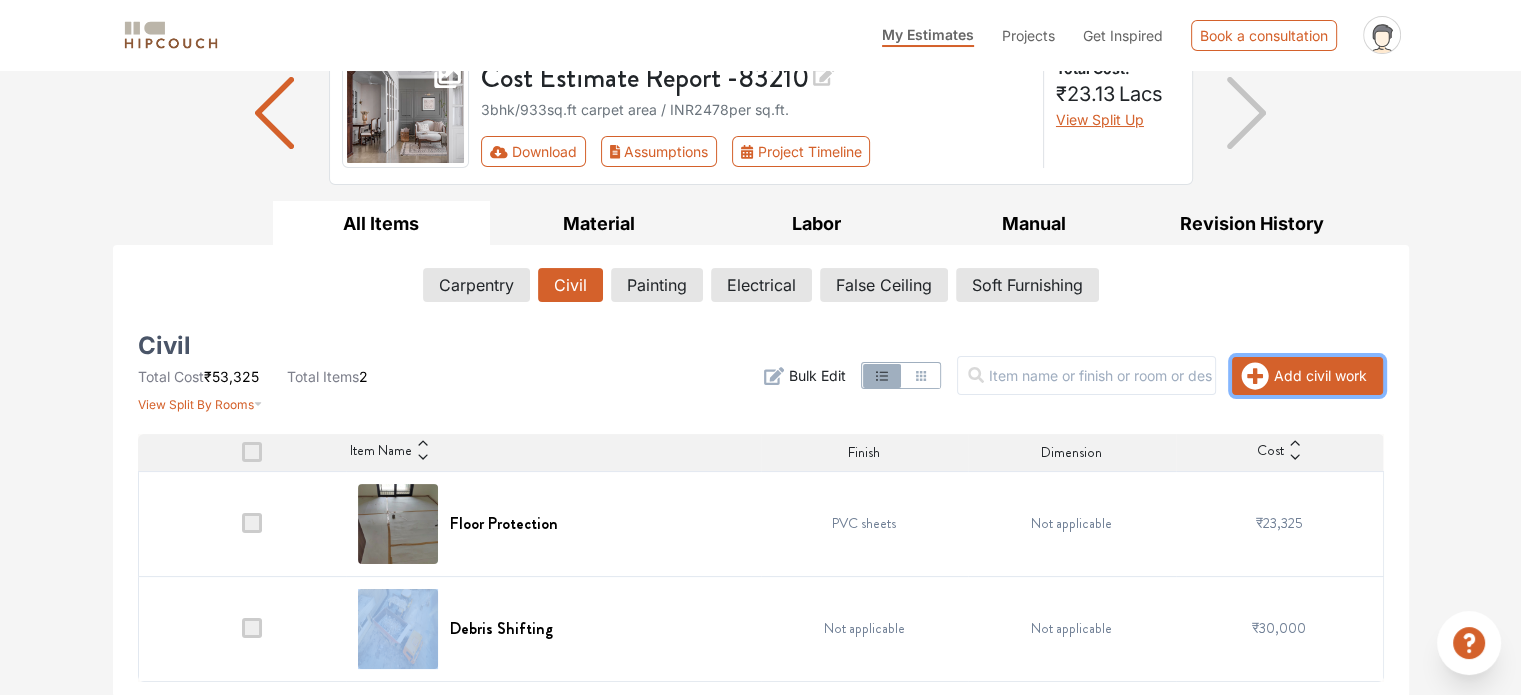 click on "Add civil work" at bounding box center (1307, 376) 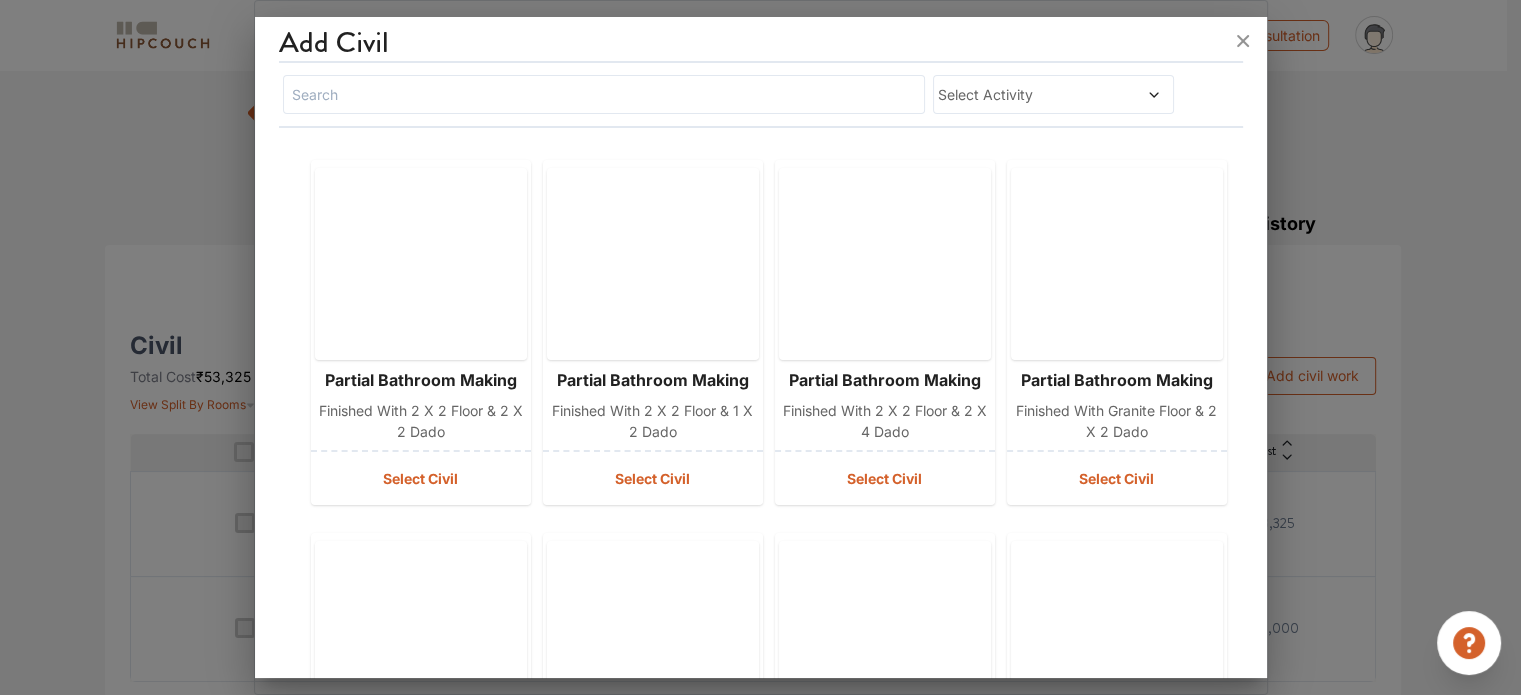 scroll, scrollTop: 0, scrollLeft: 0, axis: both 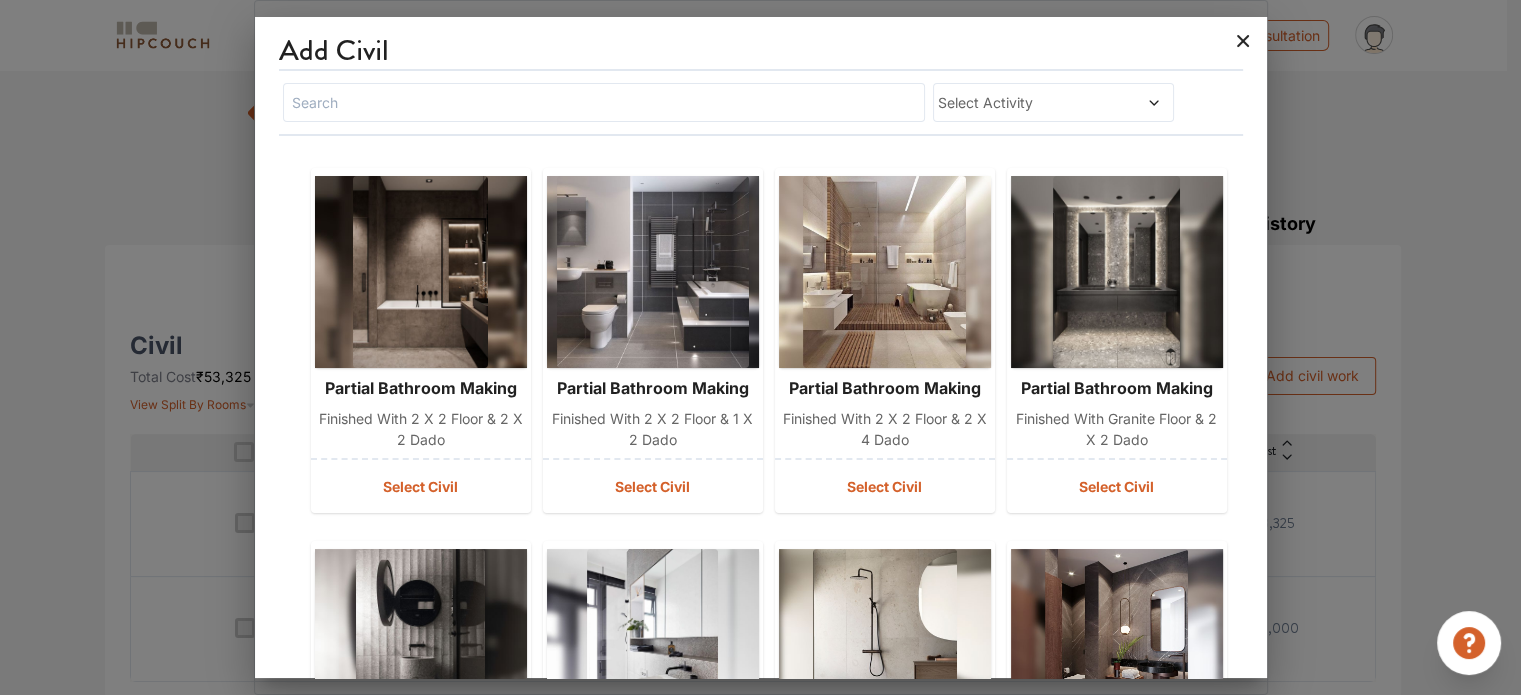 click at bounding box center [1243, 41] 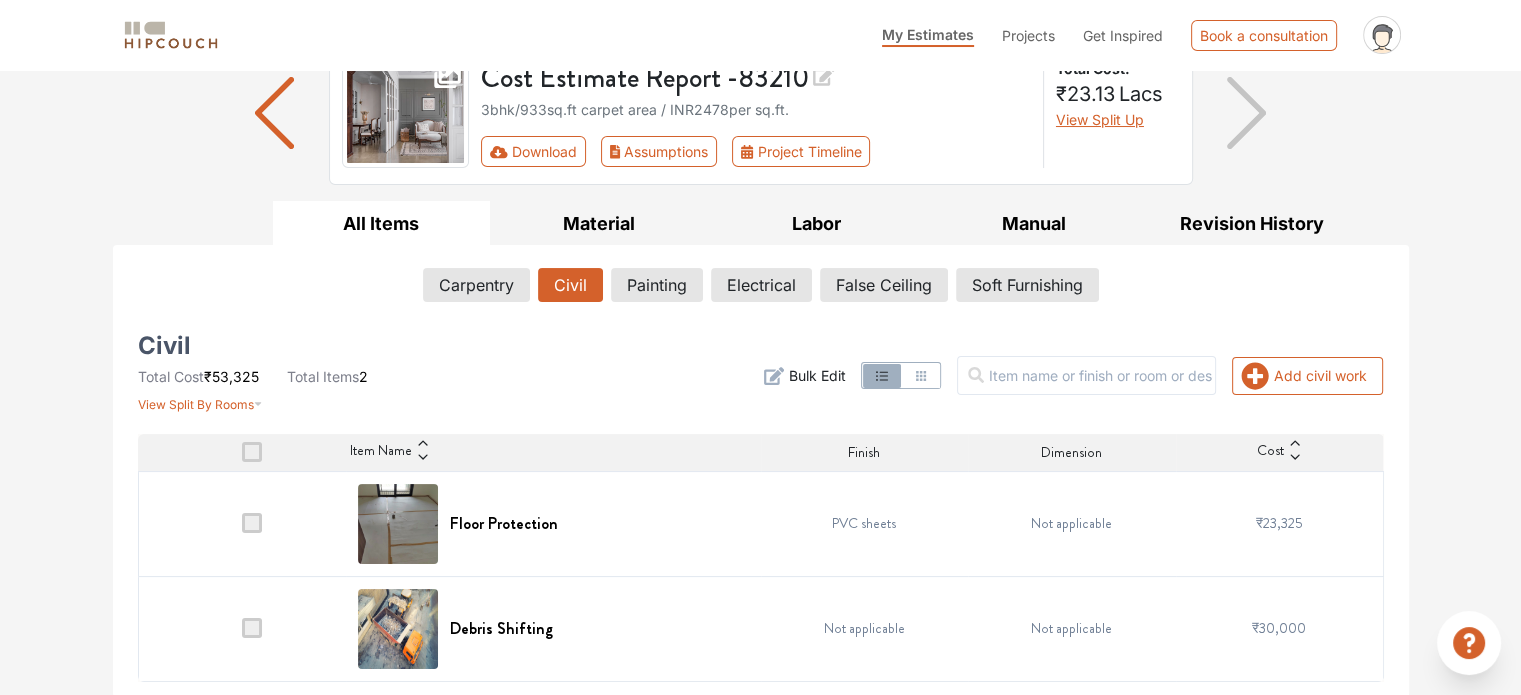 click at bounding box center (242, 523) 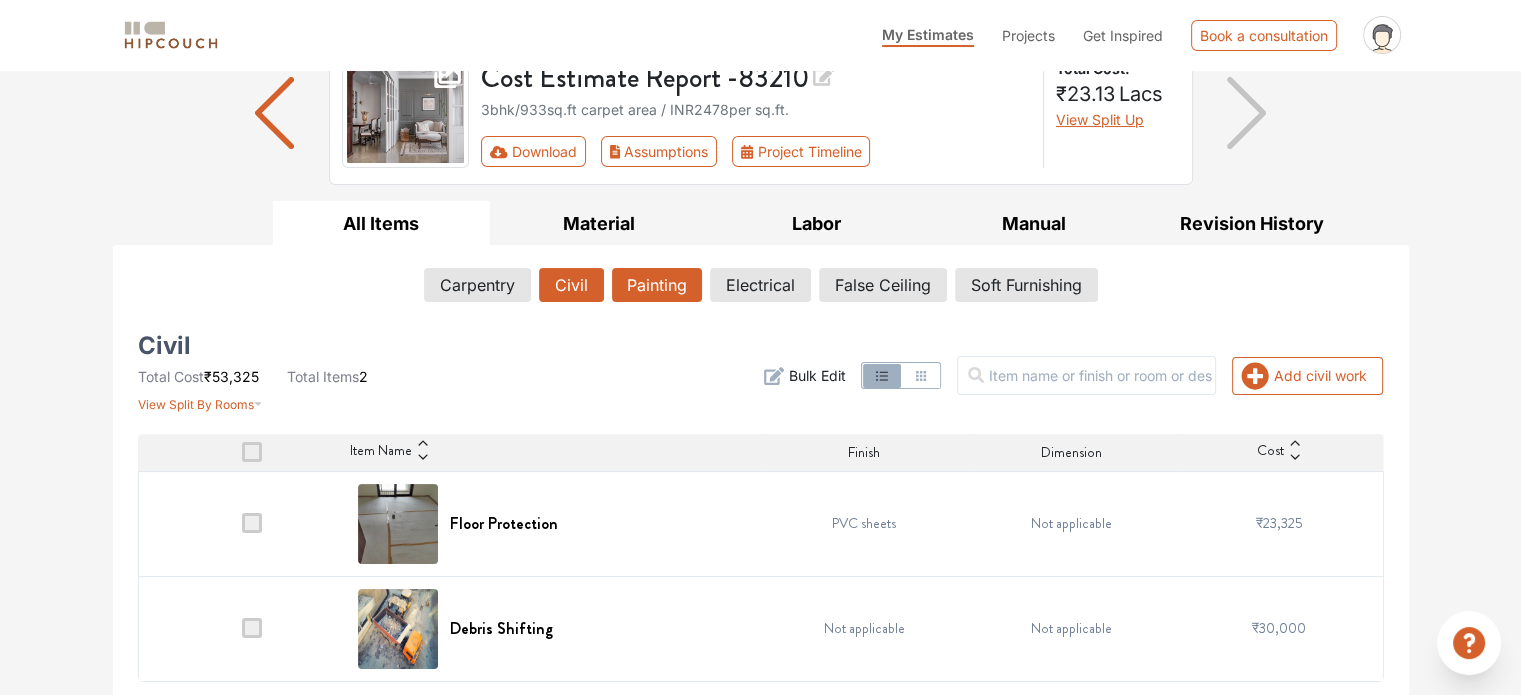 click on "Painting" at bounding box center [657, 285] 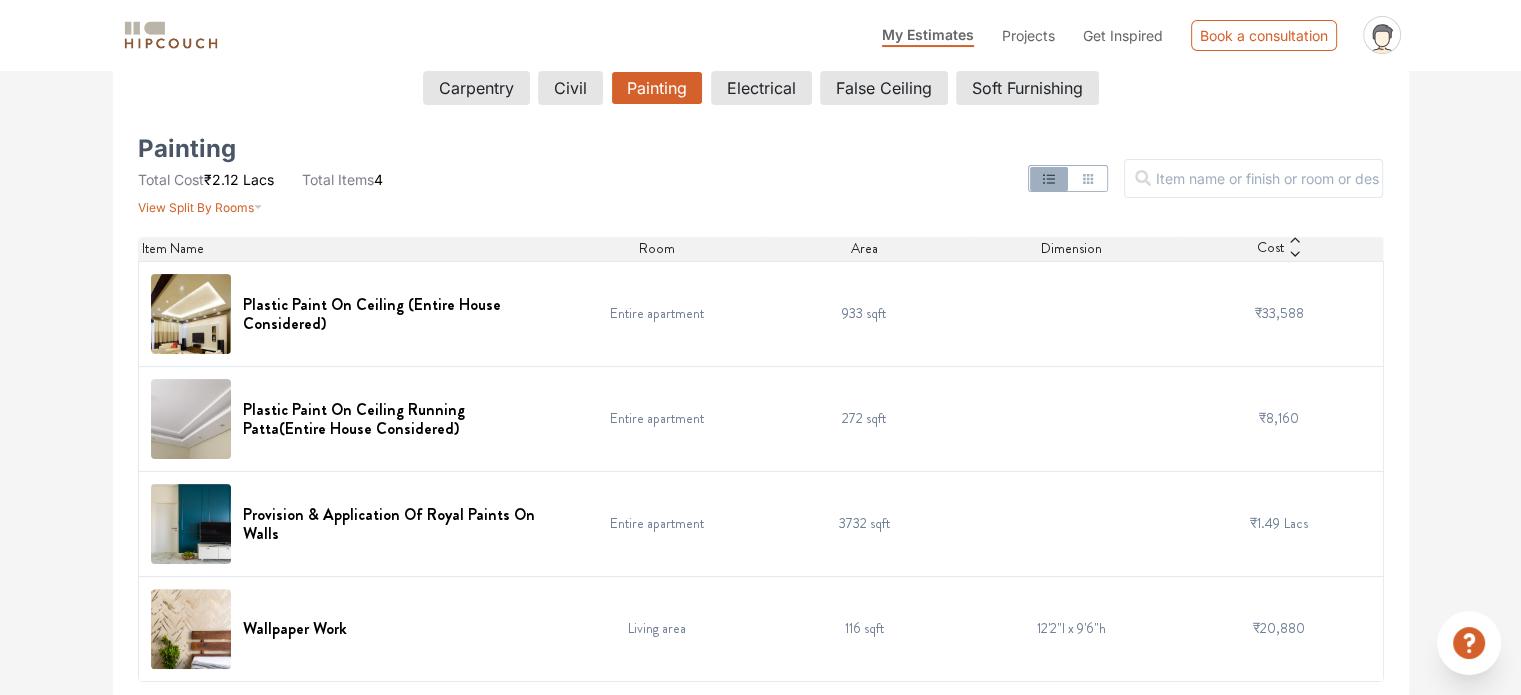scroll, scrollTop: 0, scrollLeft: 0, axis: both 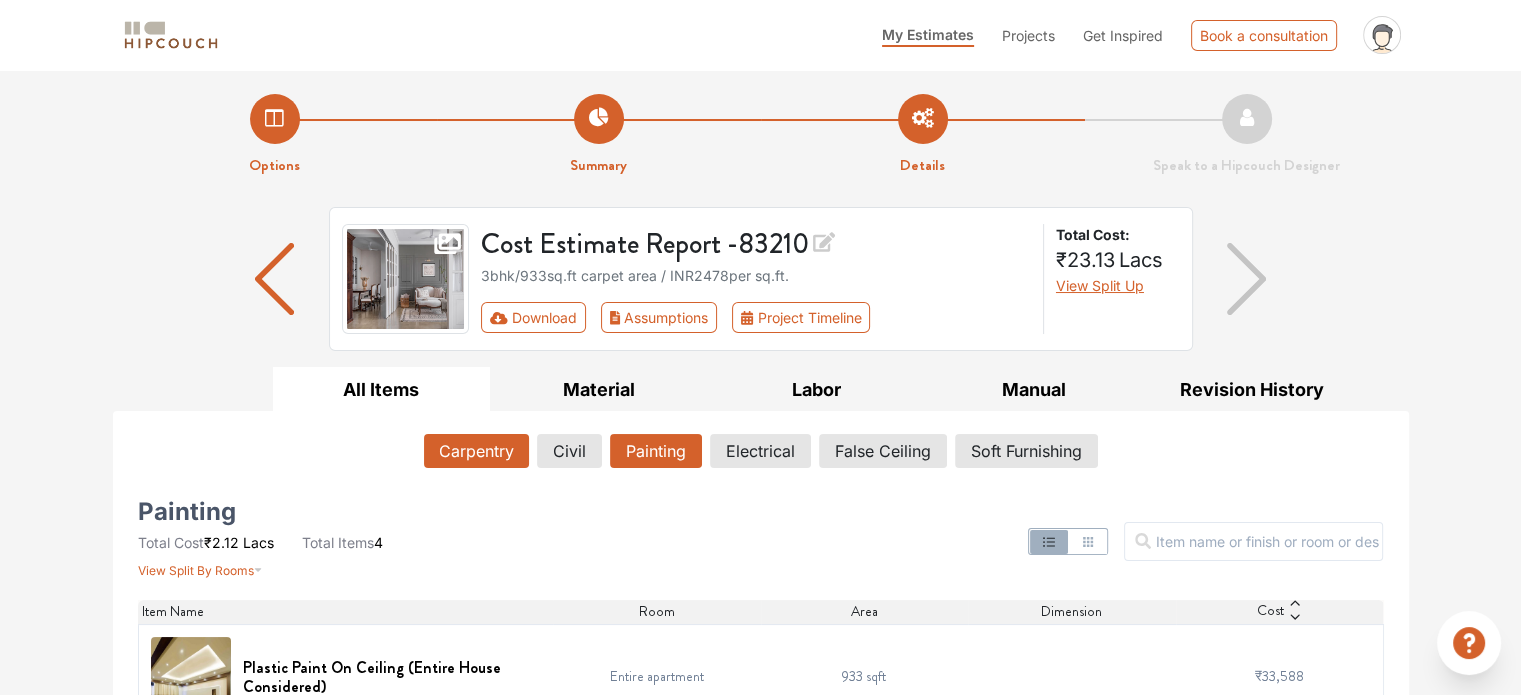 click on "Carpentry" at bounding box center [476, 451] 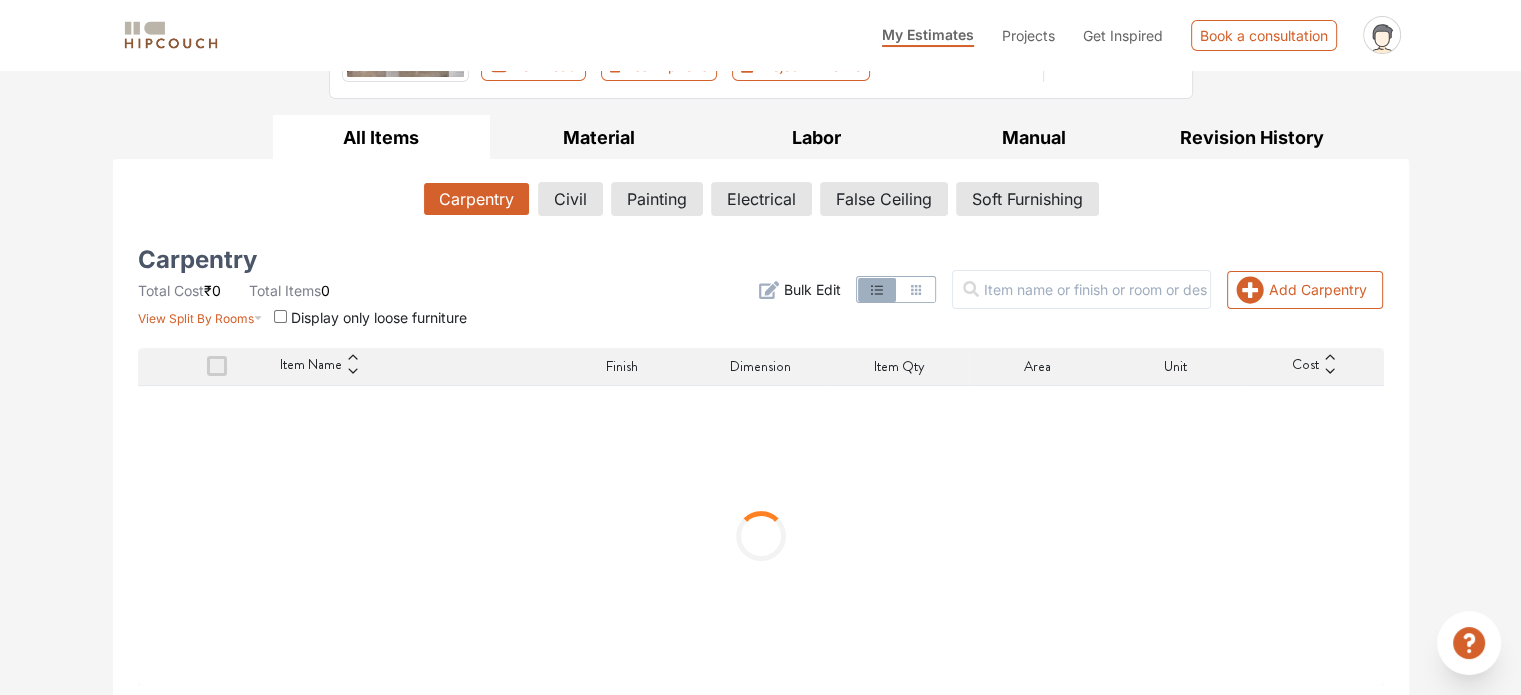 scroll, scrollTop: 256, scrollLeft: 0, axis: vertical 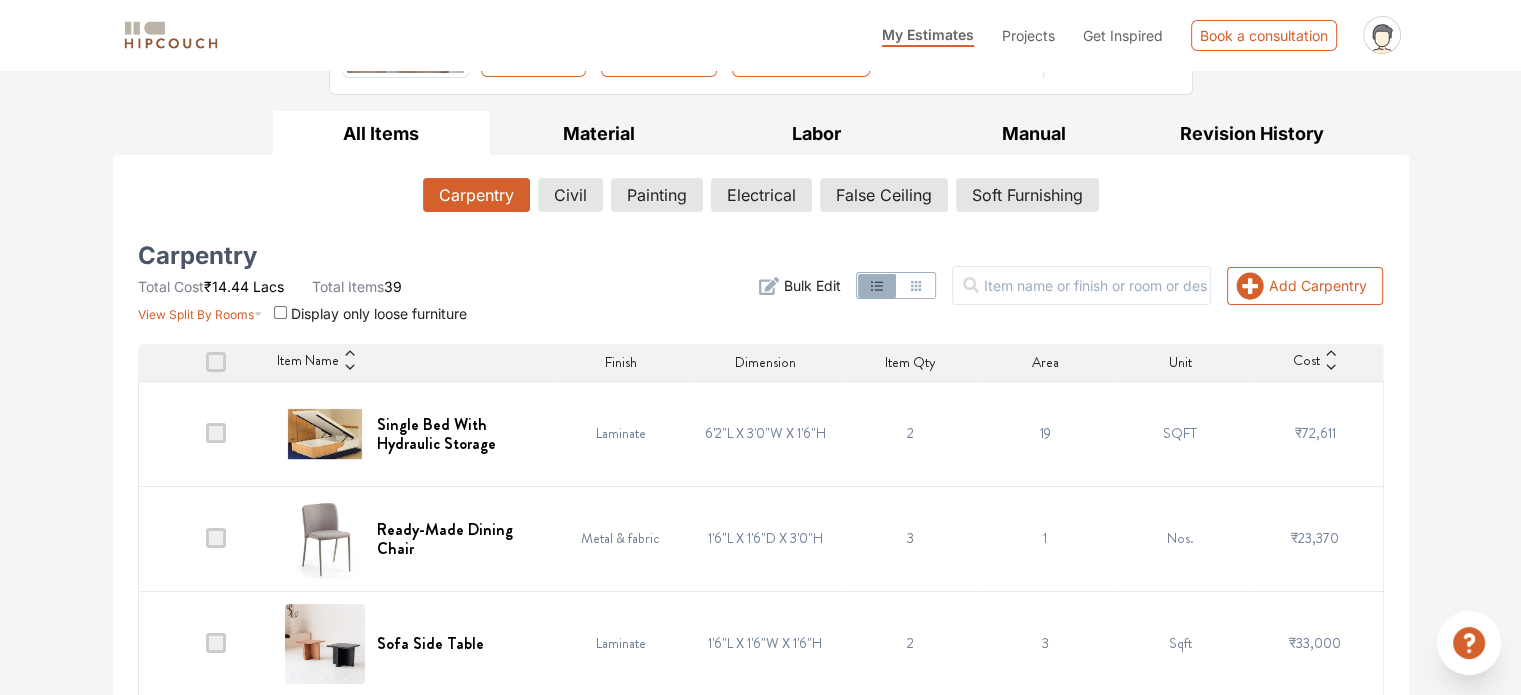 click at bounding box center (216, 433) 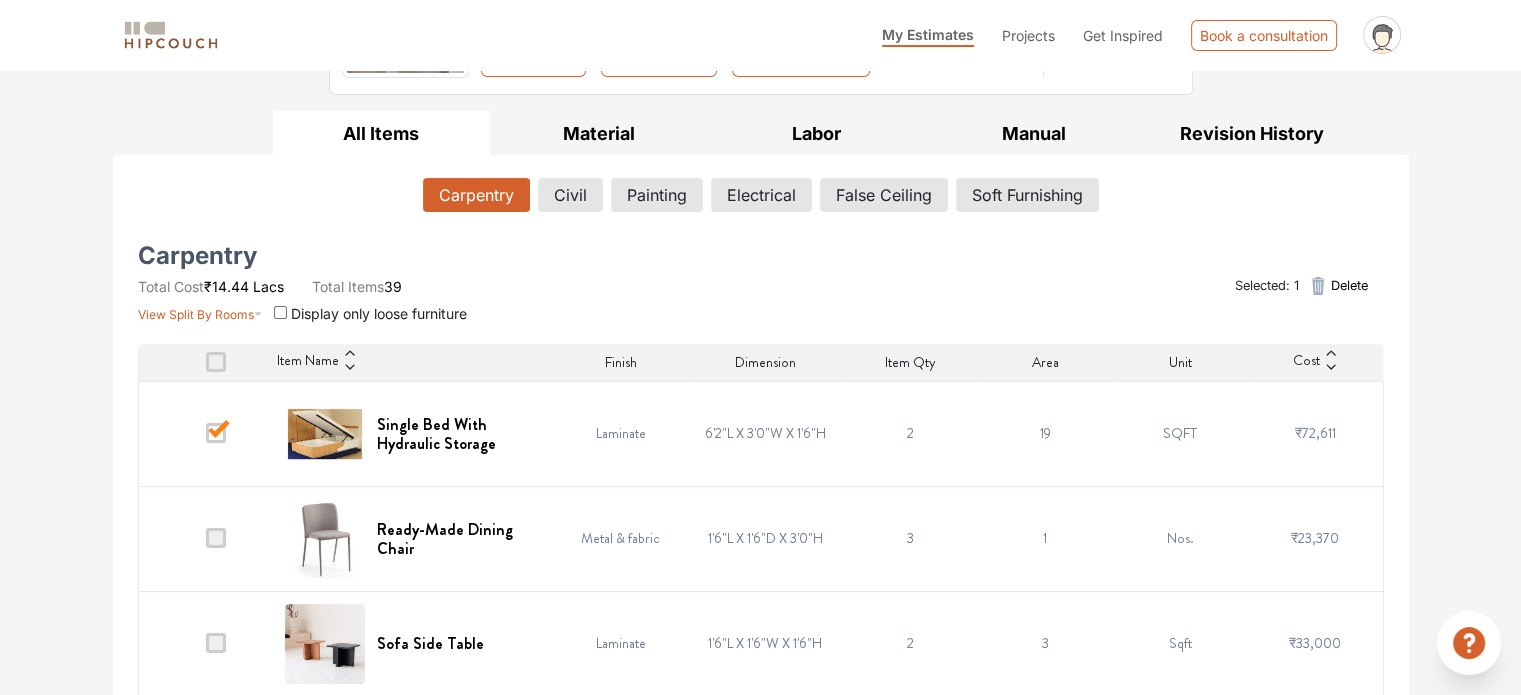 click at bounding box center (216, 433) 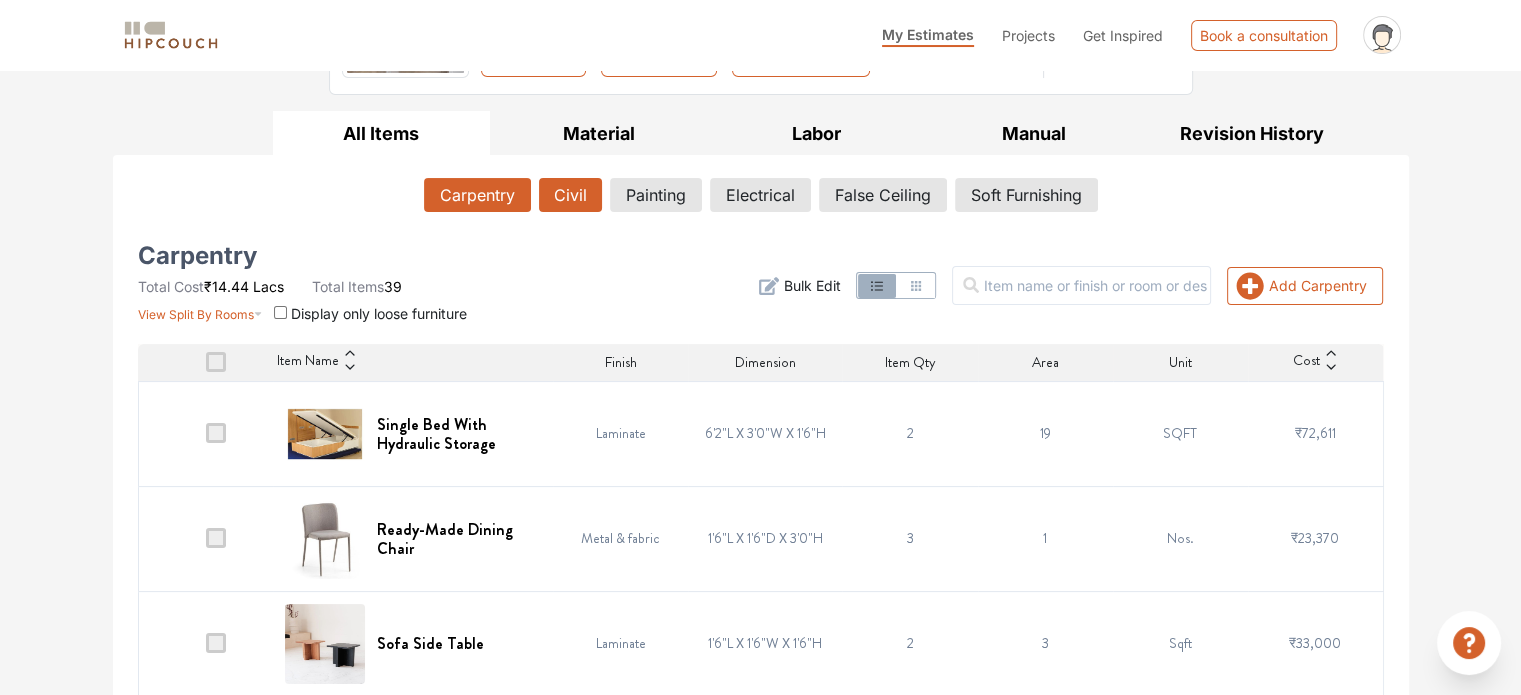 click on "Civil" at bounding box center (570, 195) 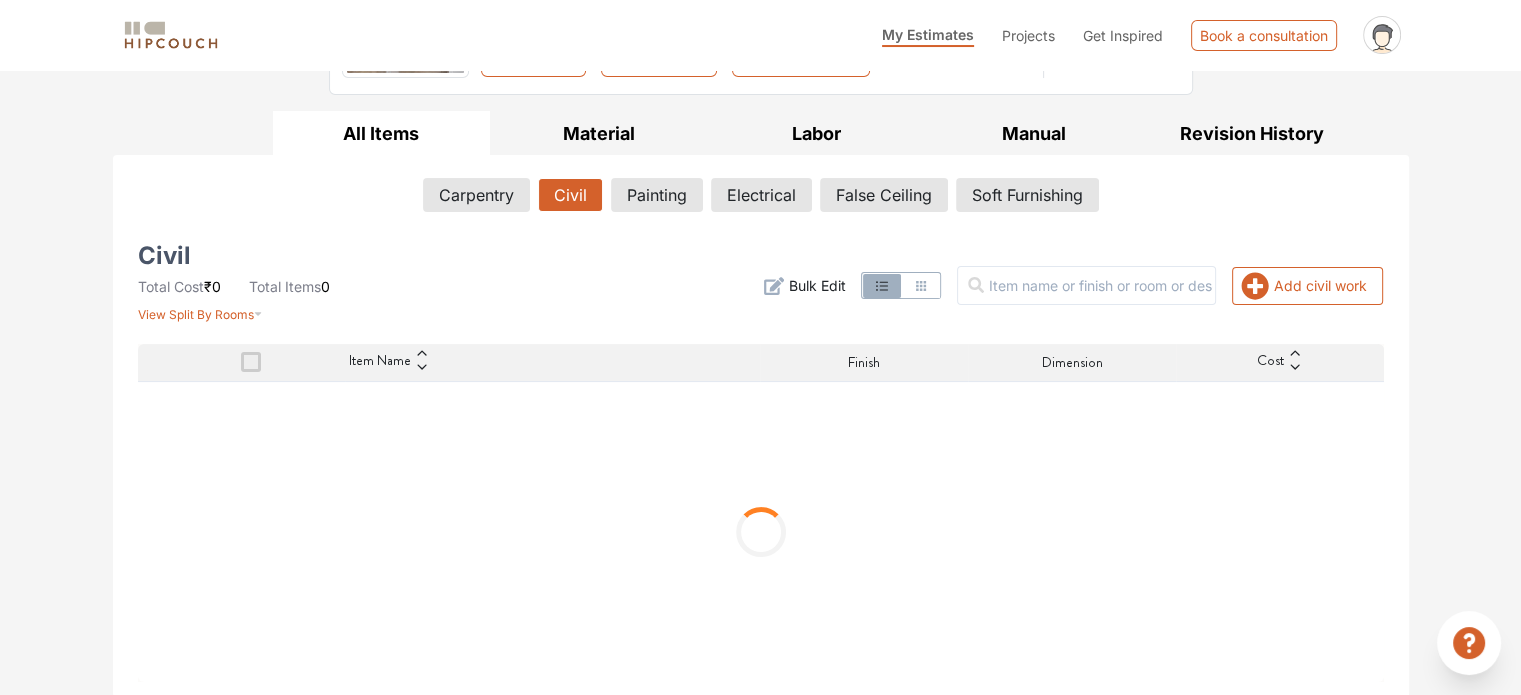 scroll, scrollTop: 166, scrollLeft: 0, axis: vertical 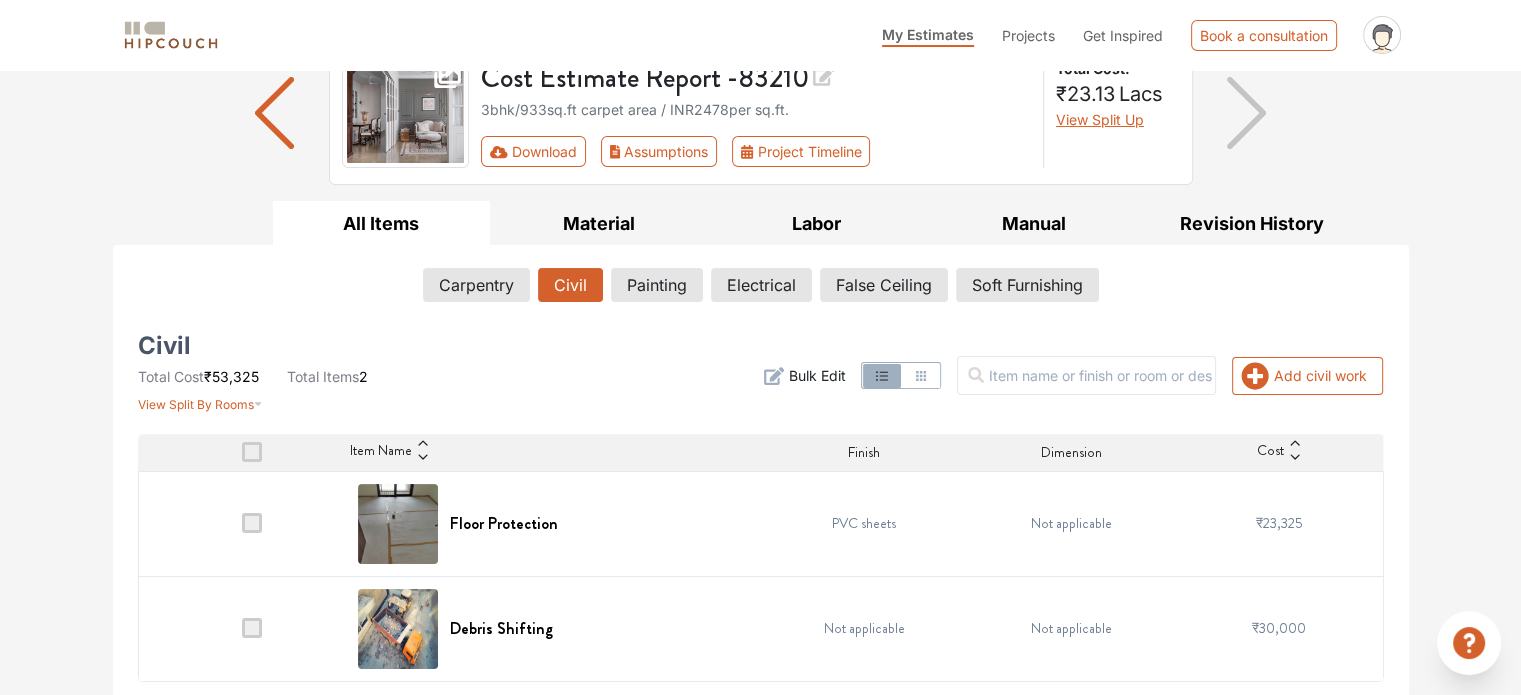 click at bounding box center [252, 523] 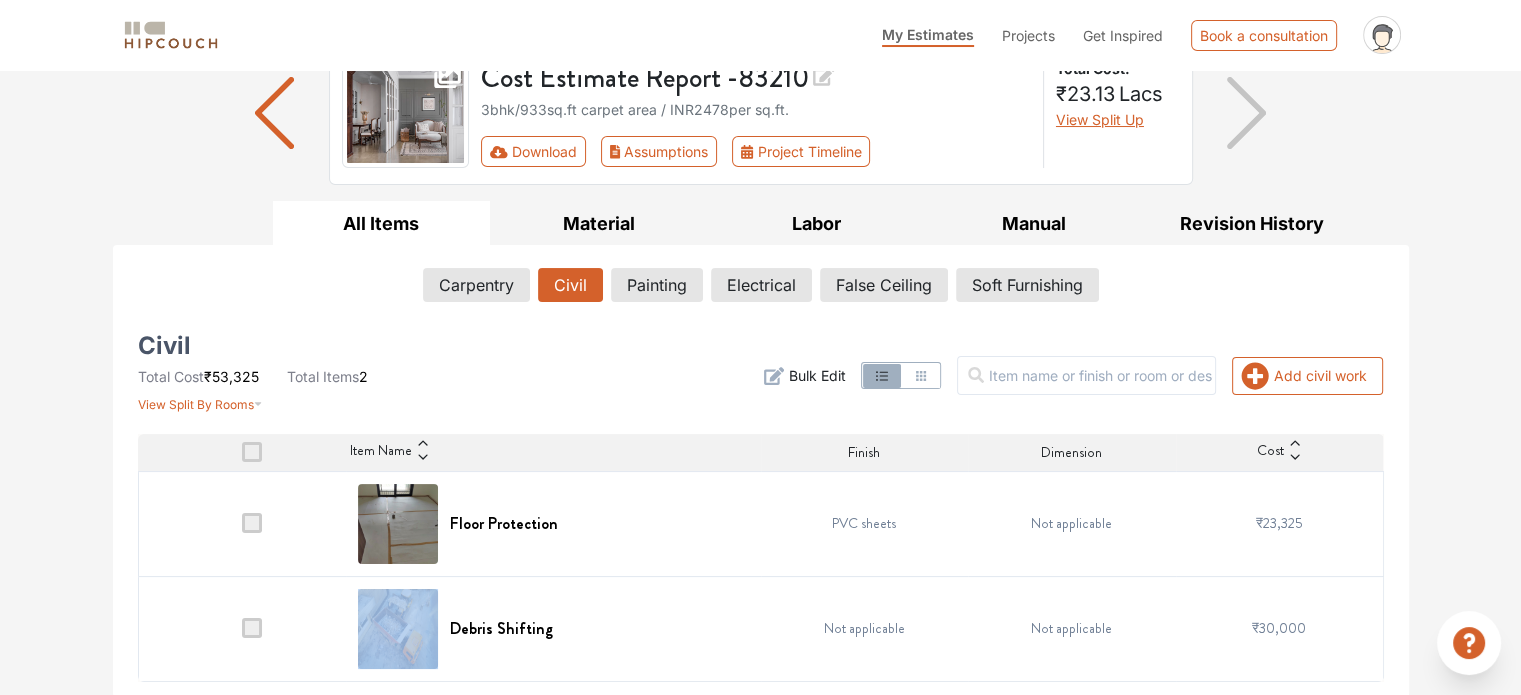 click at bounding box center (252, 523) 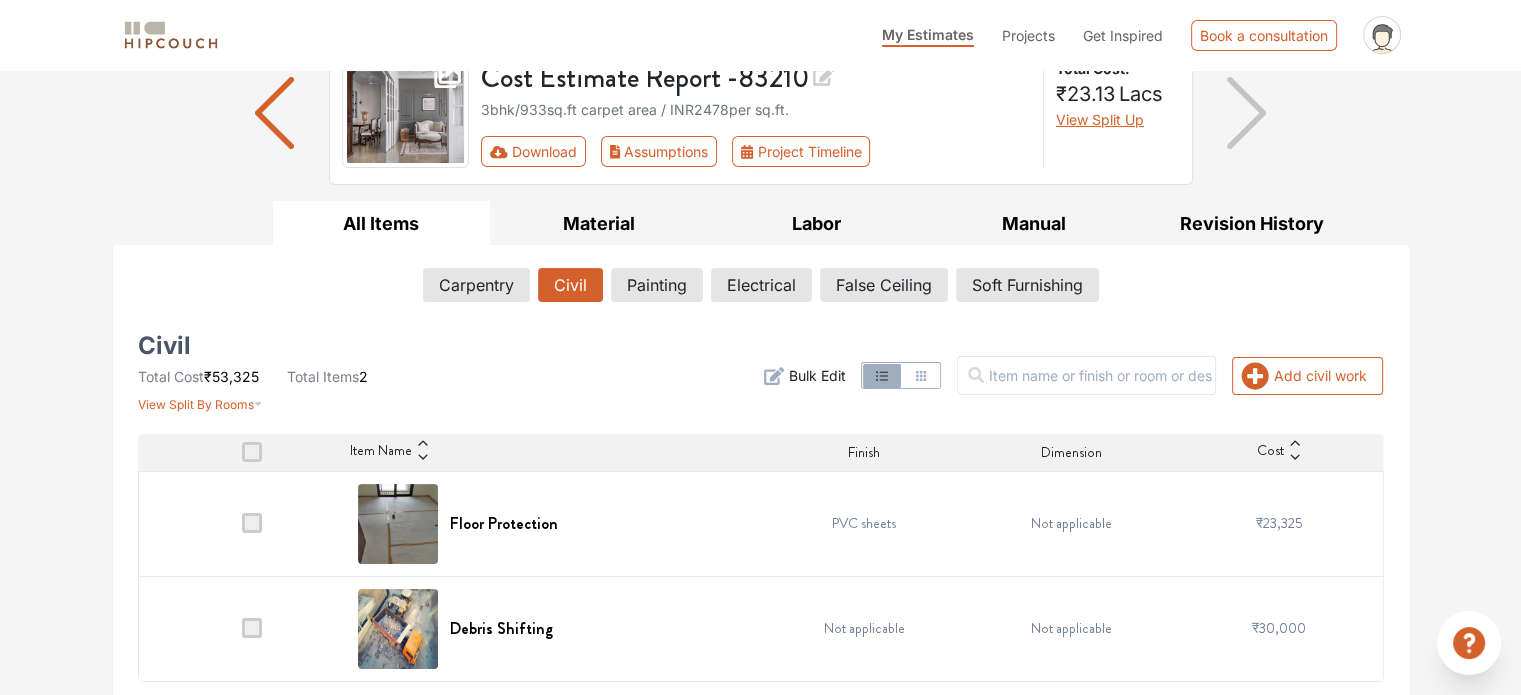 click at bounding box center [252, 523] 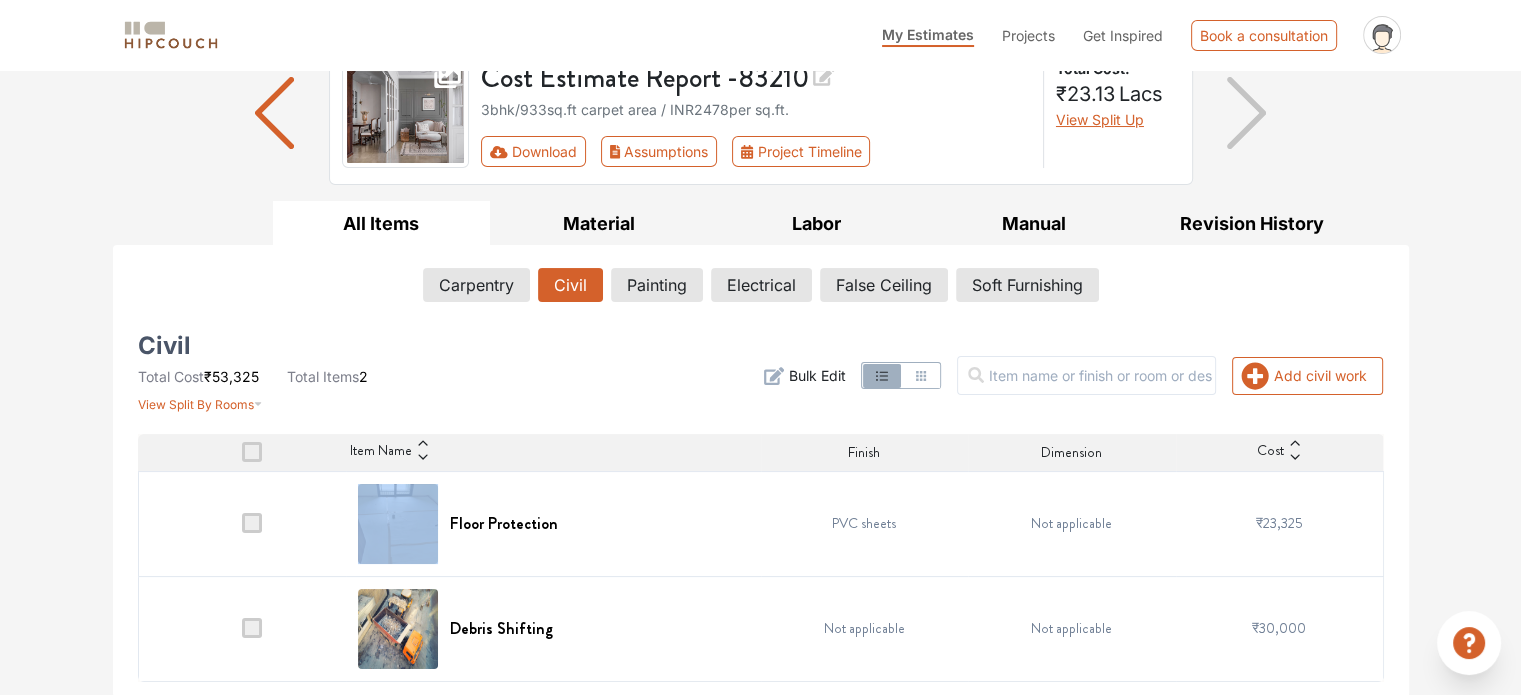 click at bounding box center [252, 523] 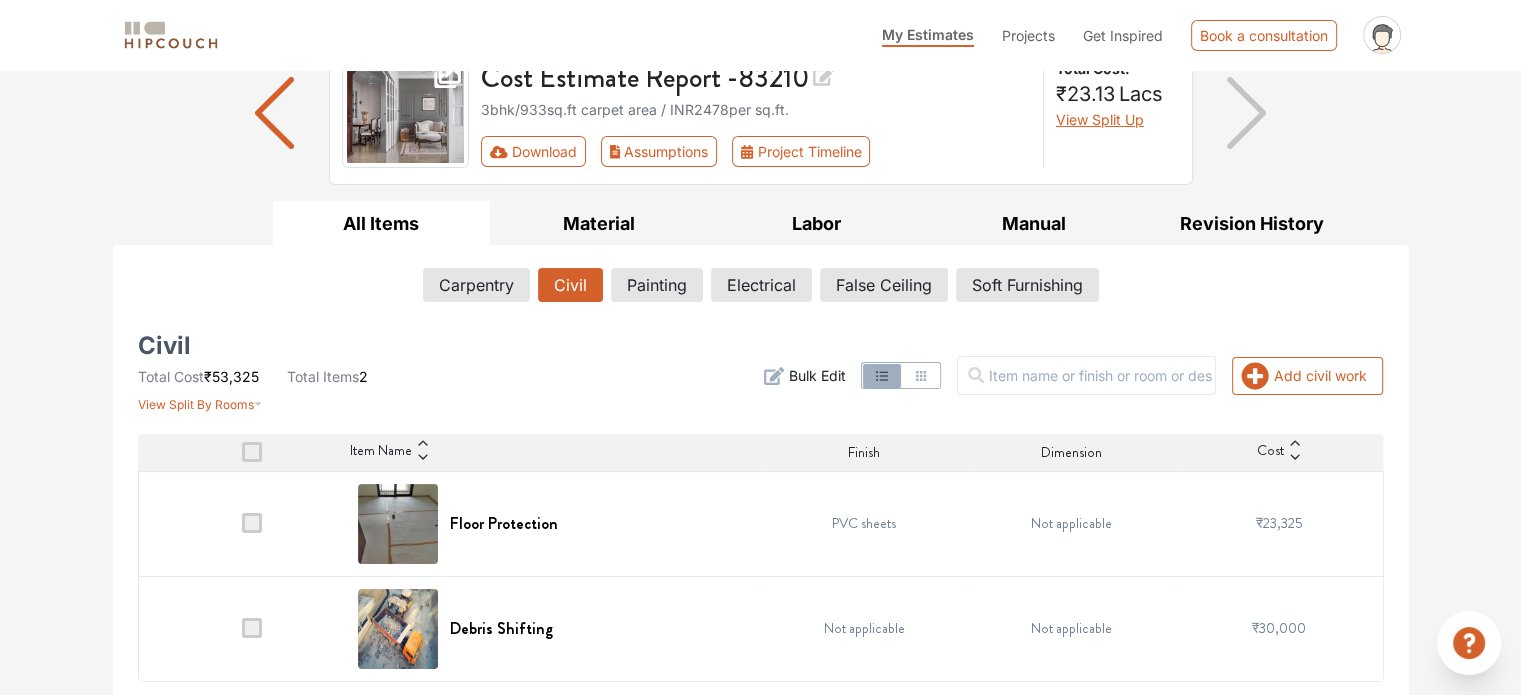 click at bounding box center [252, 452] 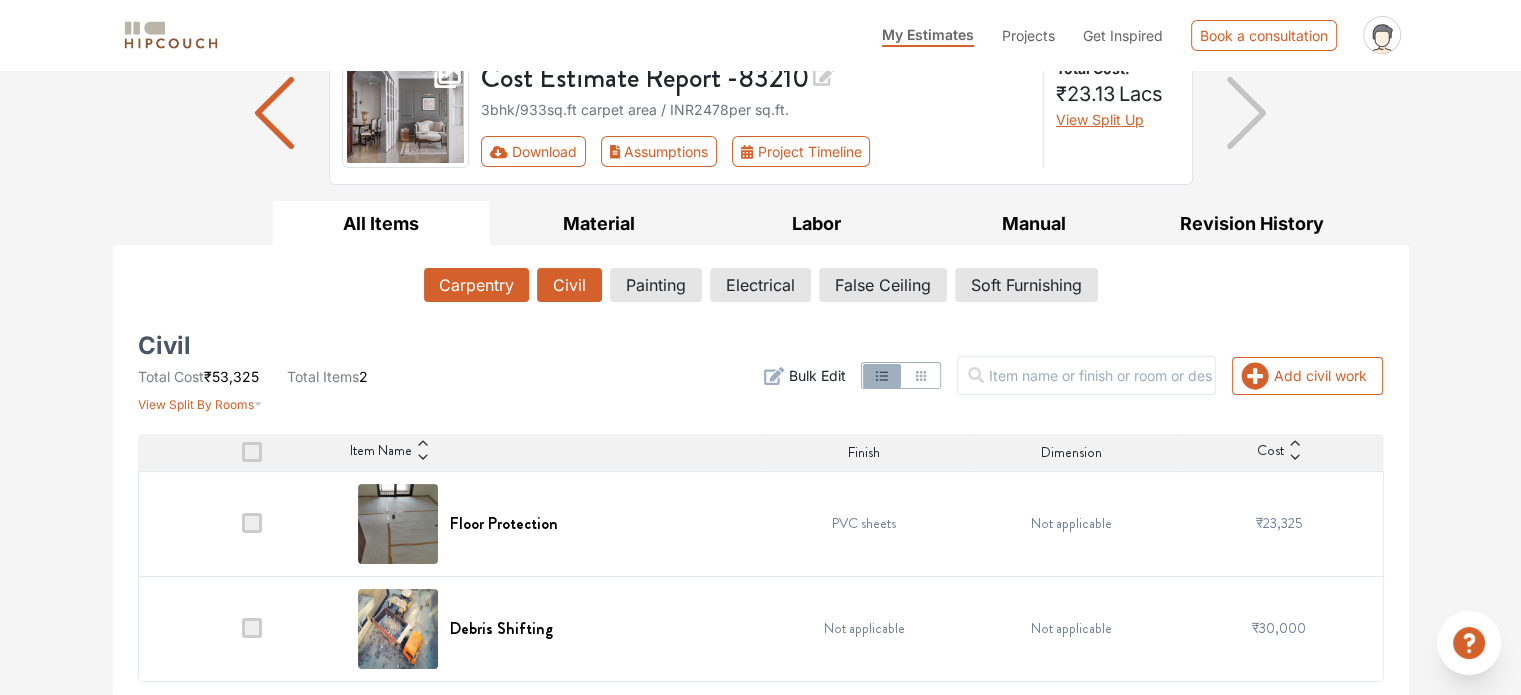 click on "Carpentry" at bounding box center [476, 285] 